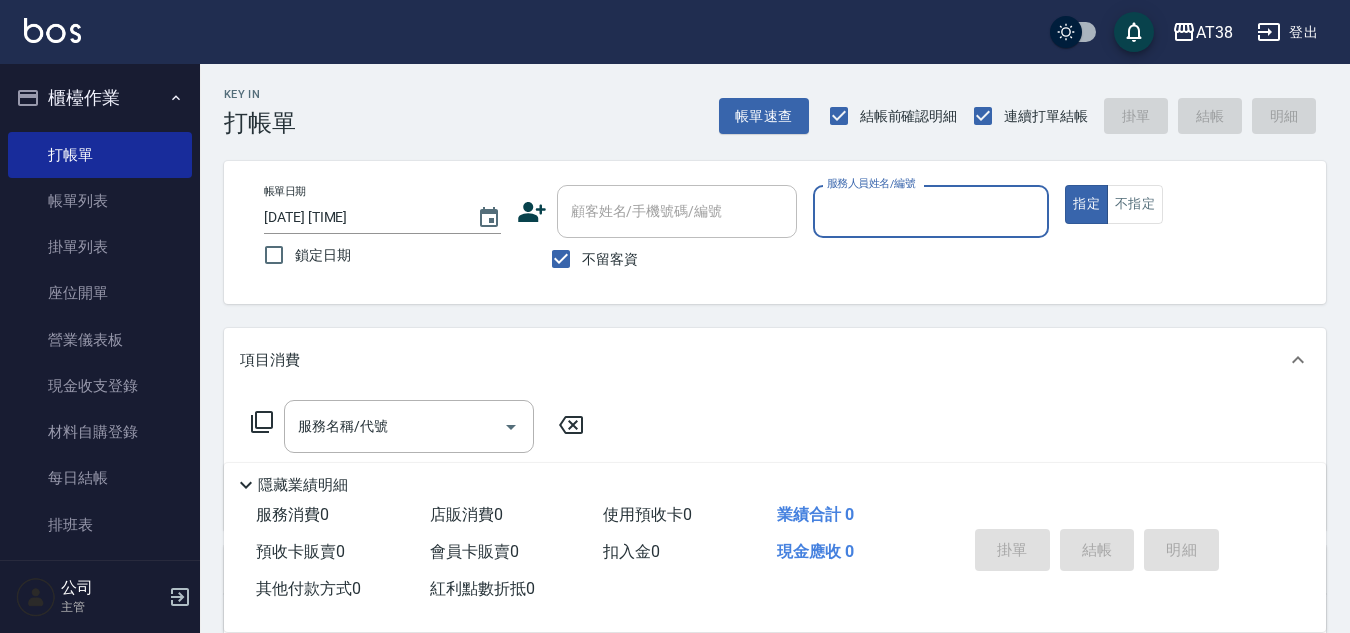 scroll, scrollTop: 0, scrollLeft: 0, axis: both 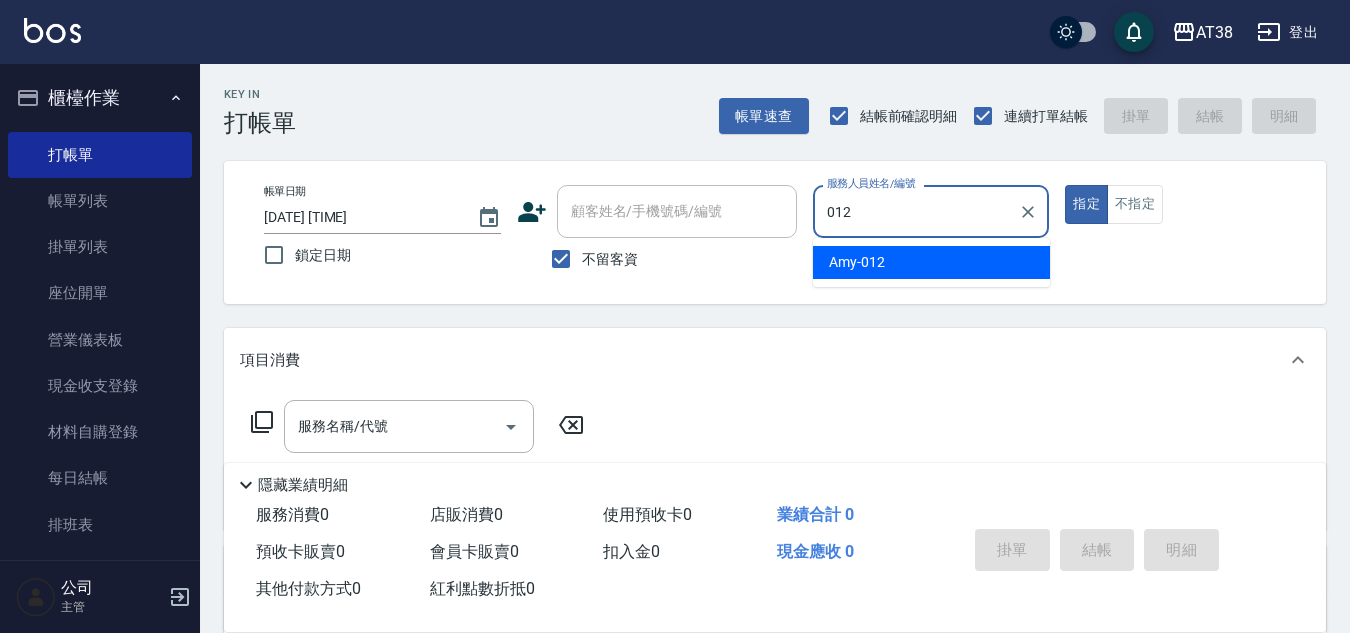 type on "[FIRST]-[ID]" 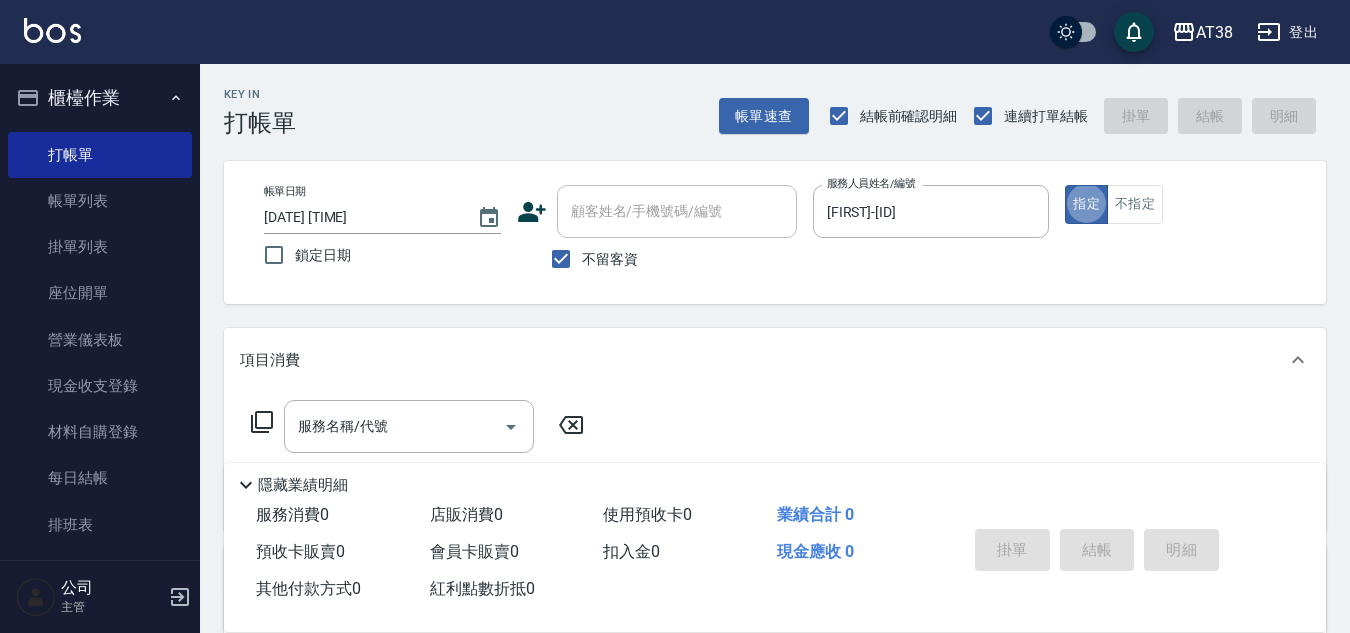 type on "true" 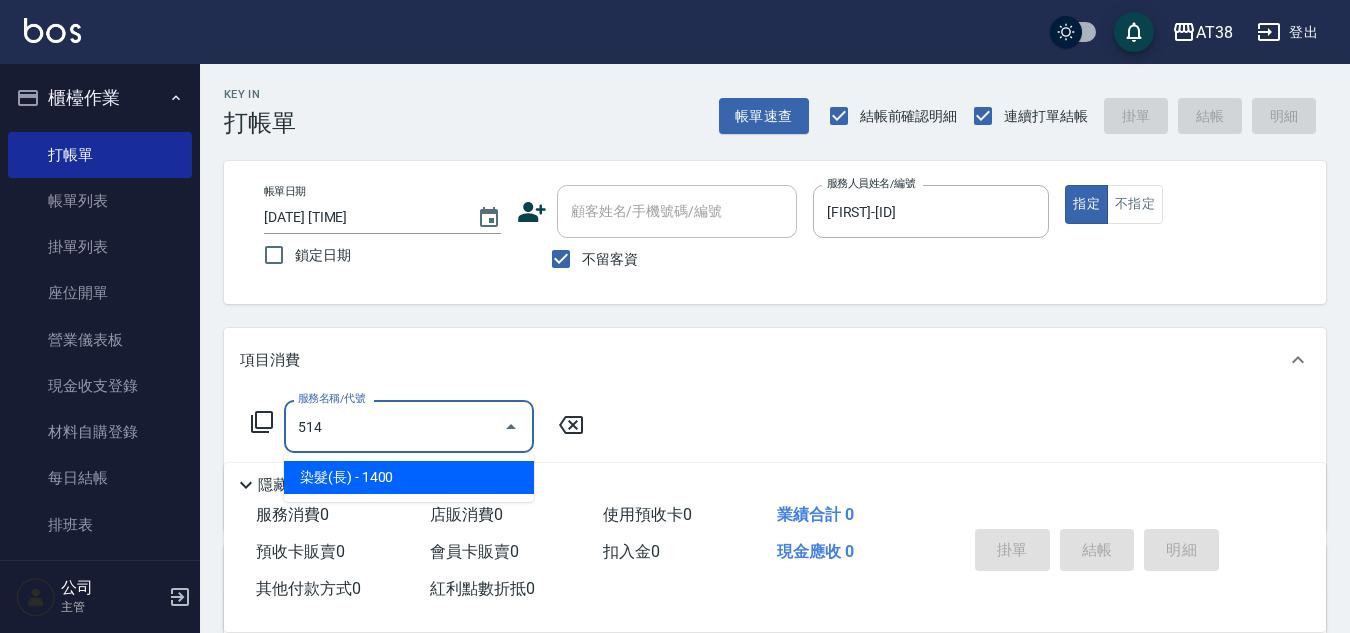 type on "染髮(長)(514)" 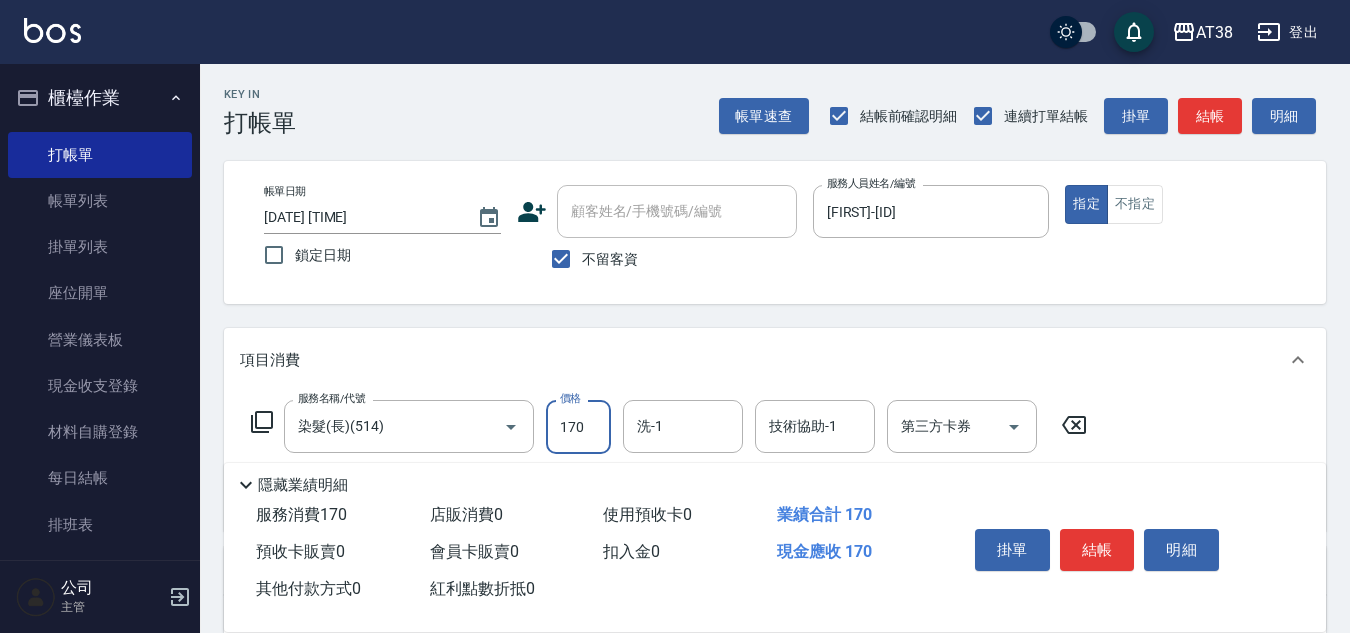 type on "1700" 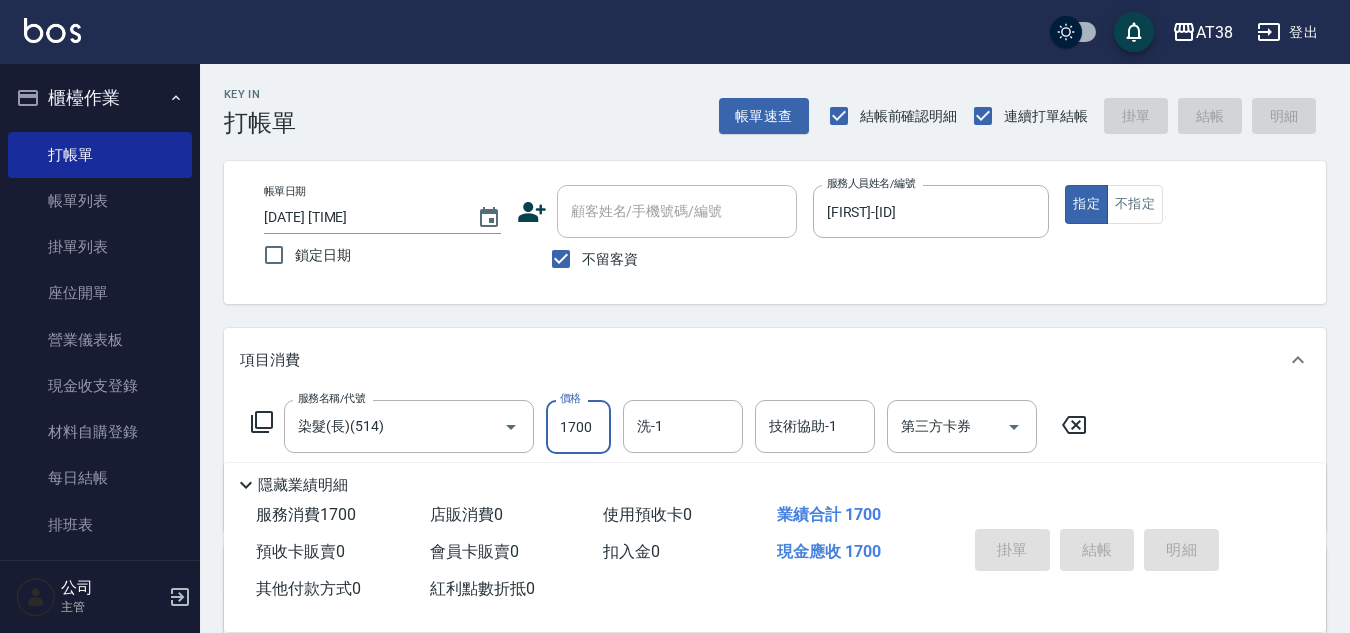 type on "2025/08/07 19:10" 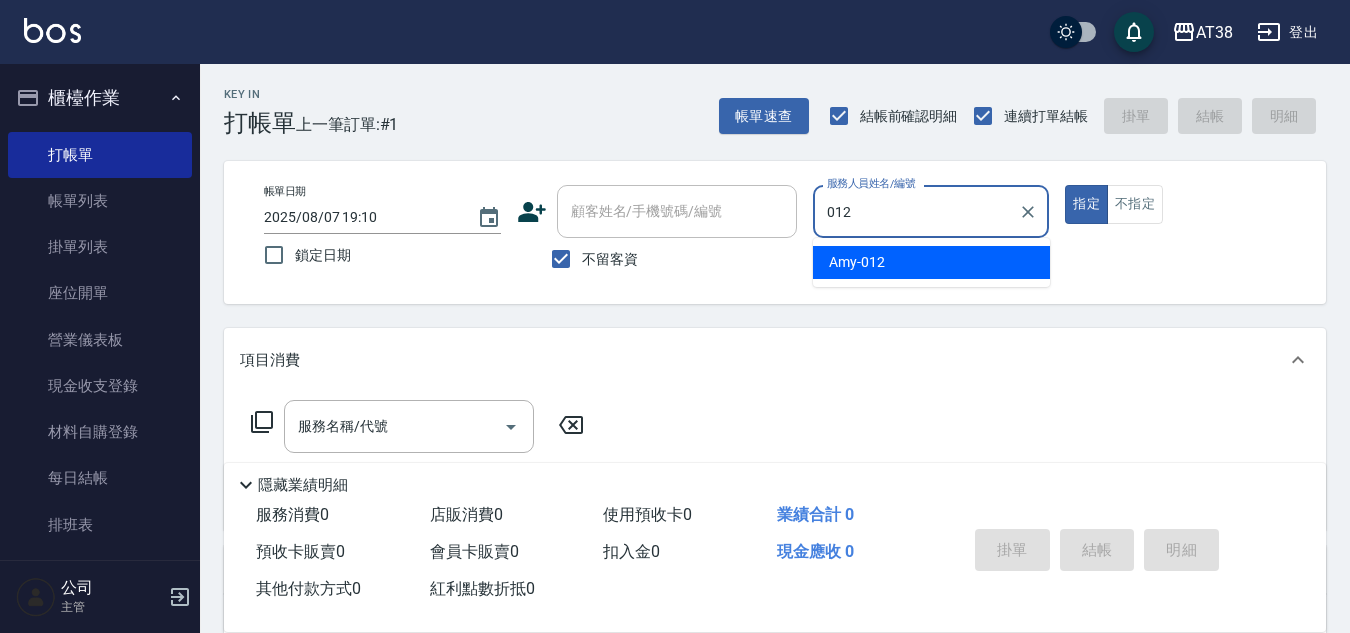 type on "[FIRST]-[ID]" 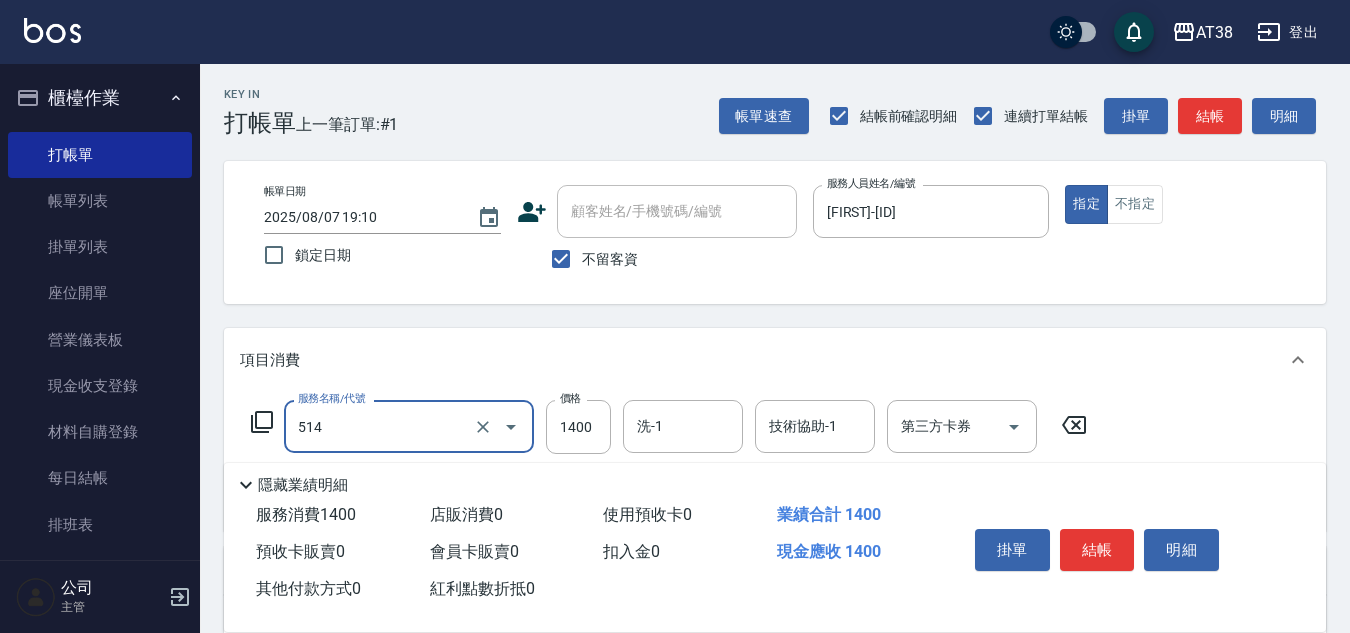 type on "染髮(長)(514)" 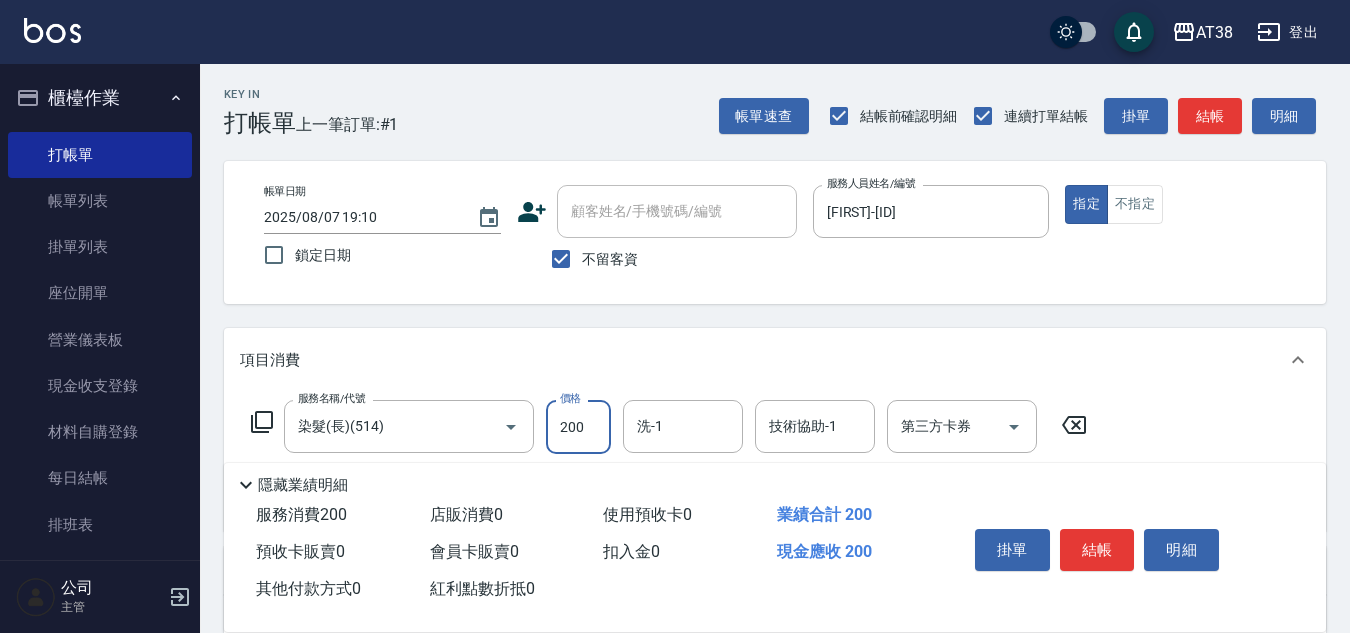 type on "2000" 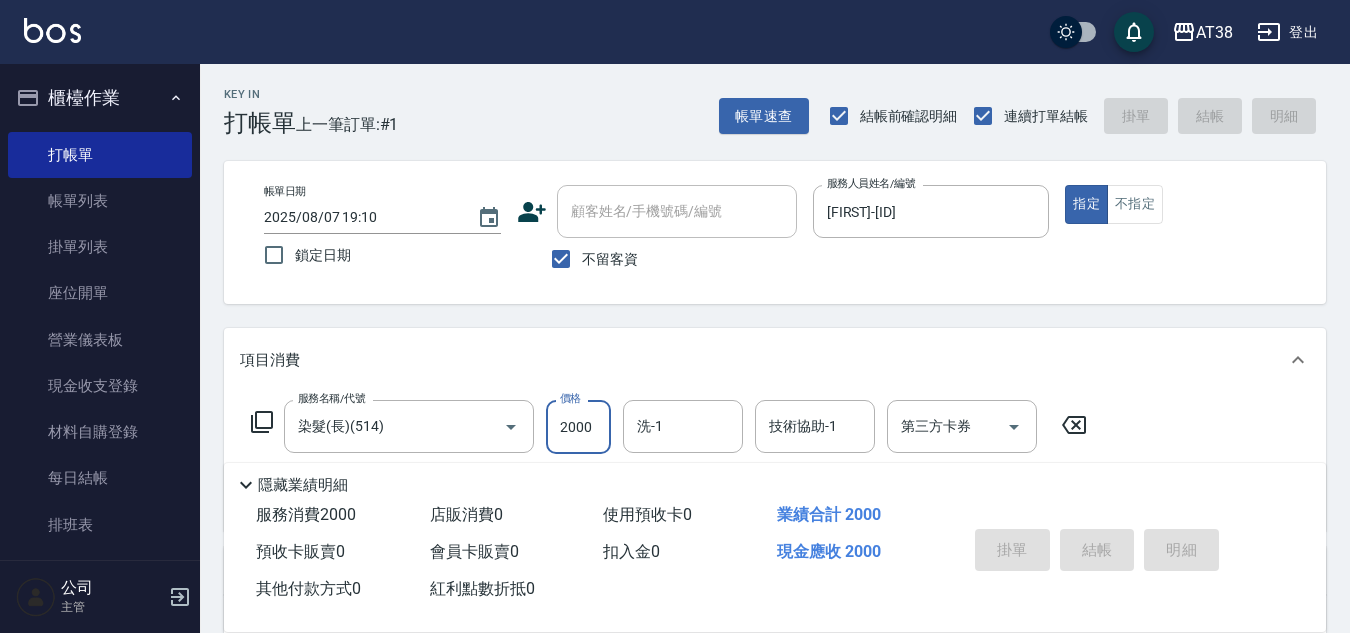 type 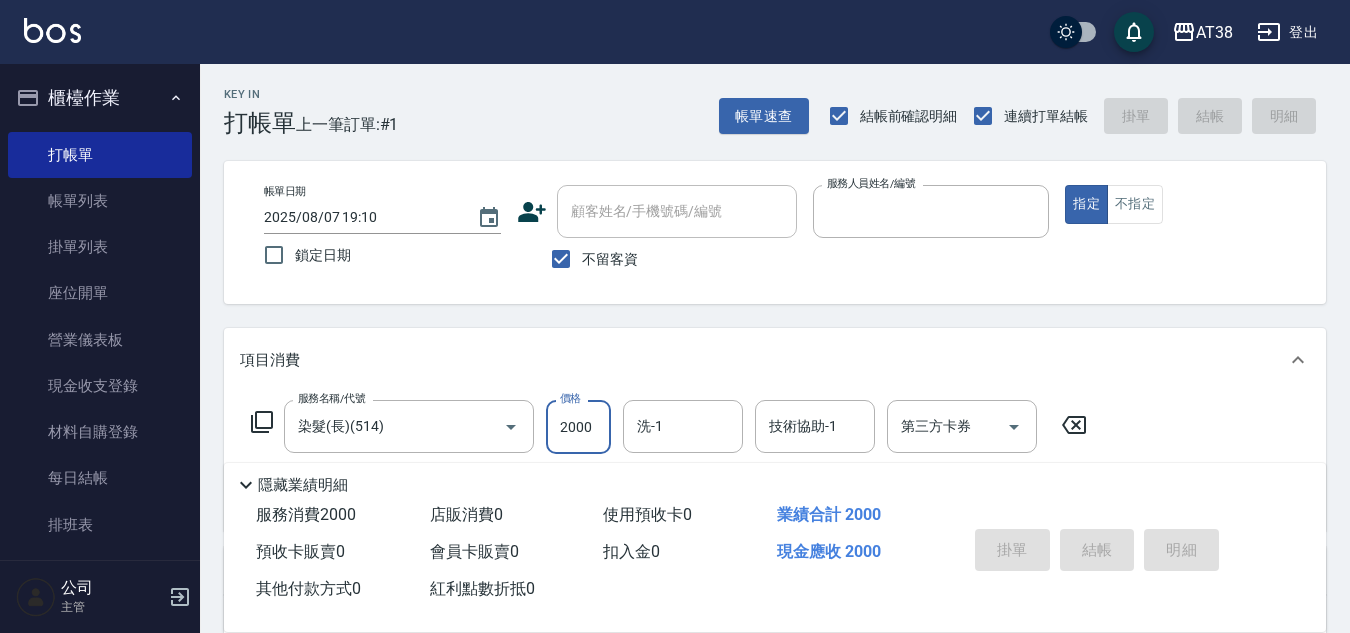 type 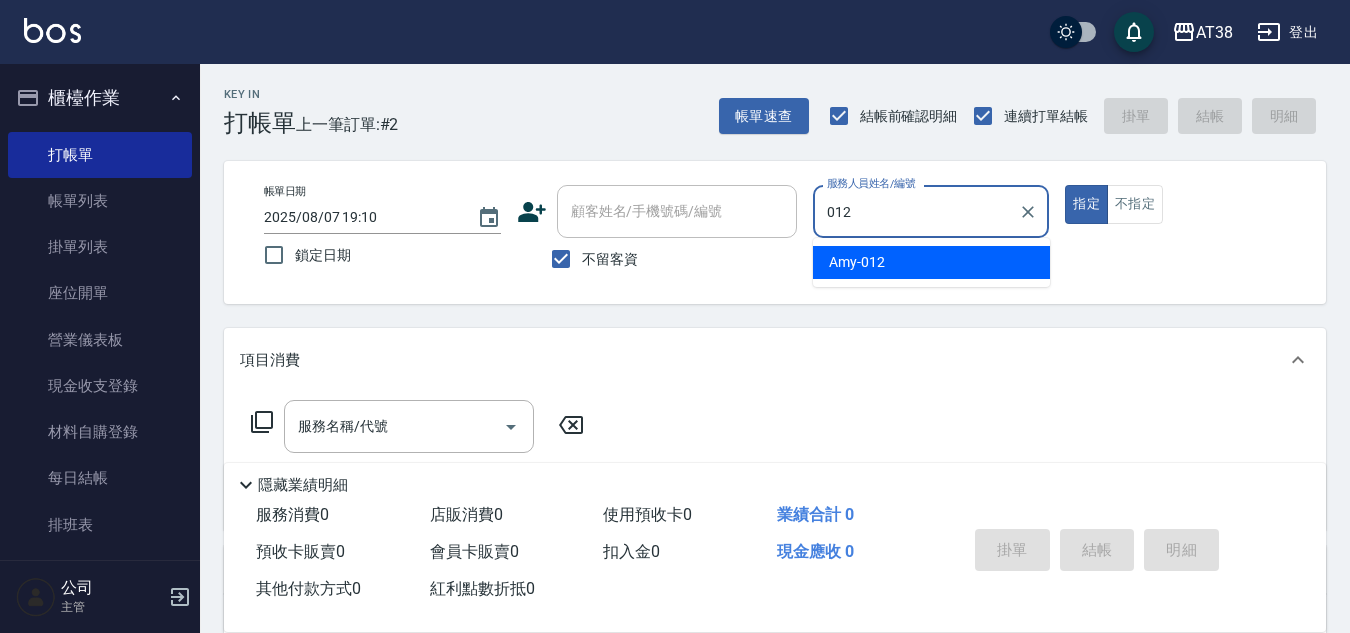 type on "[FIRST]-[ID]" 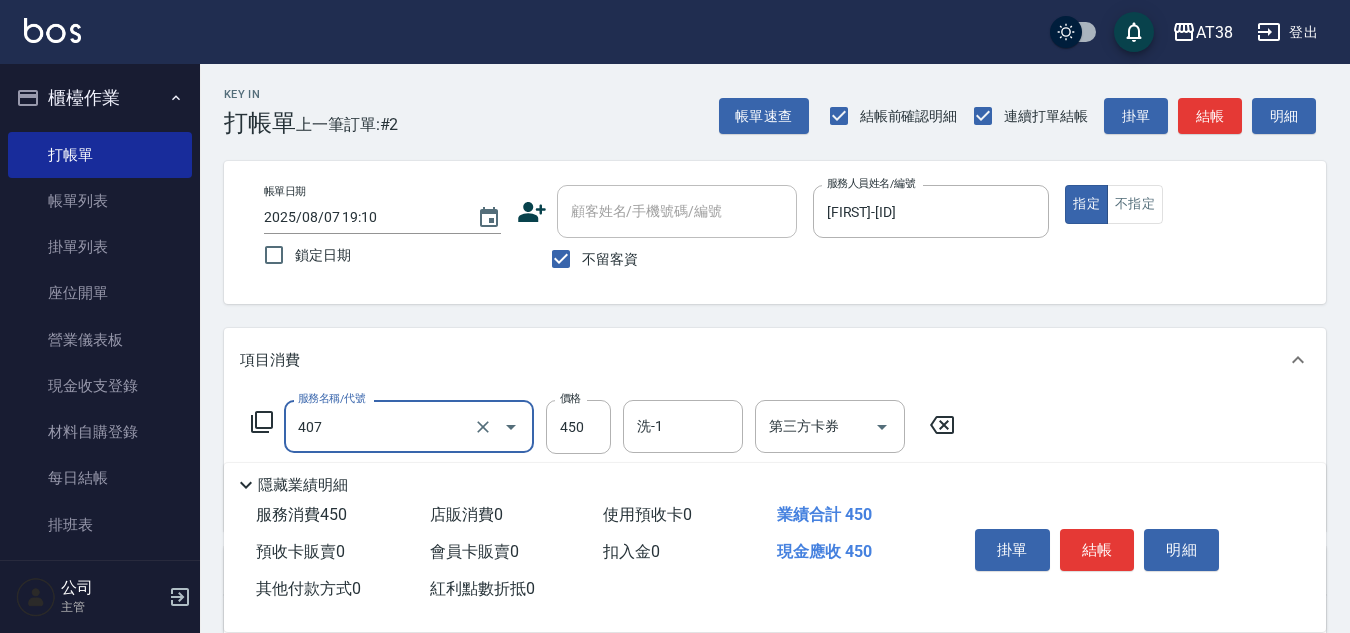 type on "剪髮(407)" 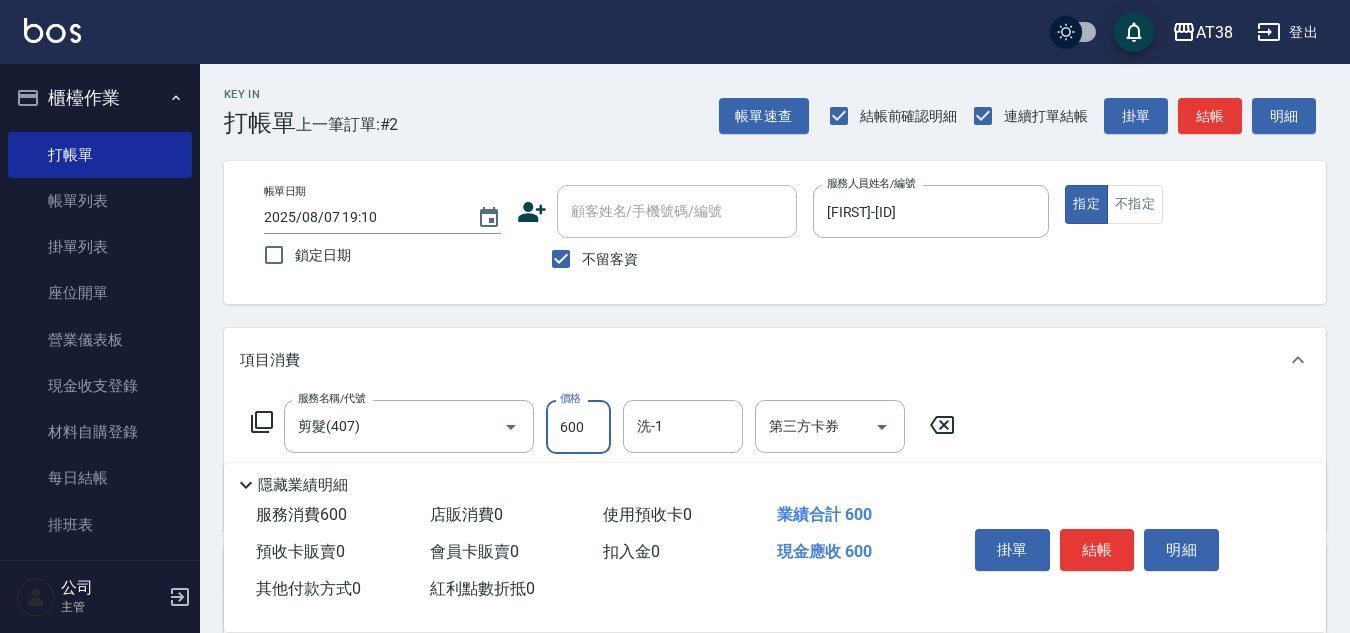 type on "600" 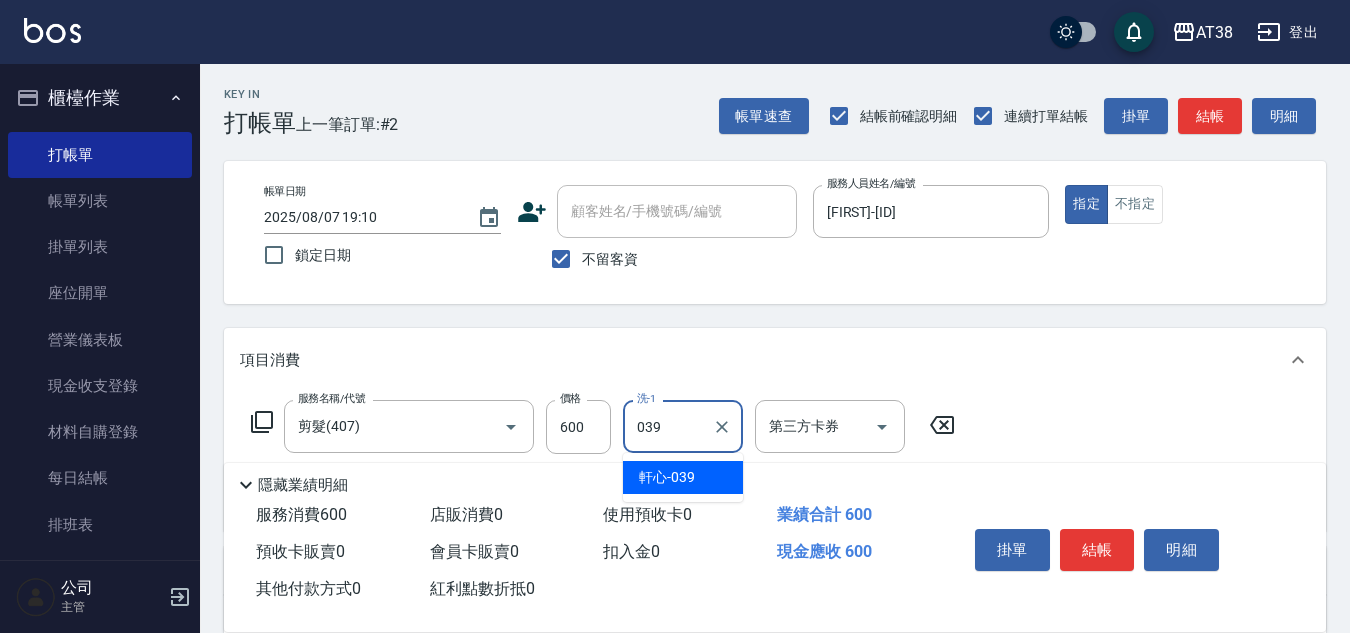 type on "[FIRST]-[ID]" 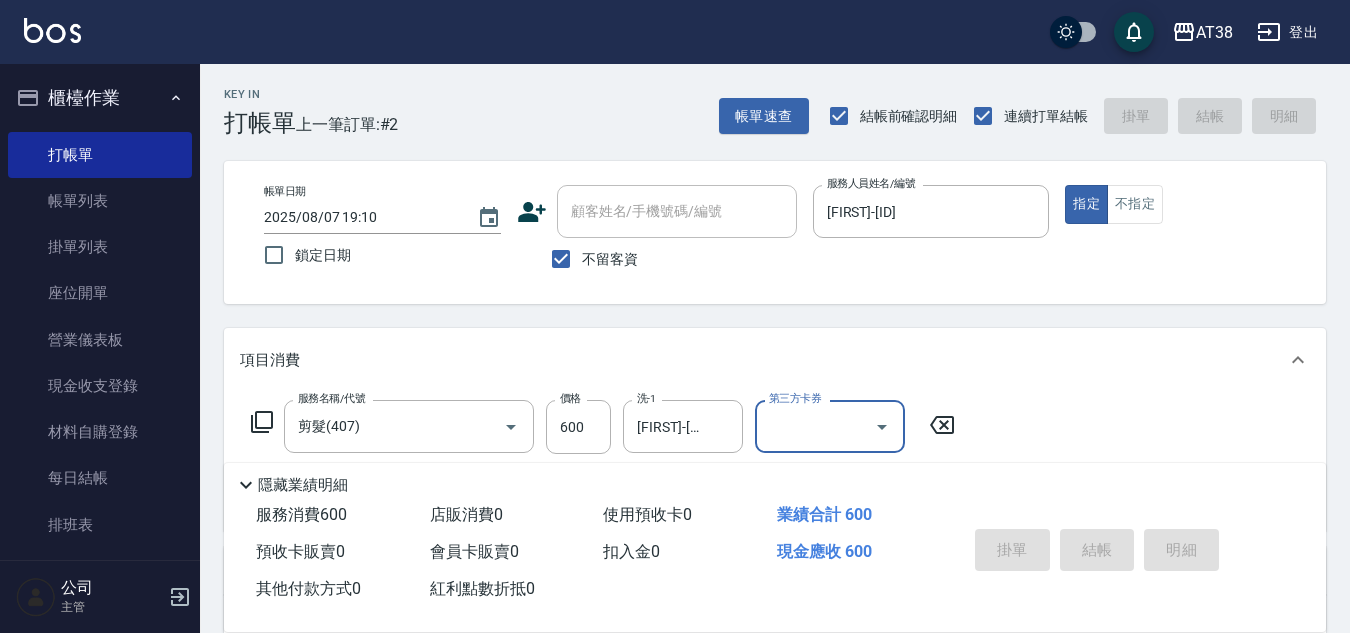 type 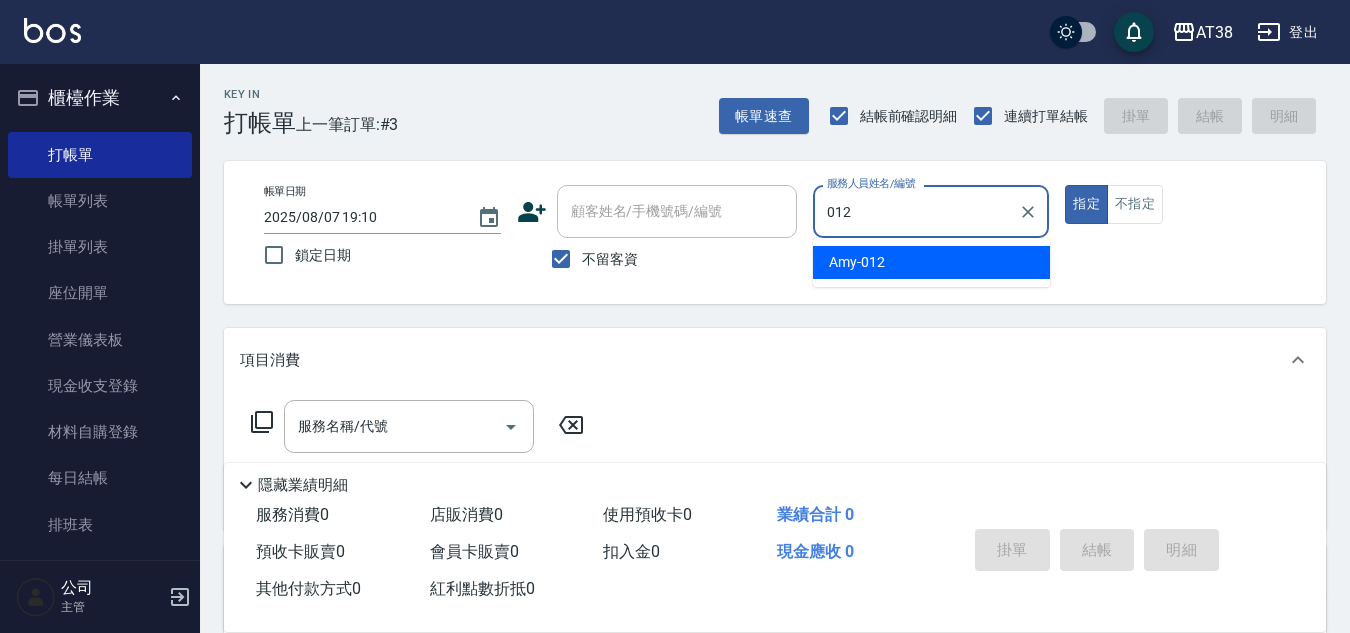 type on "[FIRST]-[ID]" 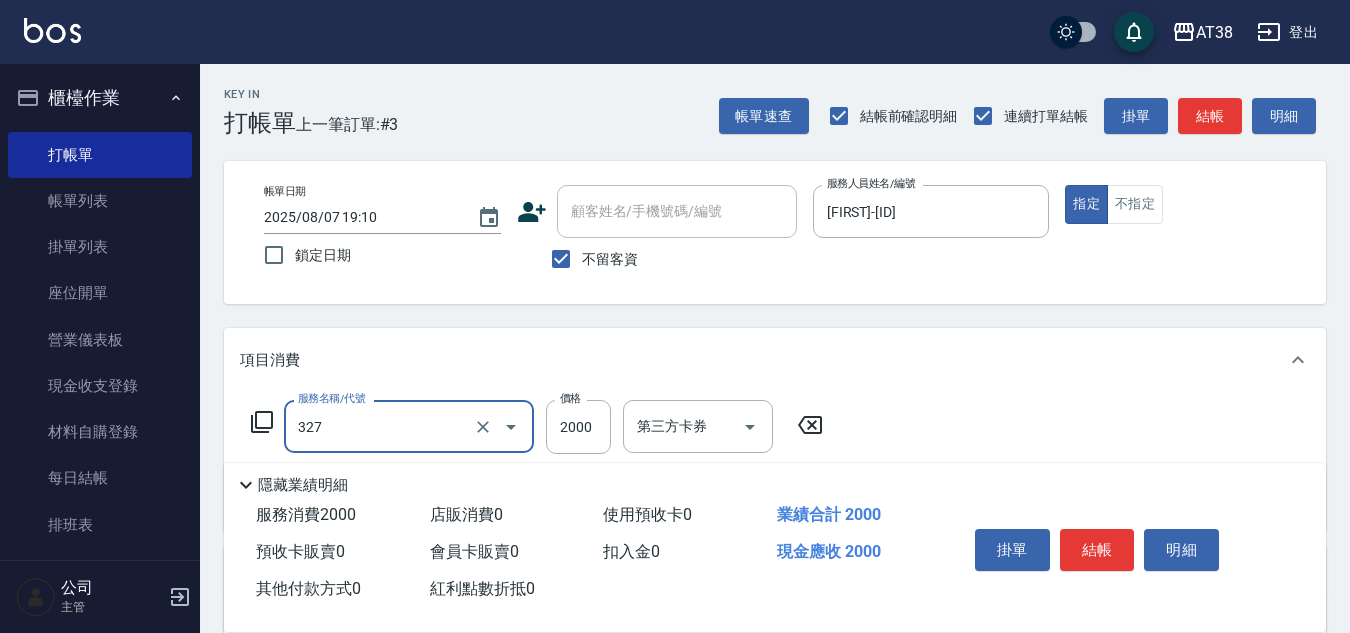 type on "溫塑燙(327)" 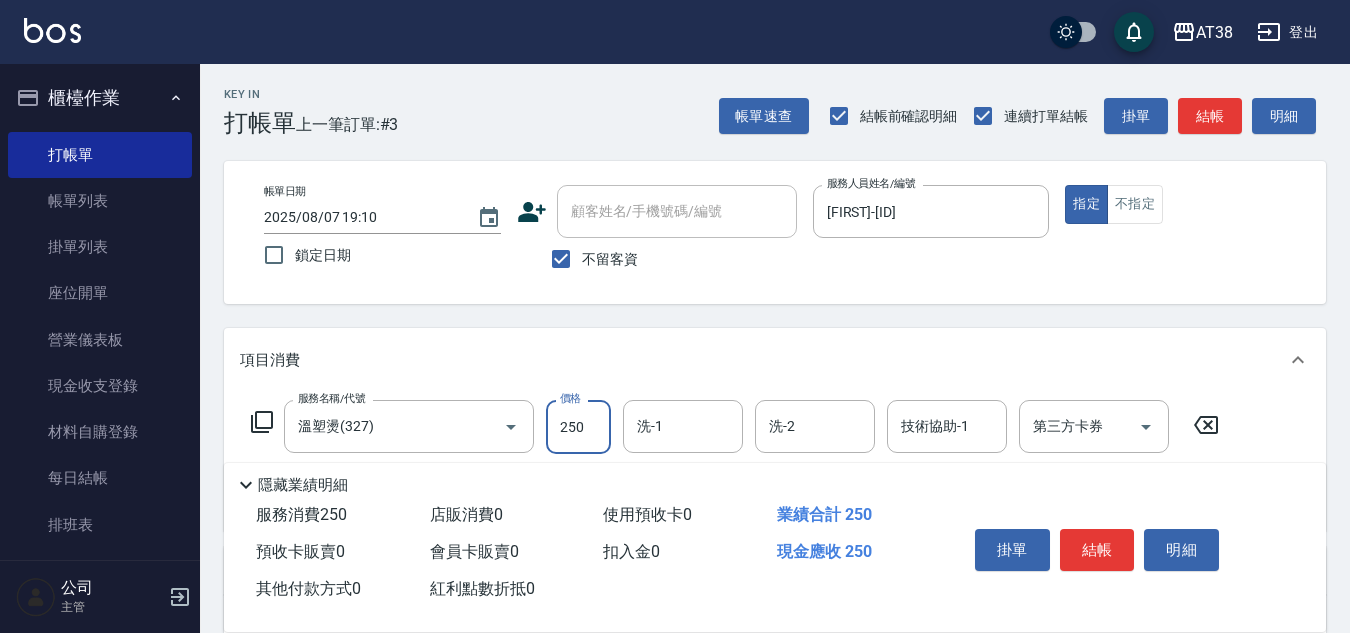 type on "2500" 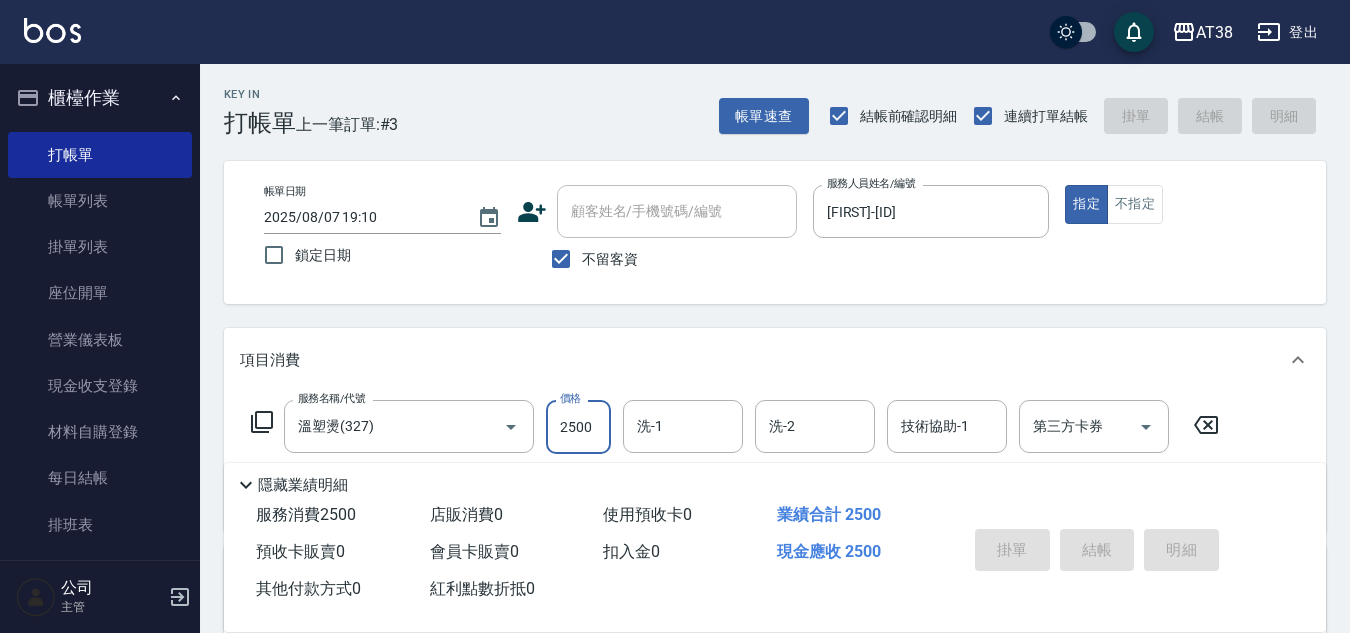 type on "2025/08/07 19:11" 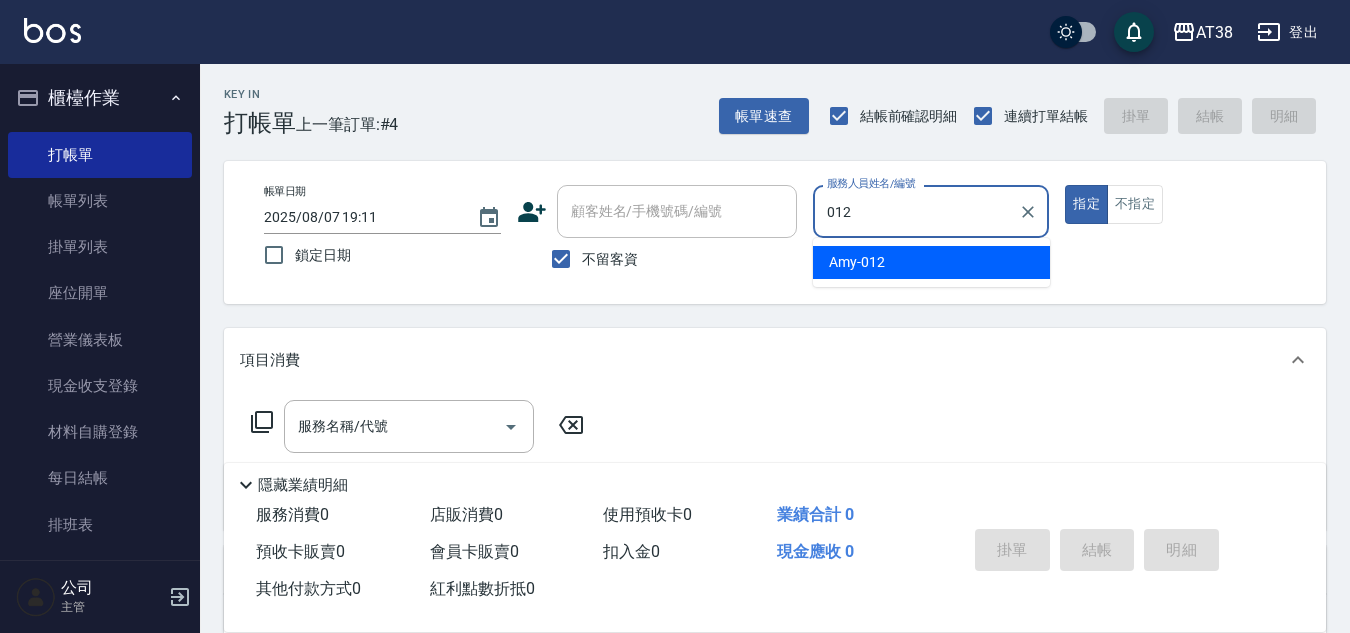 type on "[FIRST]-[ID]" 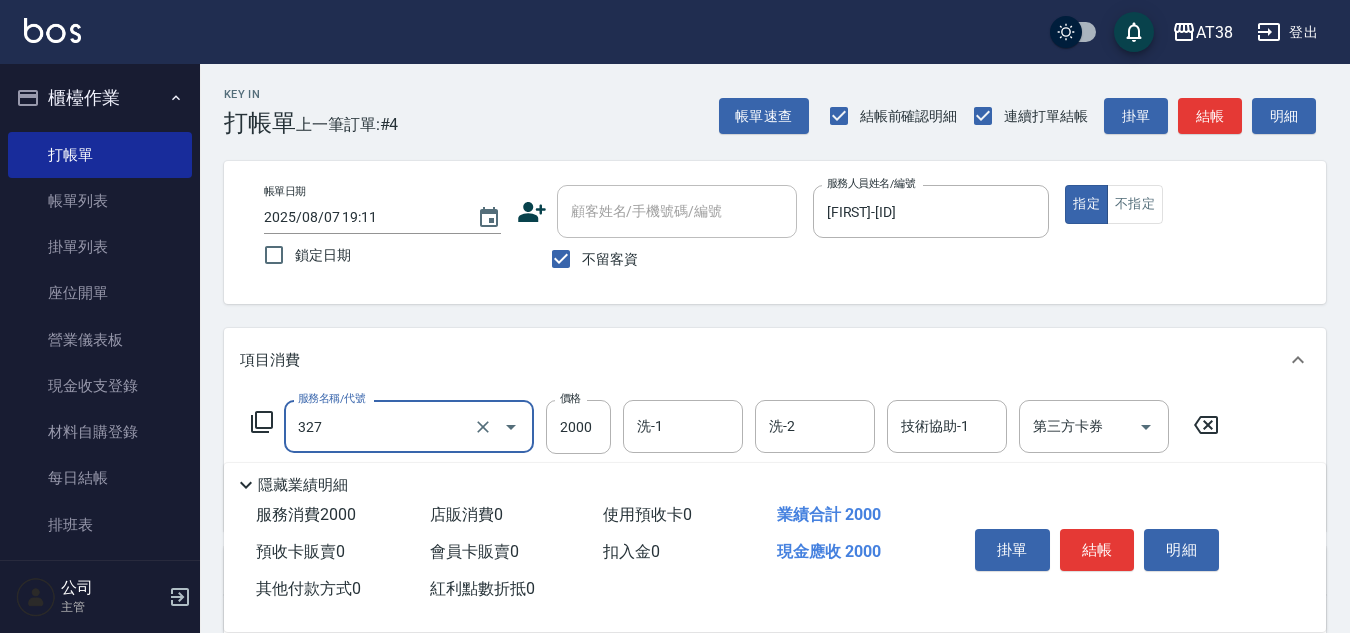 type on "溫塑燙(327)" 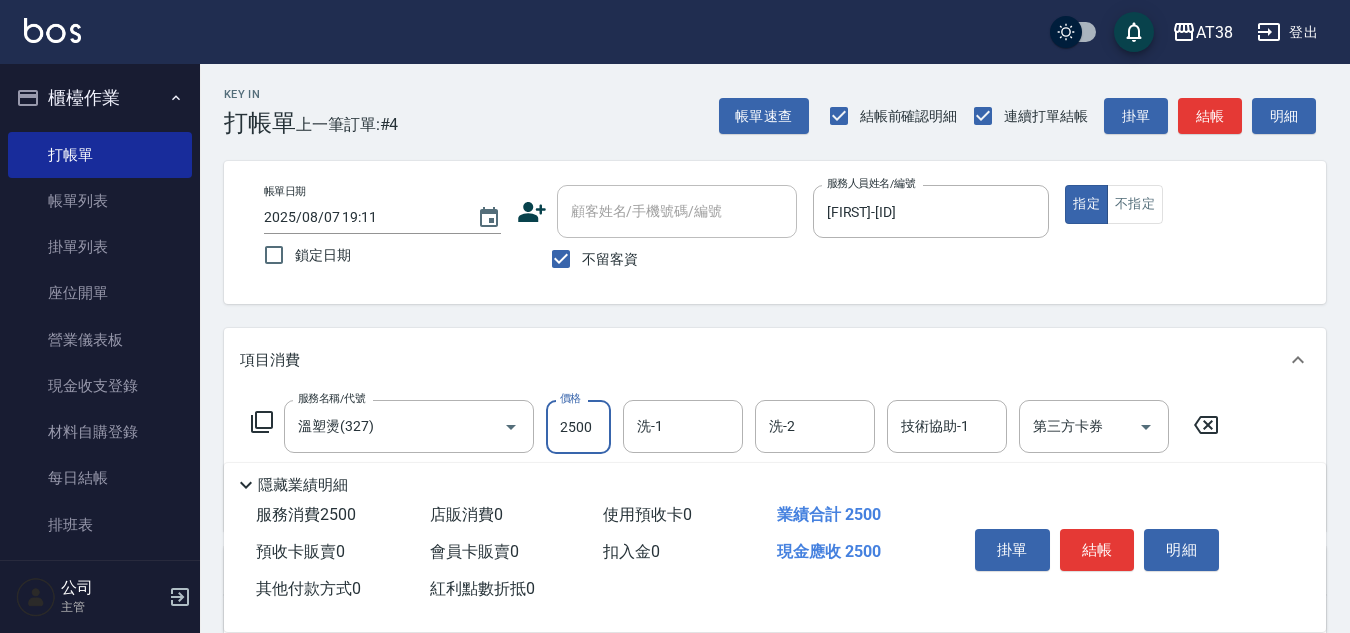 type on "2500" 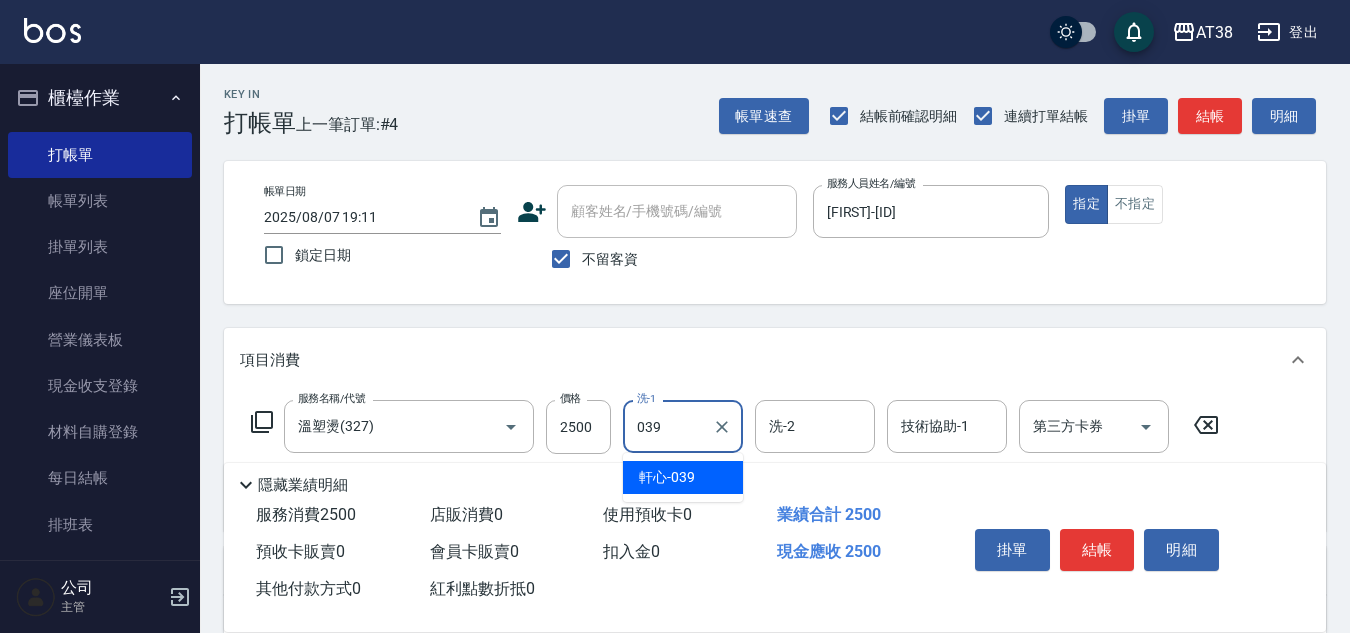 type on "[FIRST]-[ID]" 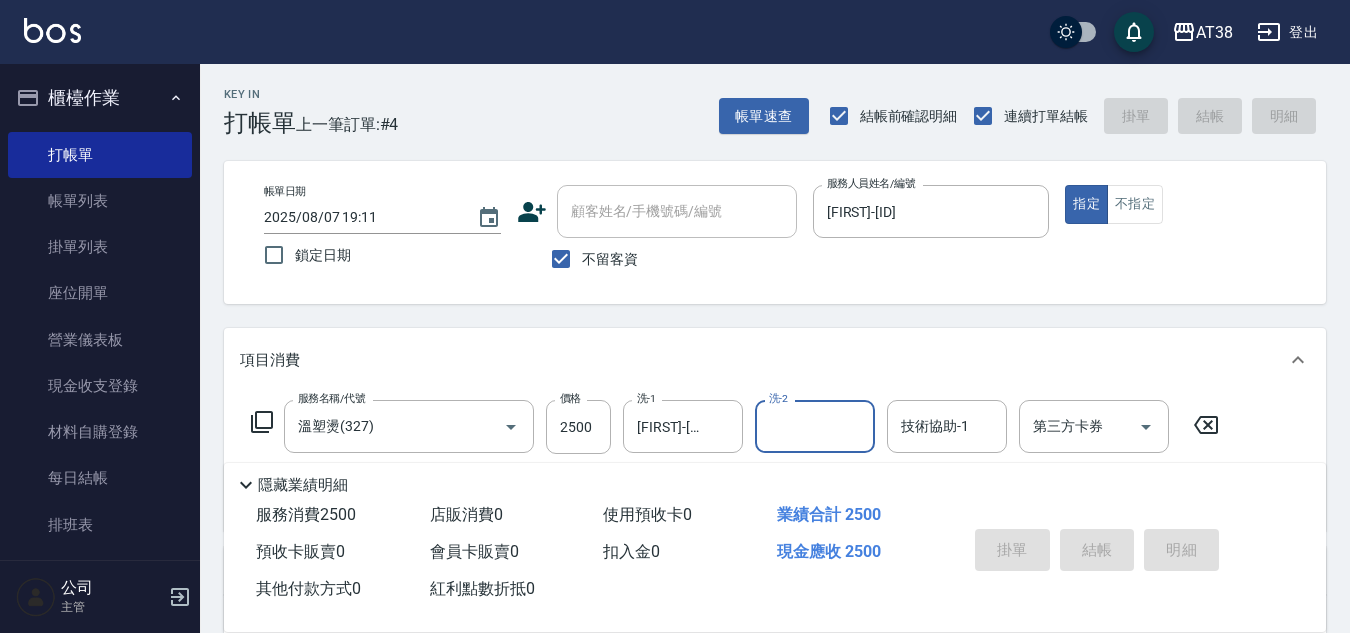 type 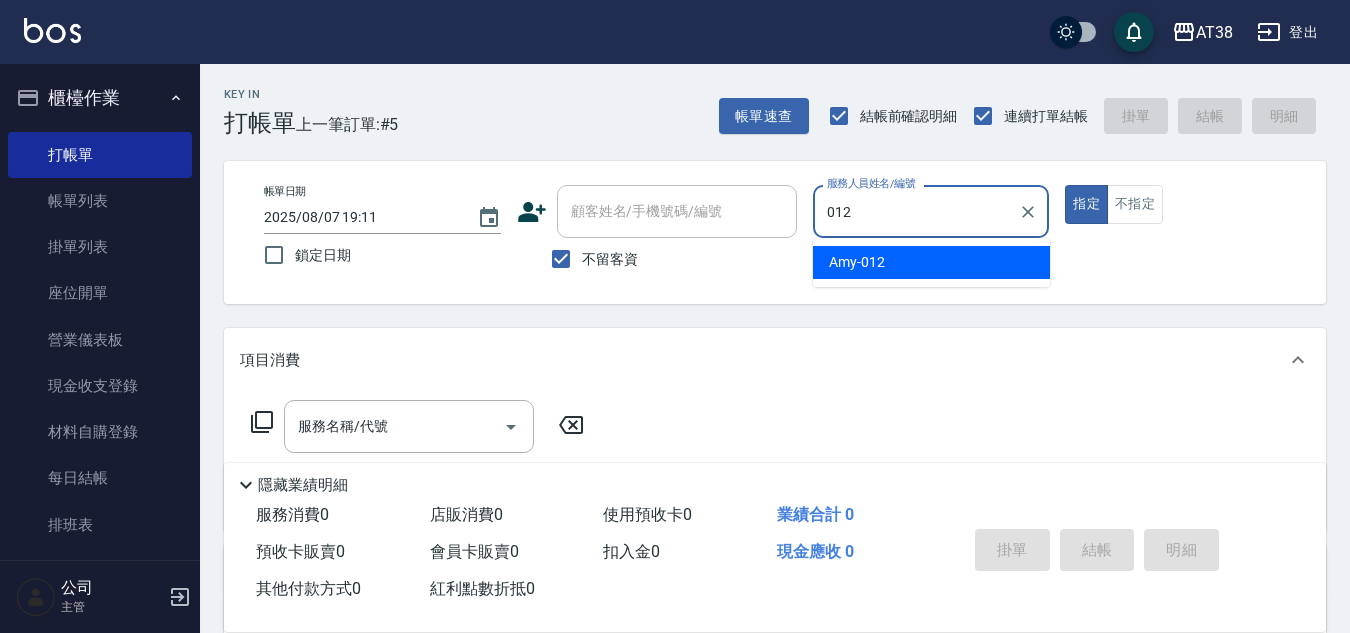 type on "[FIRST]-[ID]" 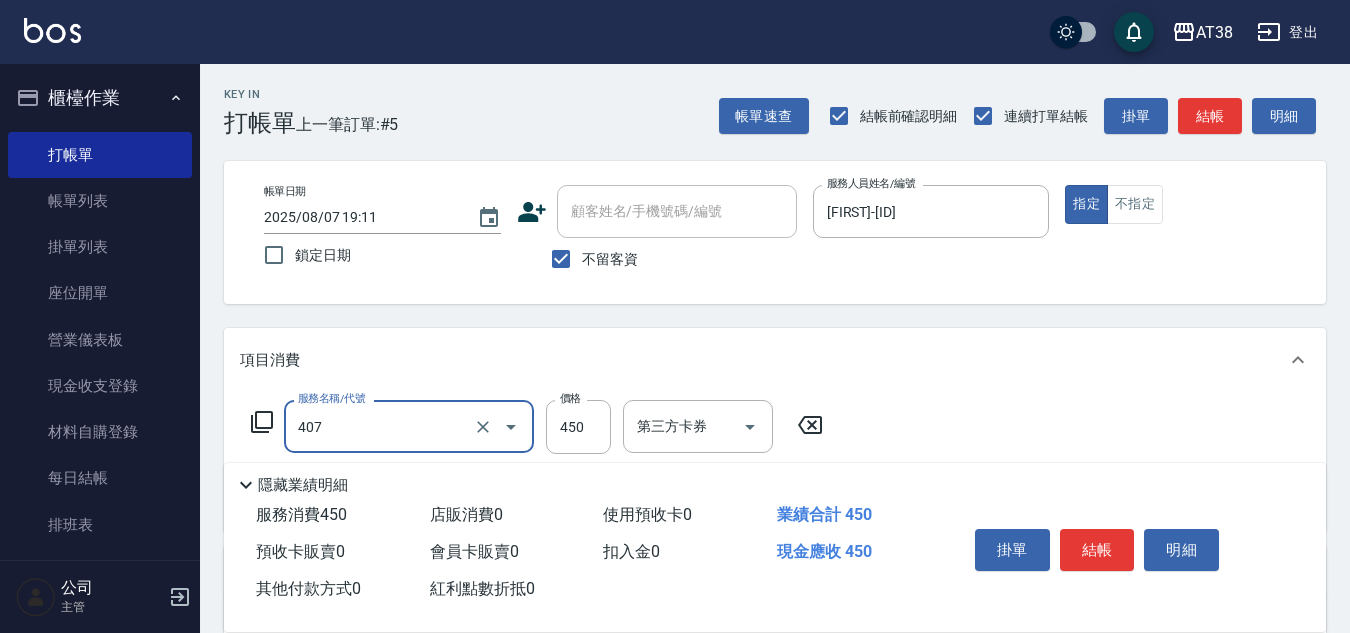 type on "剪髮(407)" 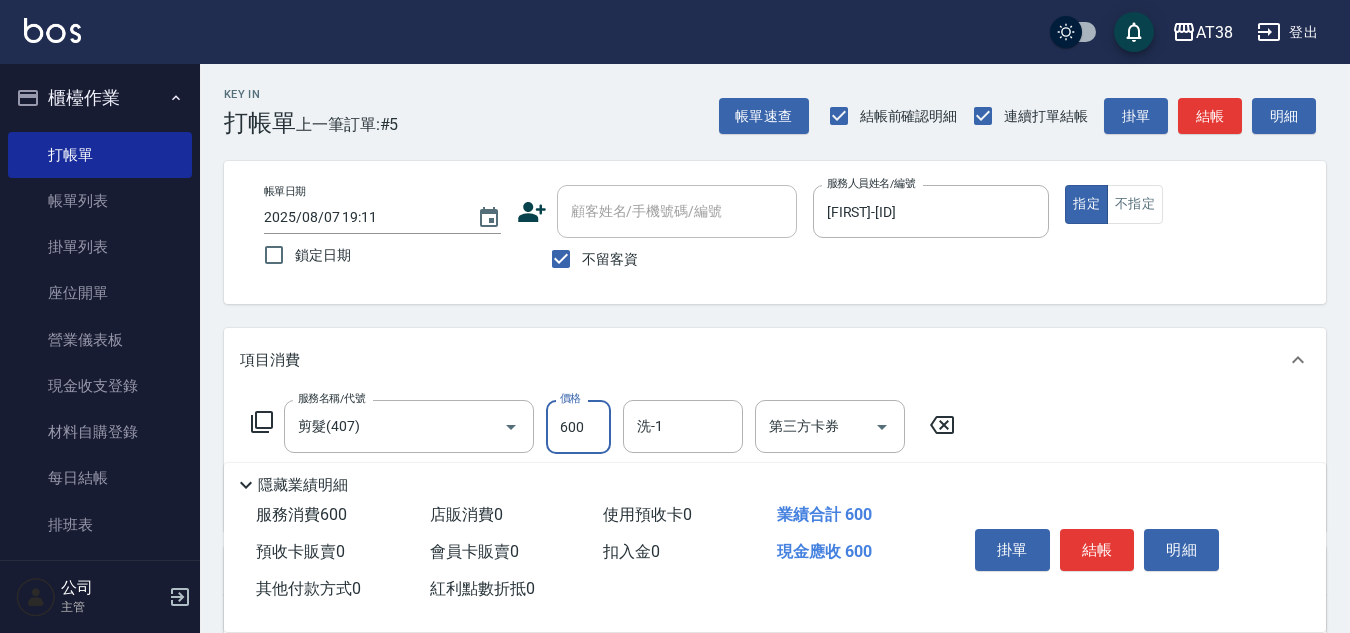 type on "600" 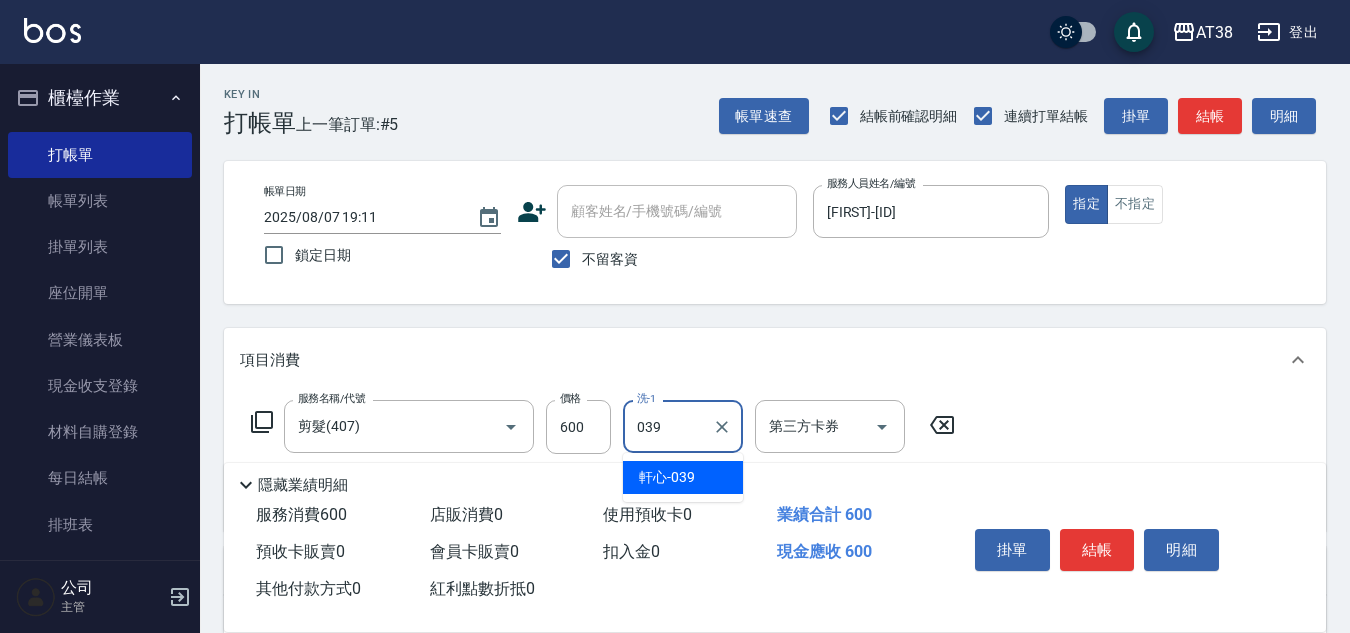 type on "[FIRST]-[ID]" 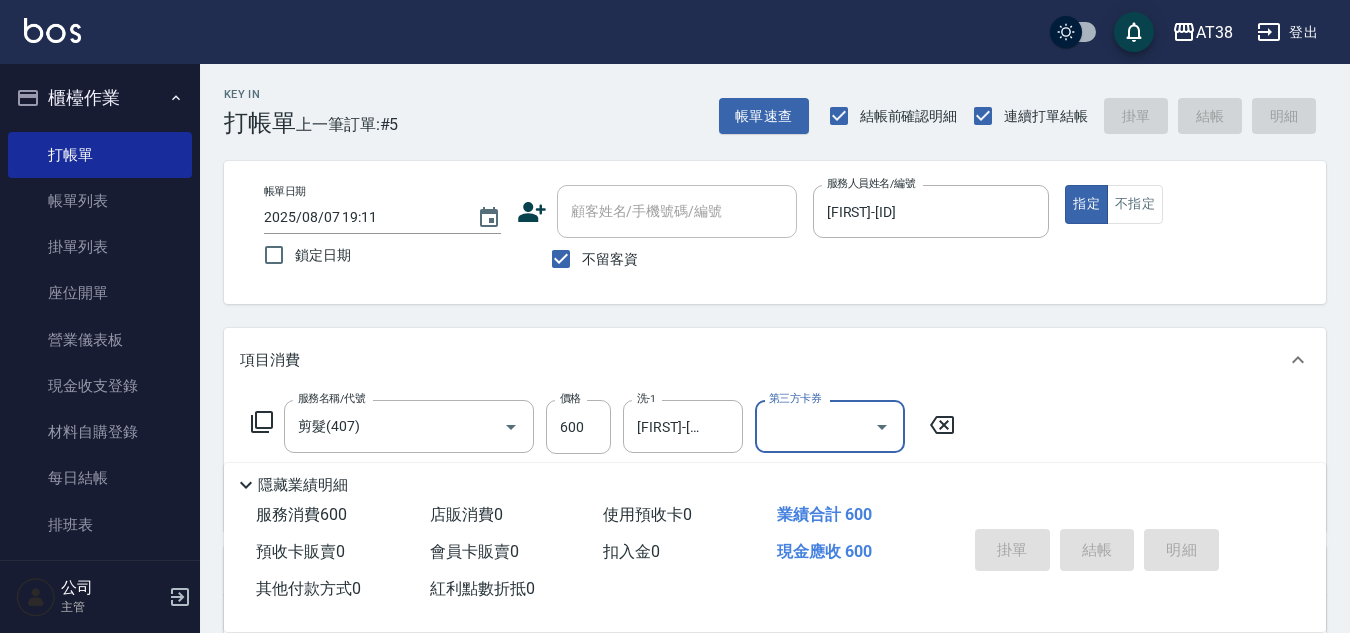 type 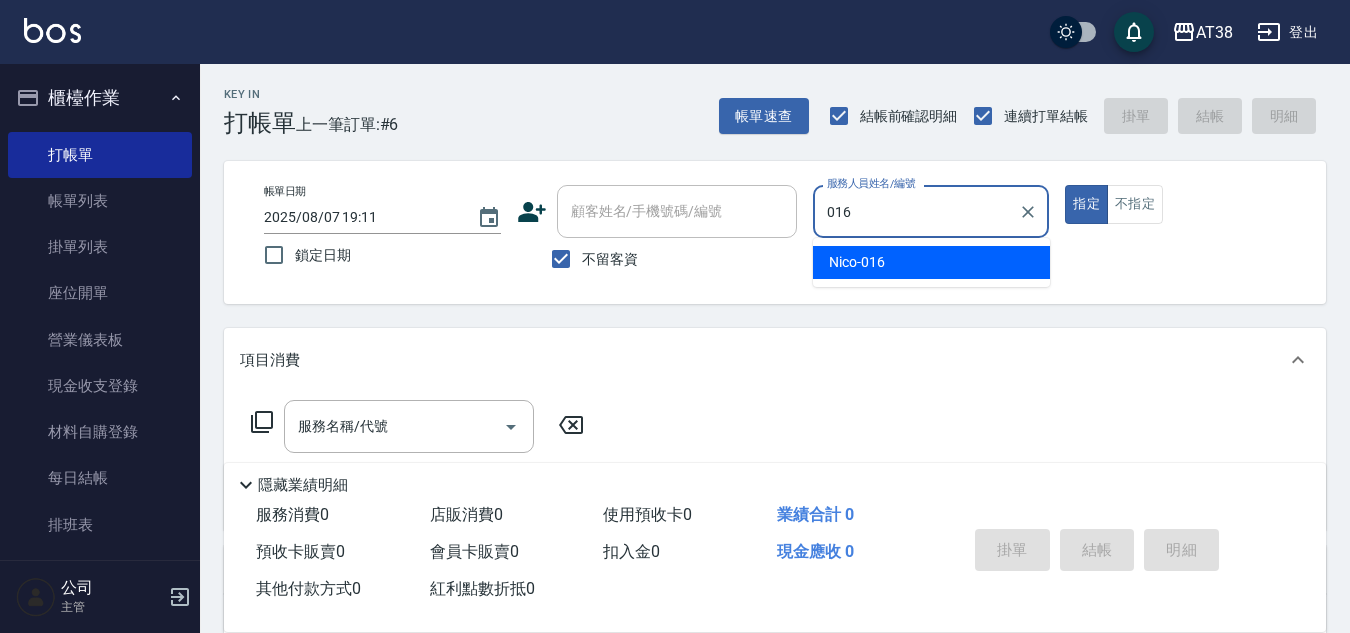type on "[FIRST]-[ID]" 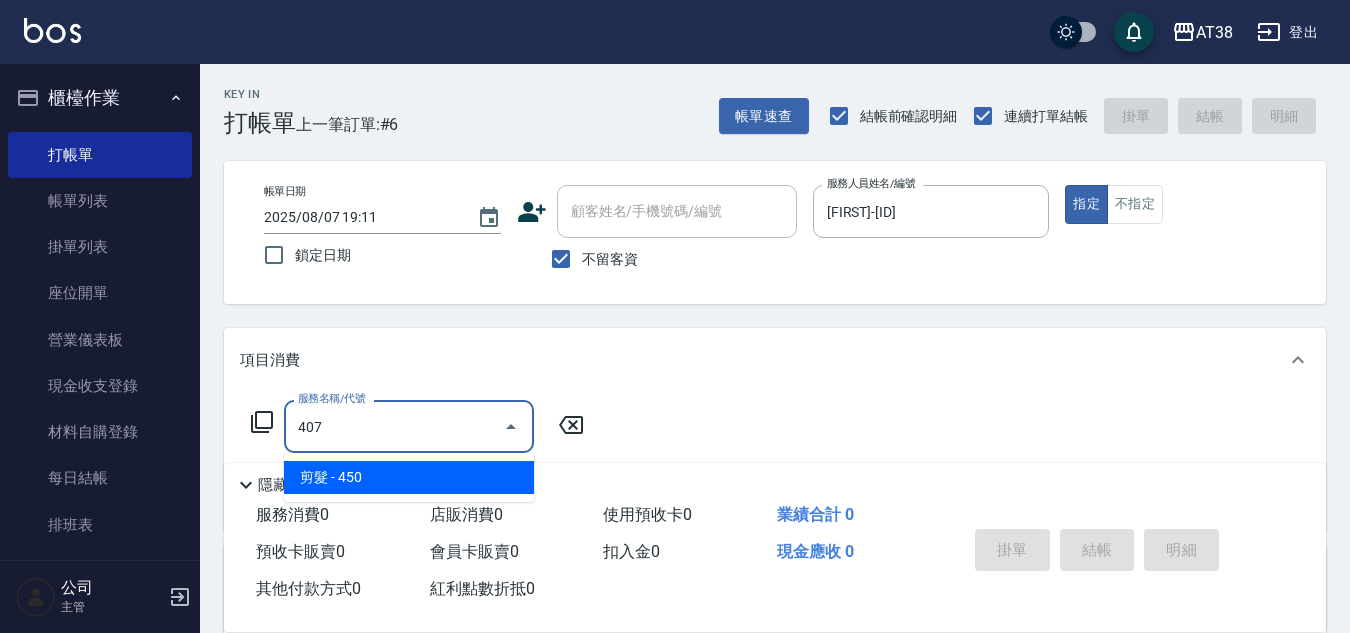 type on "剪髮(407)" 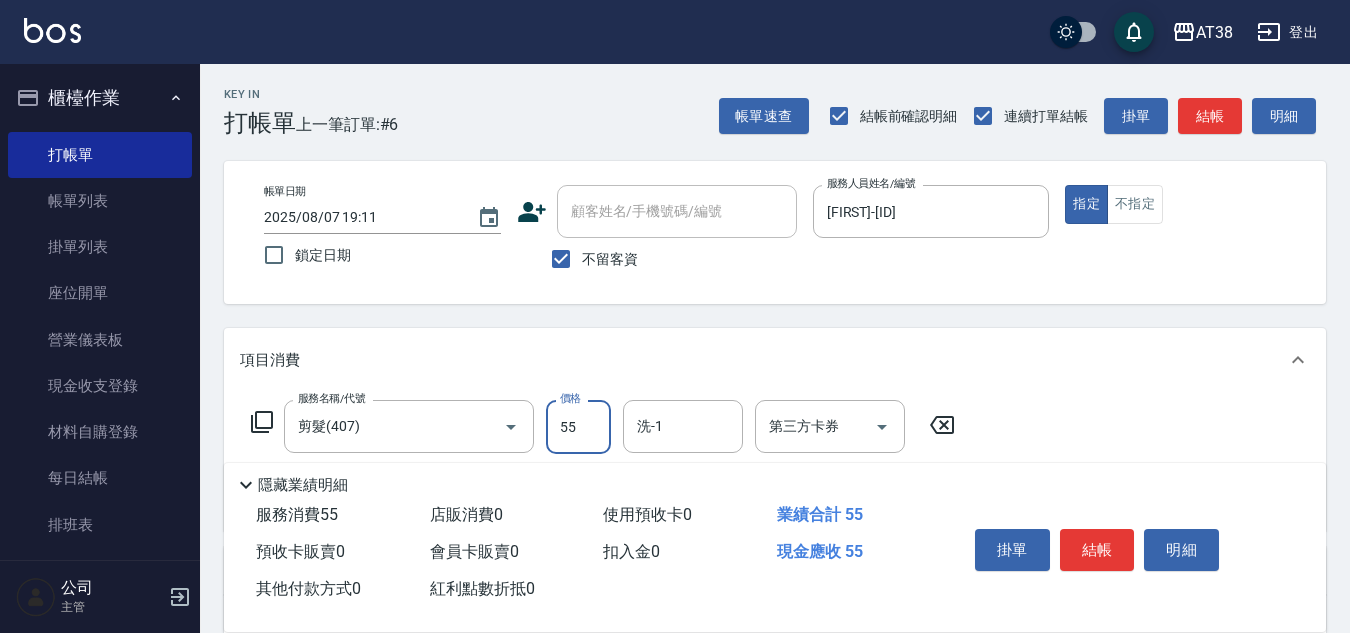 type on "550" 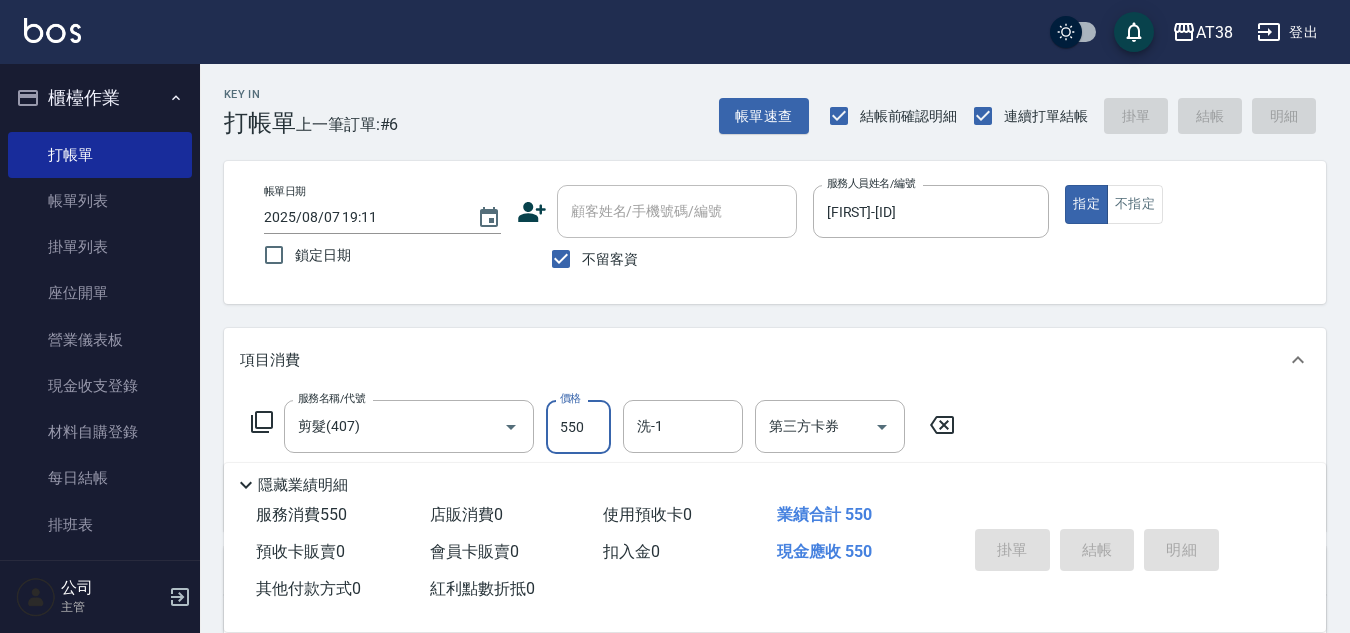 type 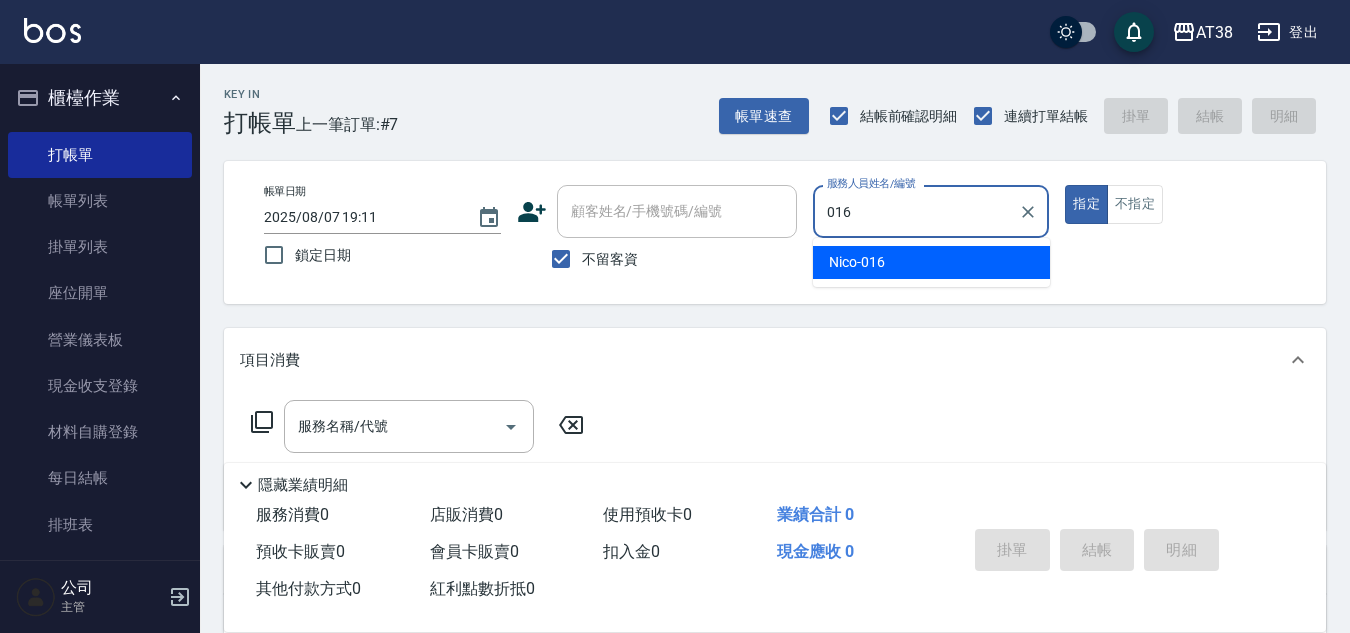 type on "[FIRST]-[ID]" 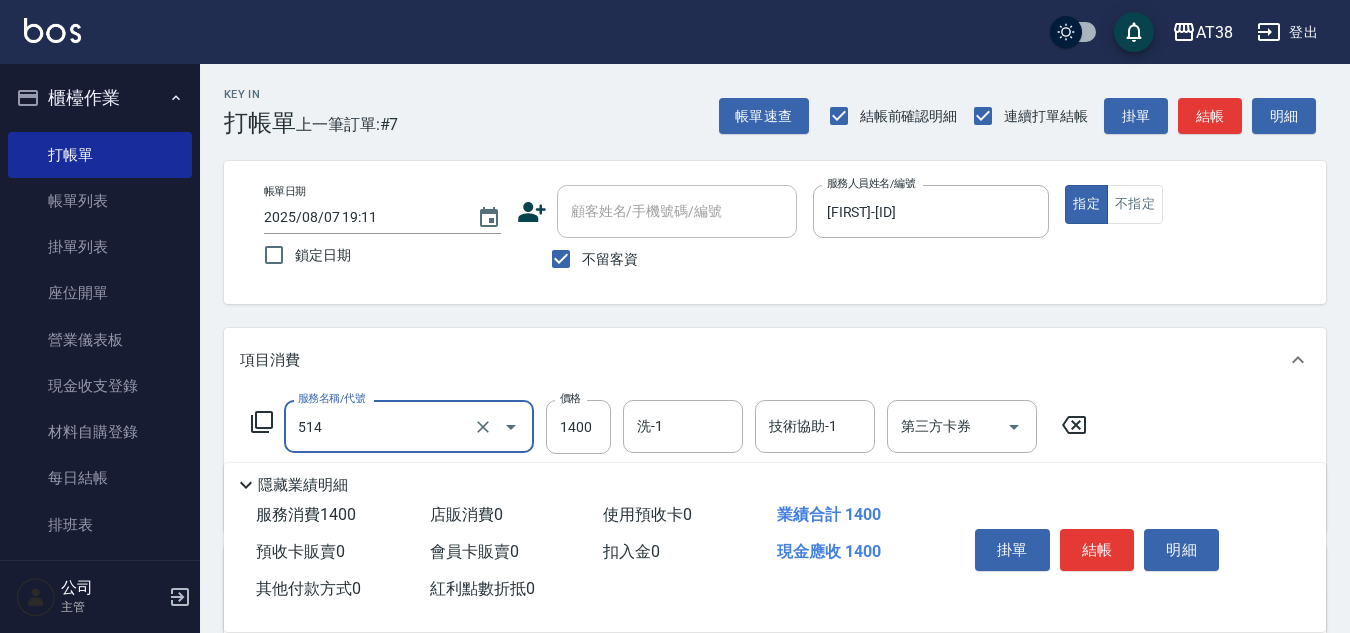 type on "染髮(長)(514)" 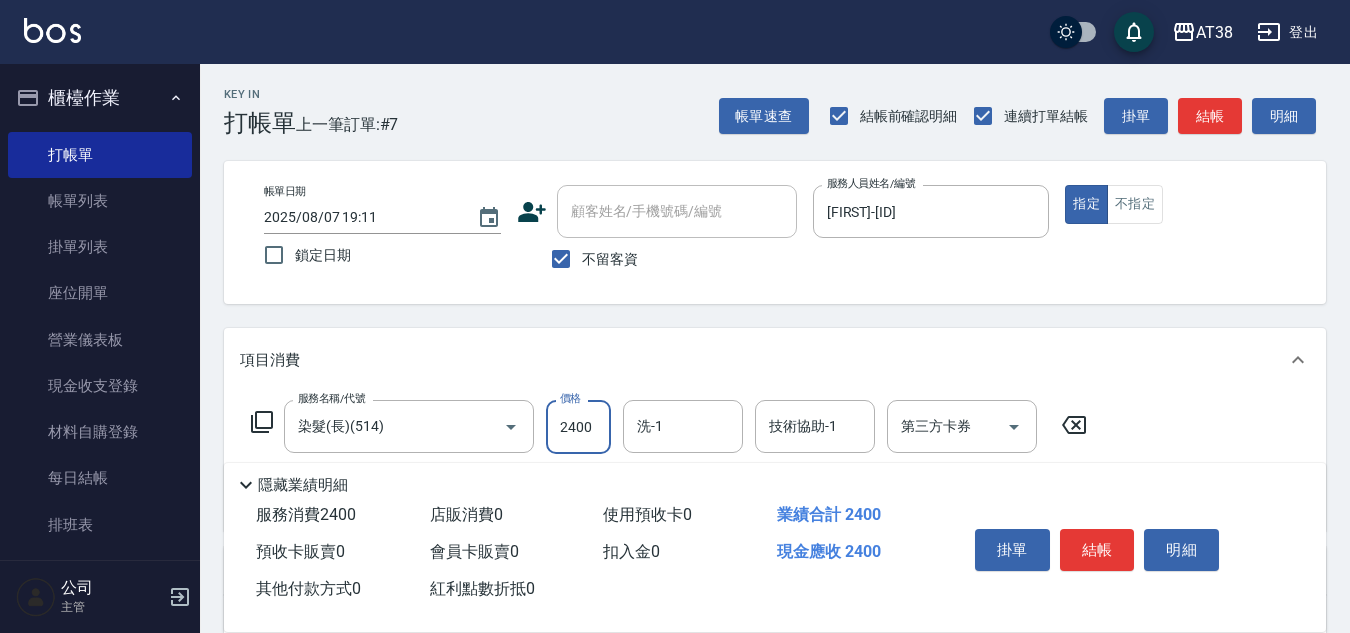 type on "2400" 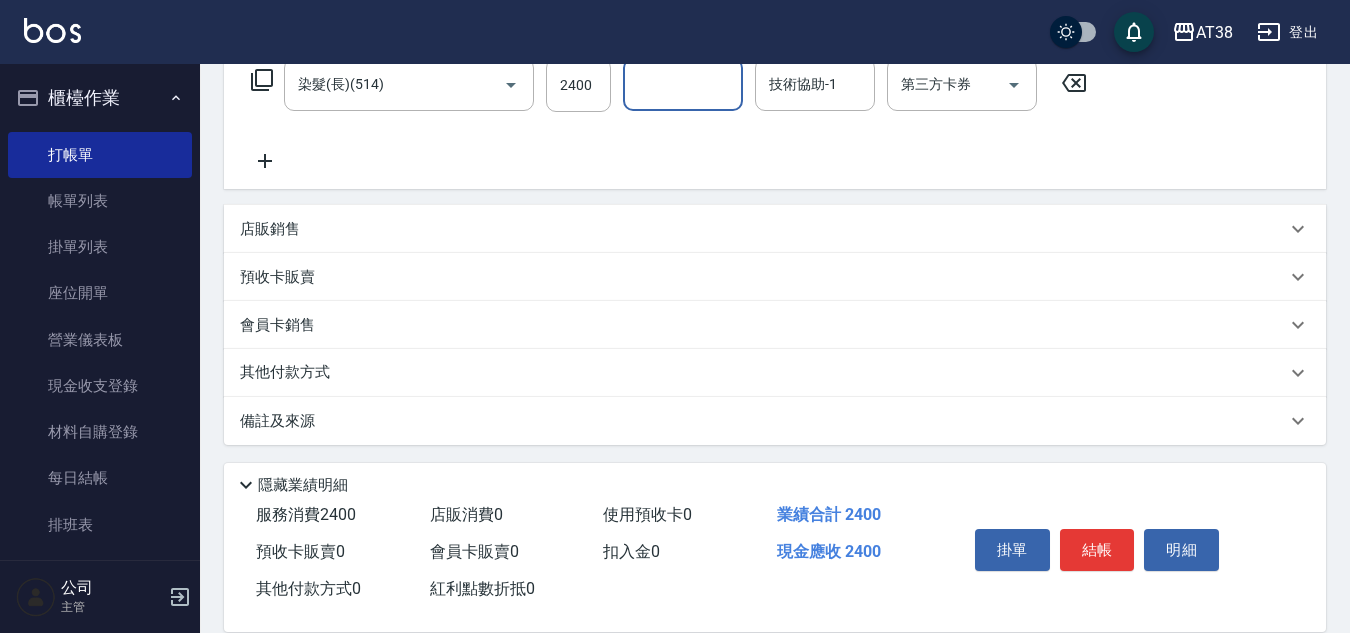 scroll, scrollTop: 346, scrollLeft: 0, axis: vertical 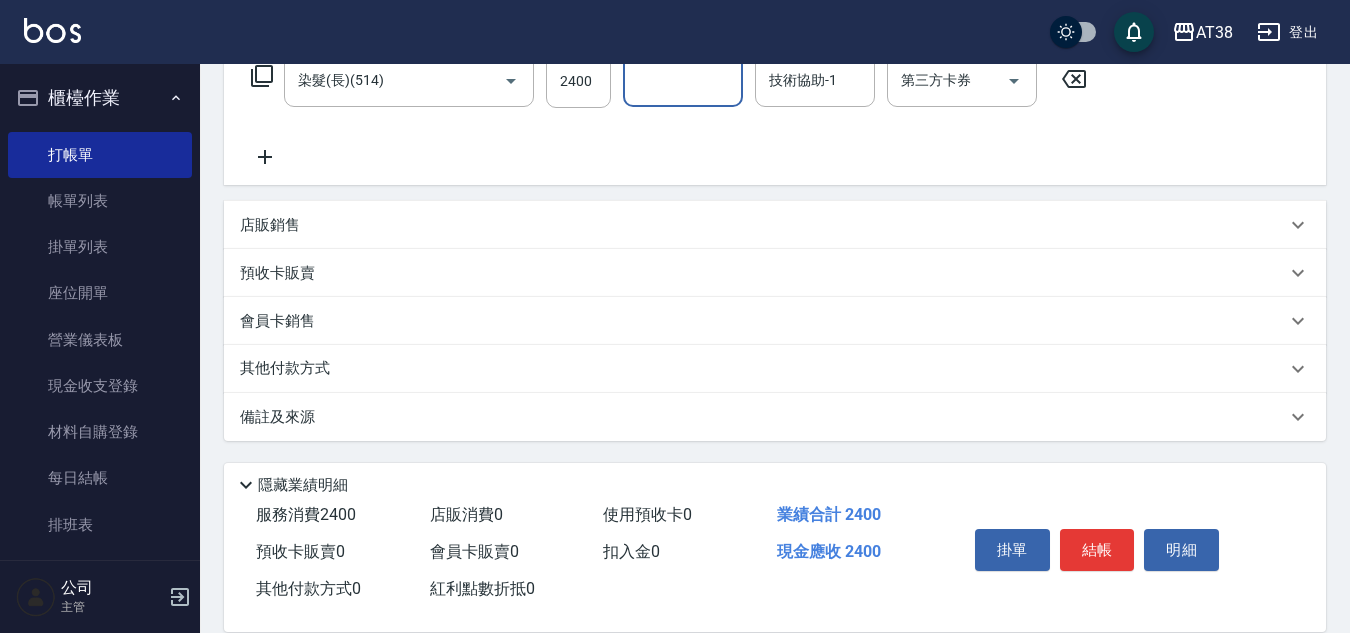 drag, startPoint x: 266, startPoint y: 225, endPoint x: 277, endPoint y: 218, distance: 13.038404 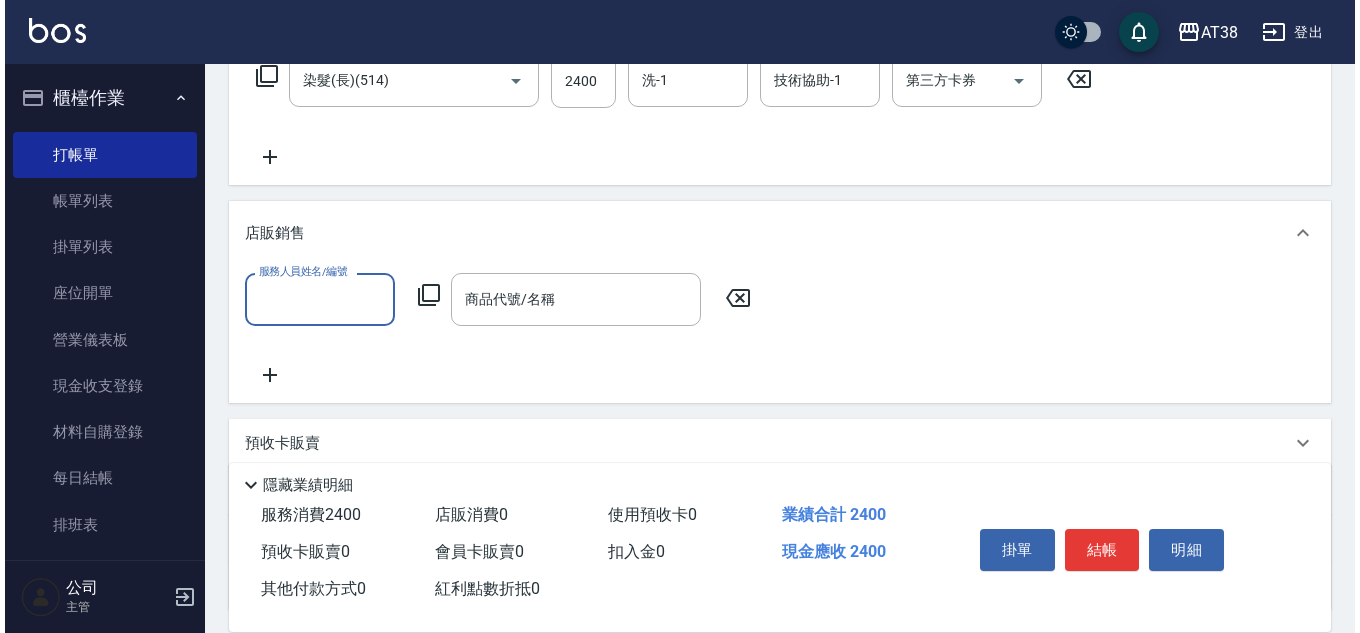 scroll, scrollTop: 0, scrollLeft: 0, axis: both 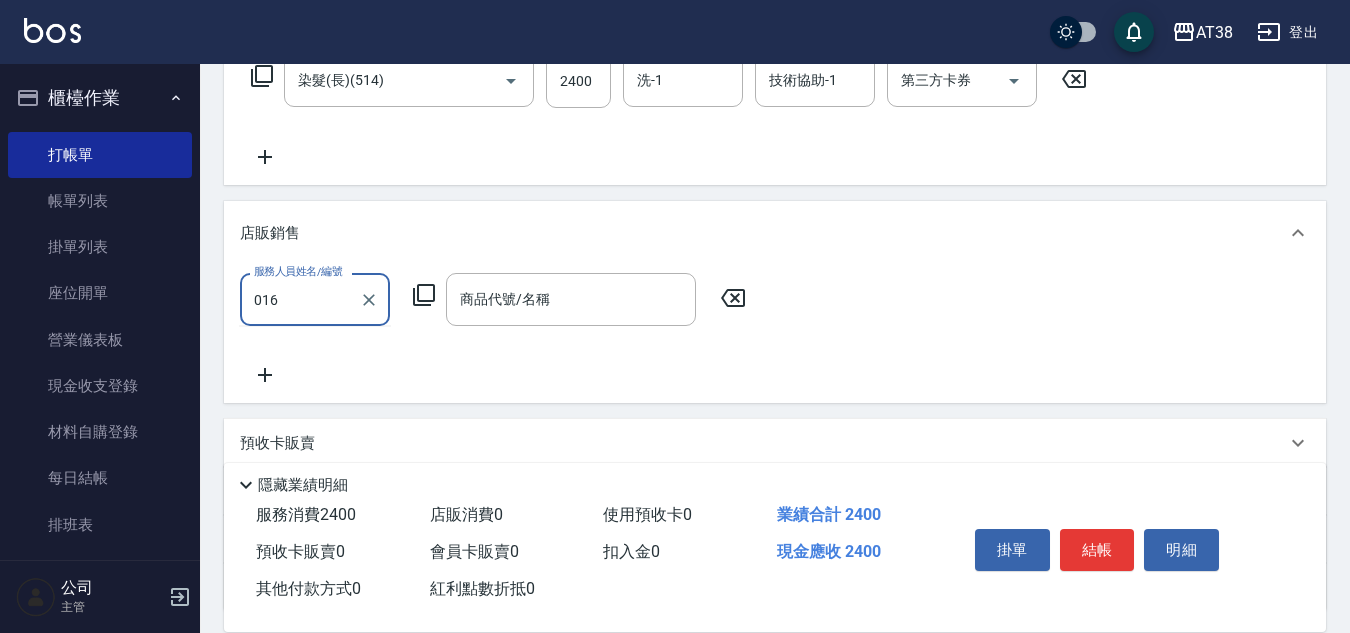type on "[FIRST]-[ID]" 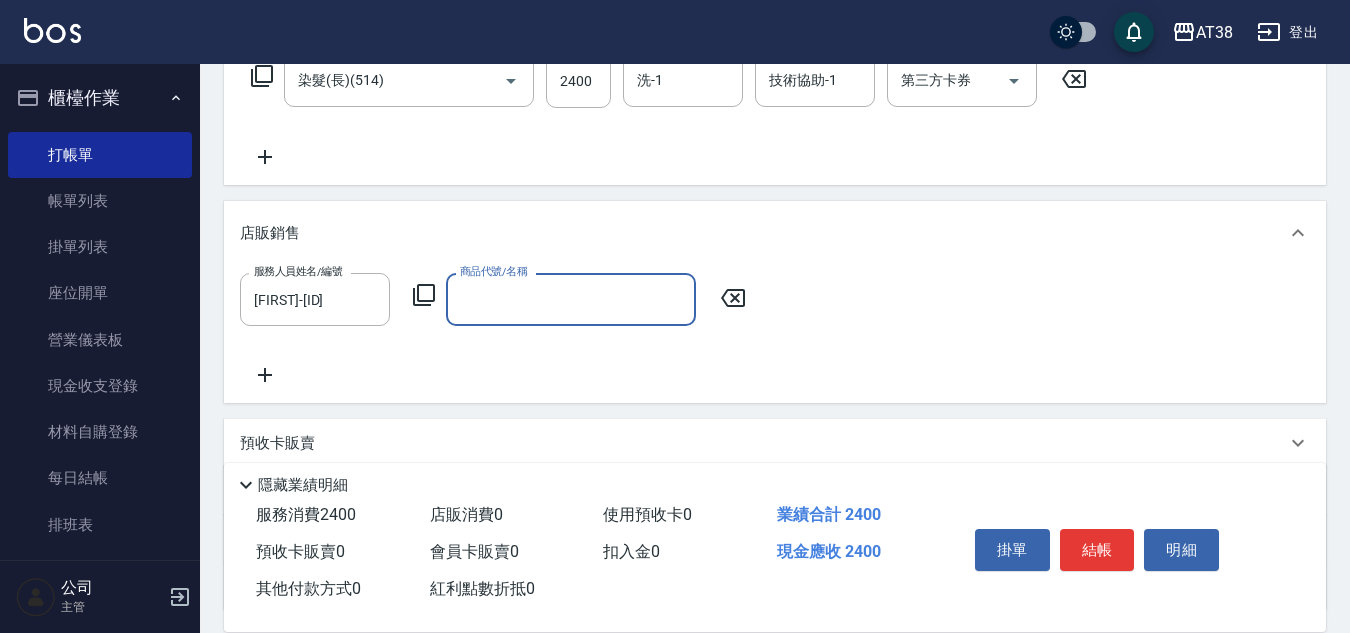 click 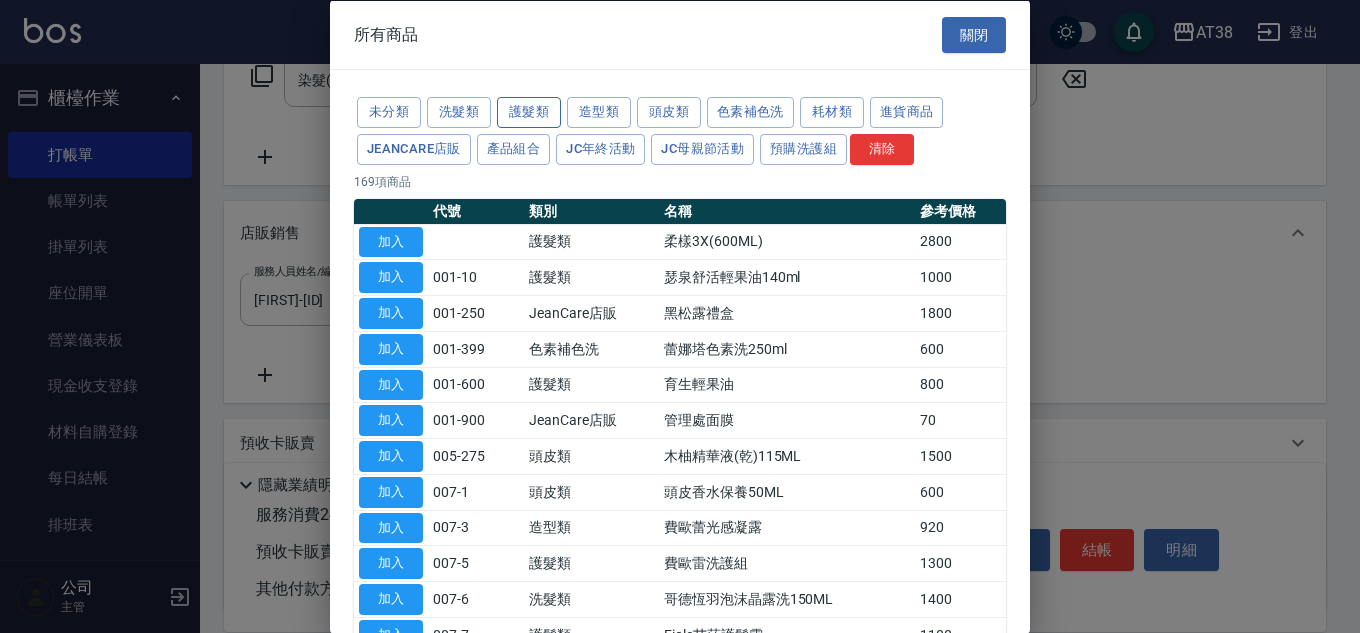 click on "護髮類" at bounding box center (529, 112) 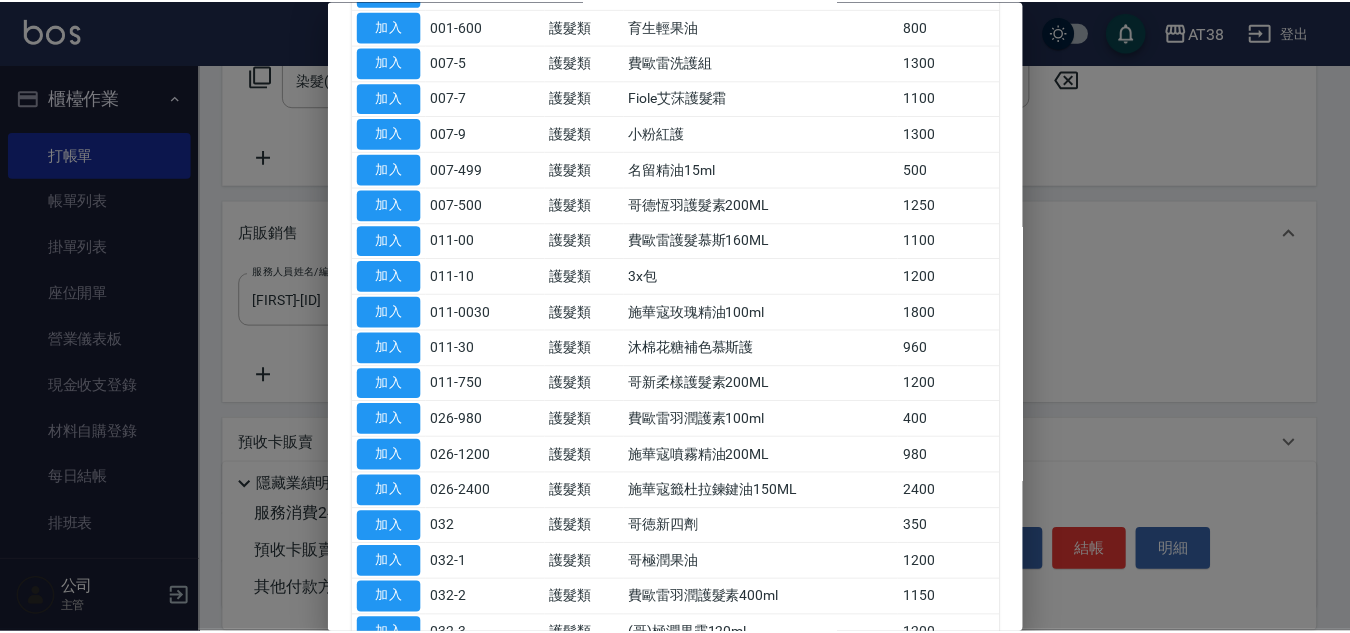 scroll, scrollTop: 300, scrollLeft: 0, axis: vertical 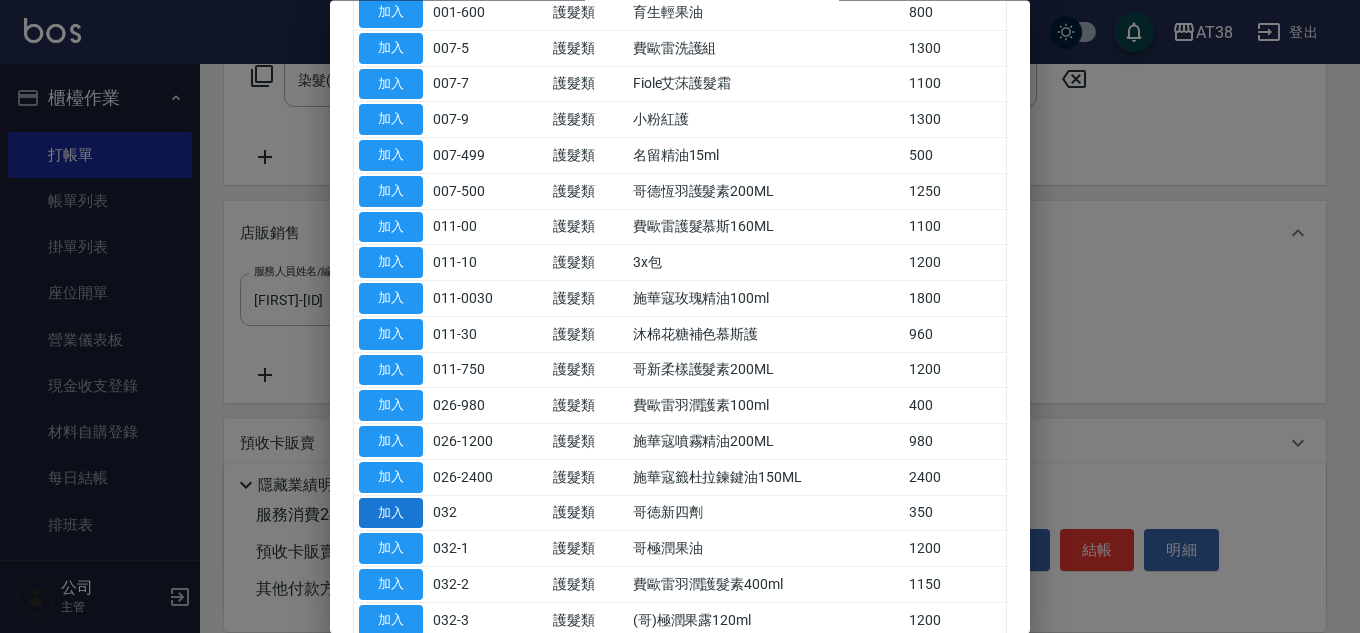 click on "加入" at bounding box center [391, 513] 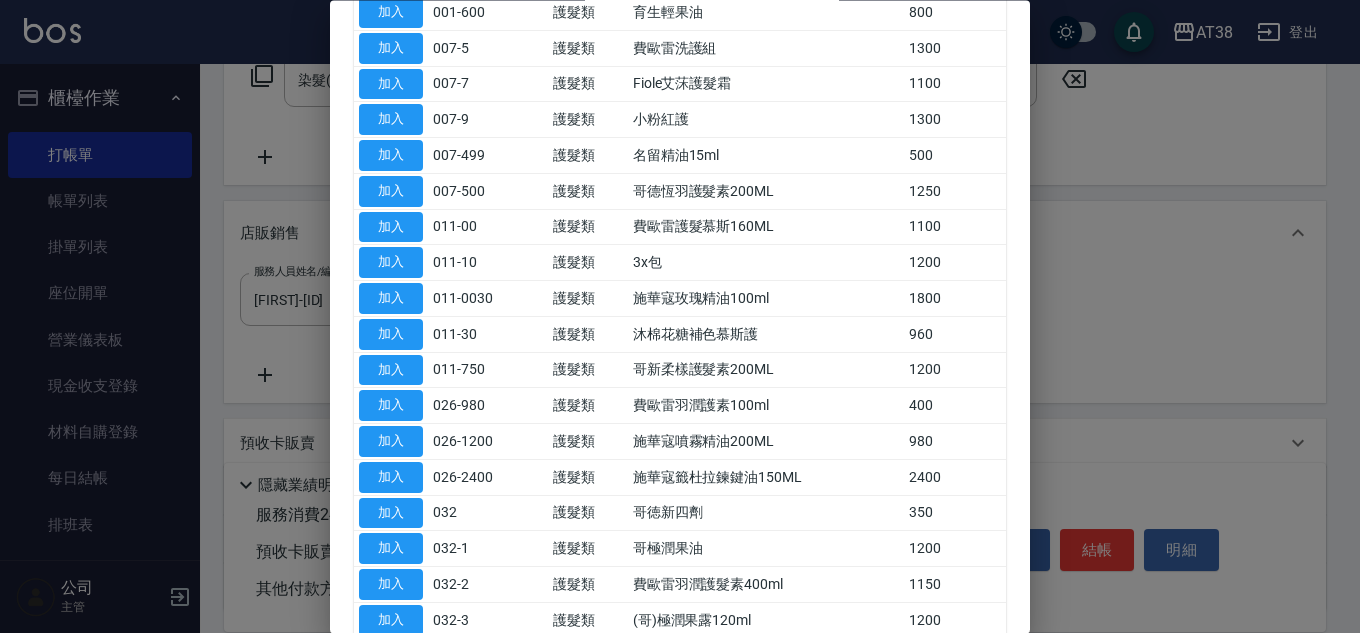 type on "哥徳新四劑" 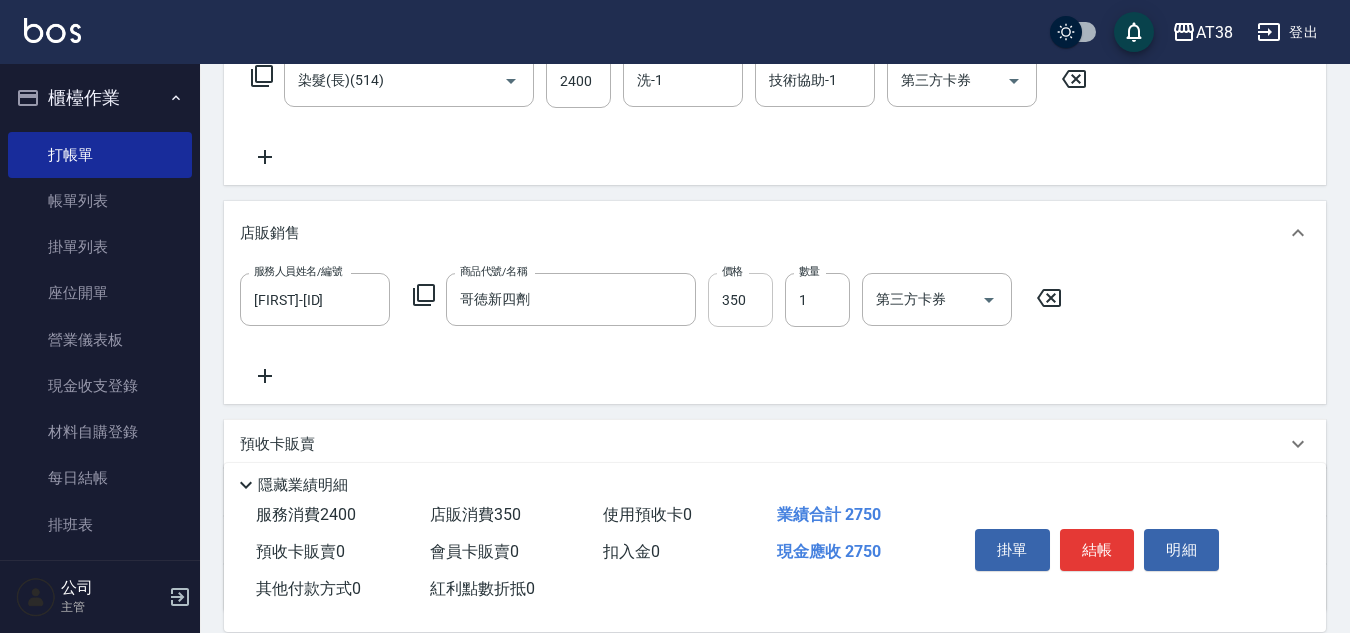 click on "350" at bounding box center [740, 300] 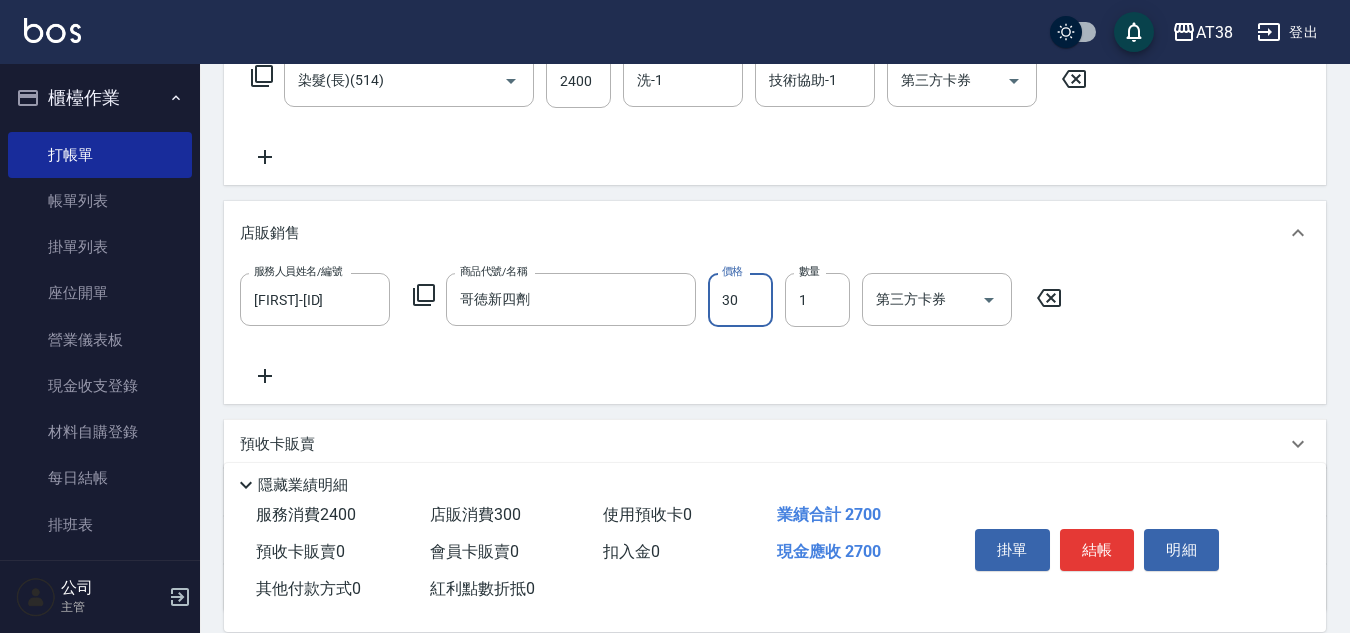 type on "300" 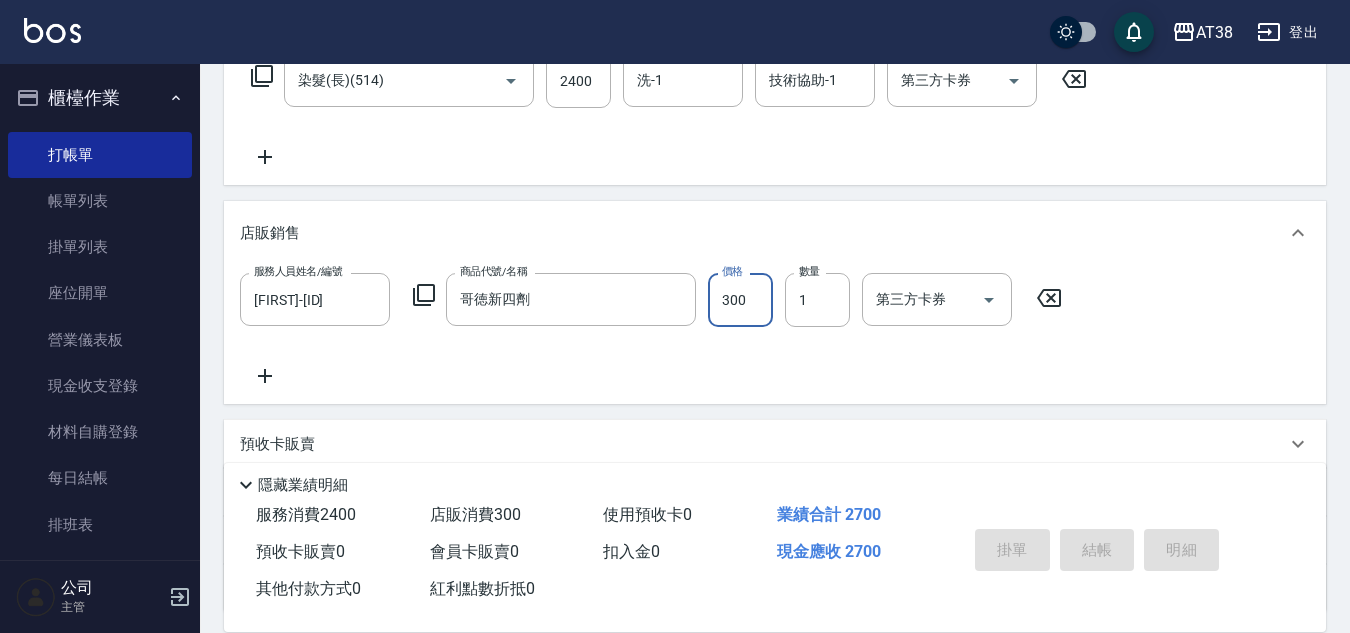 type on "2025/08/07 19:12" 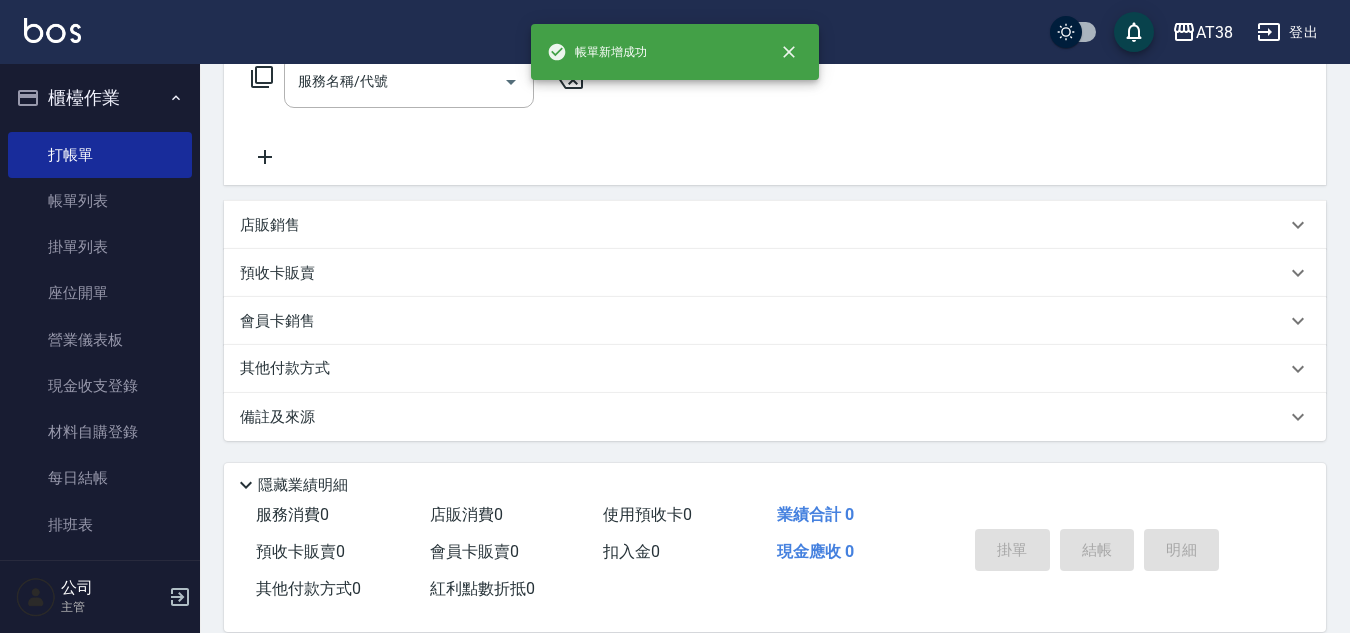 scroll, scrollTop: 0, scrollLeft: 0, axis: both 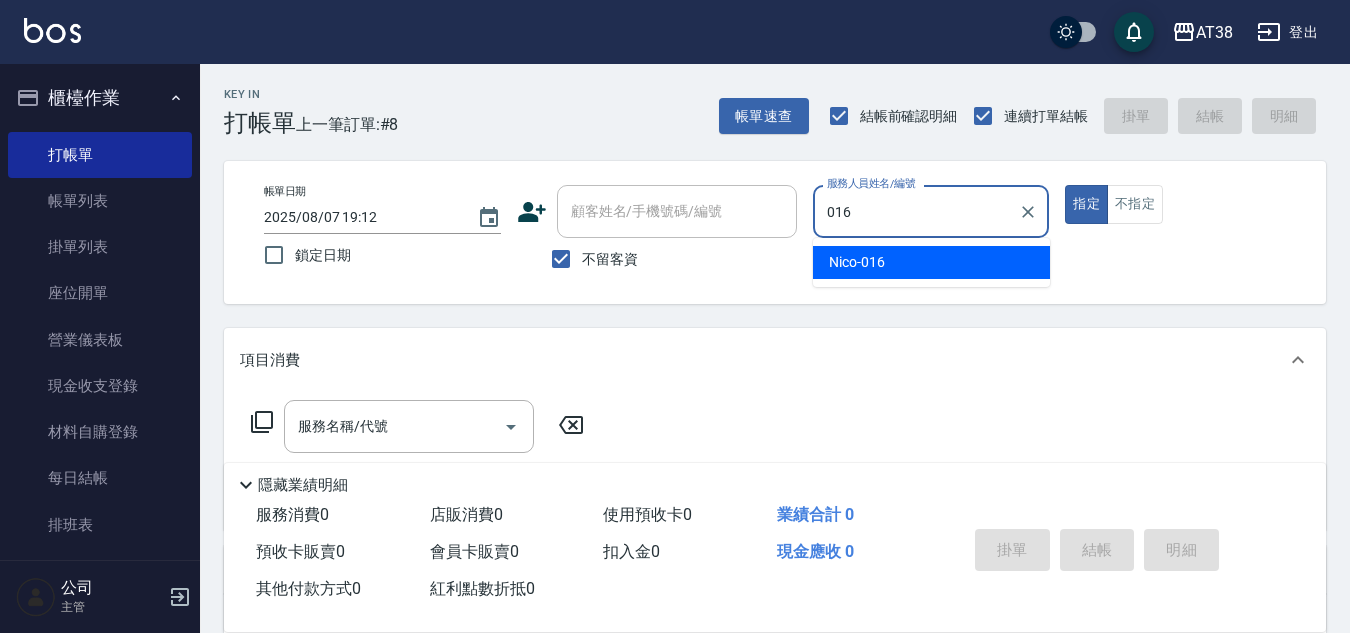 type on "[FIRST]-[ID]" 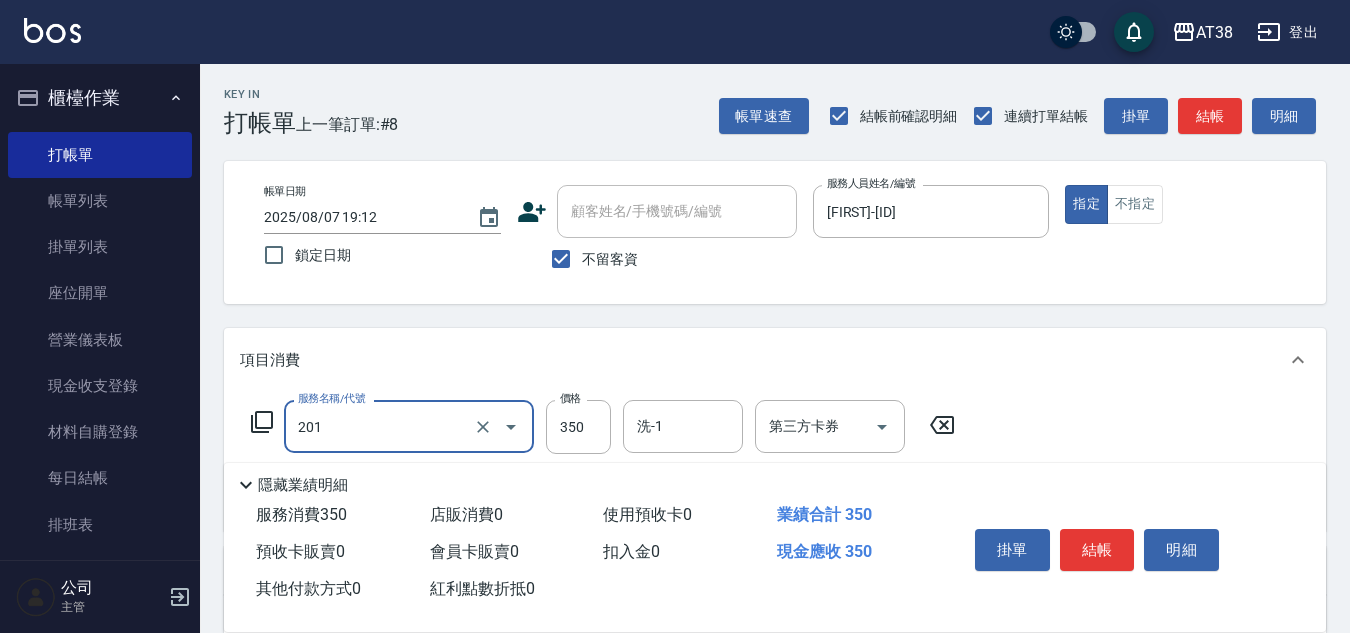 type on "洗髮(201)" 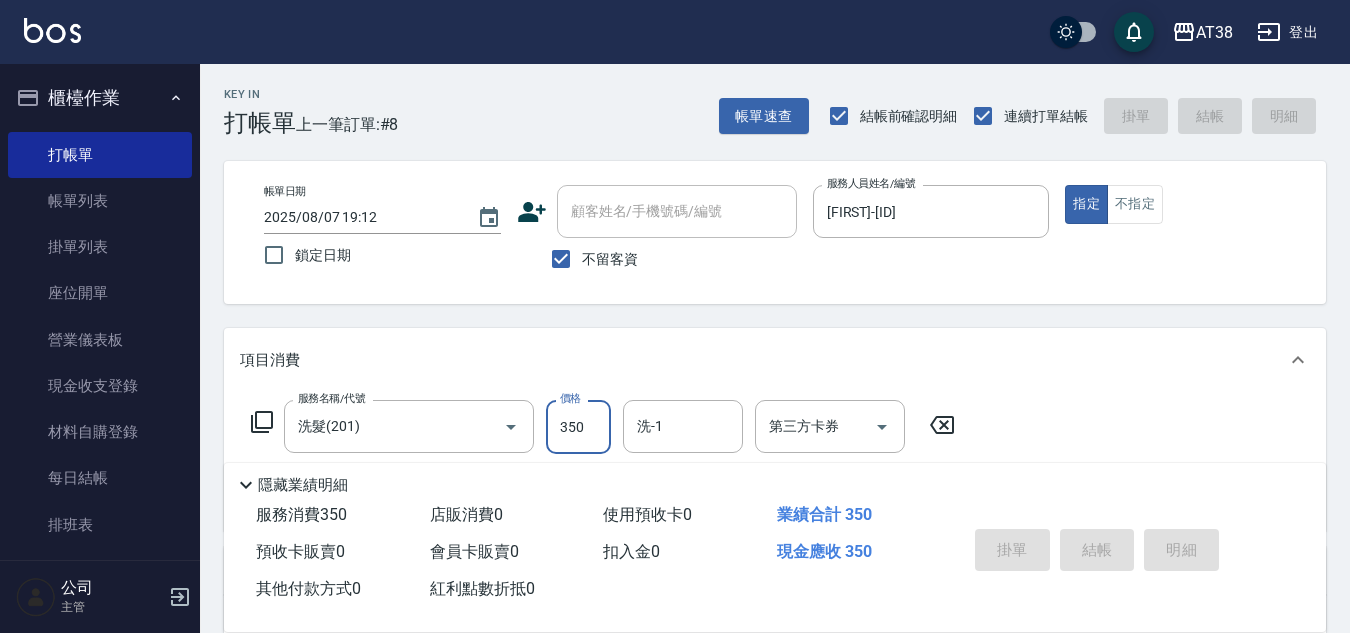 type 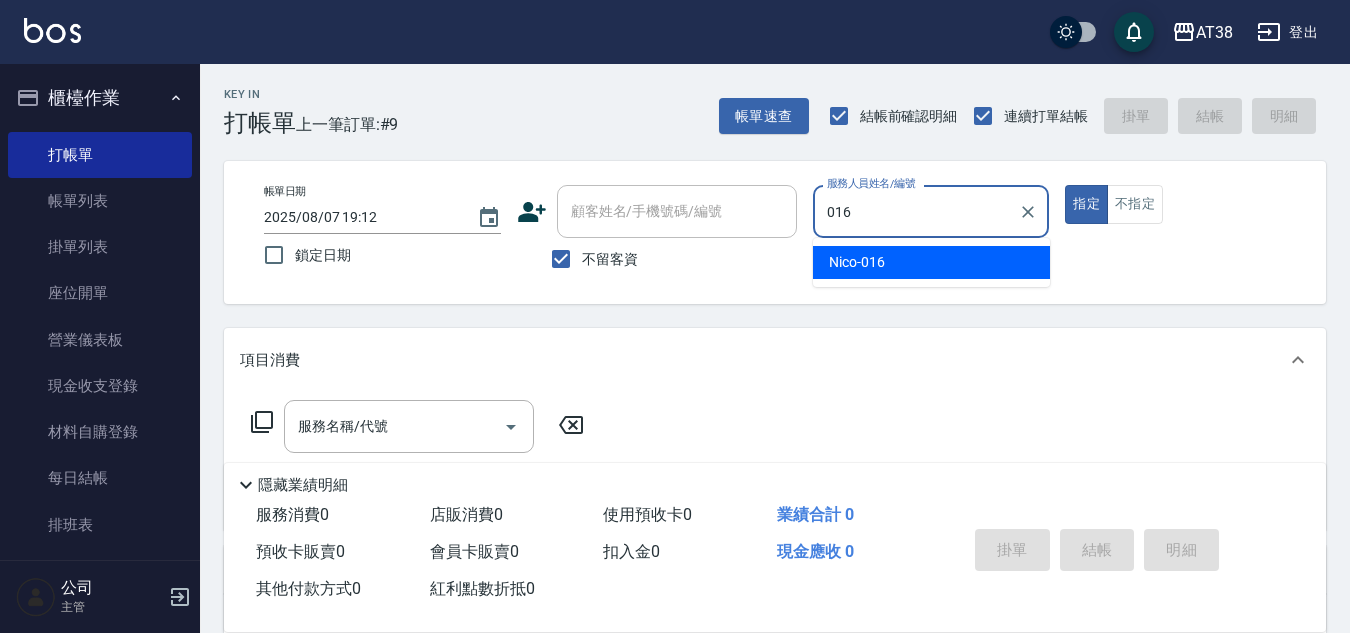 type on "[FIRST]-[ID]" 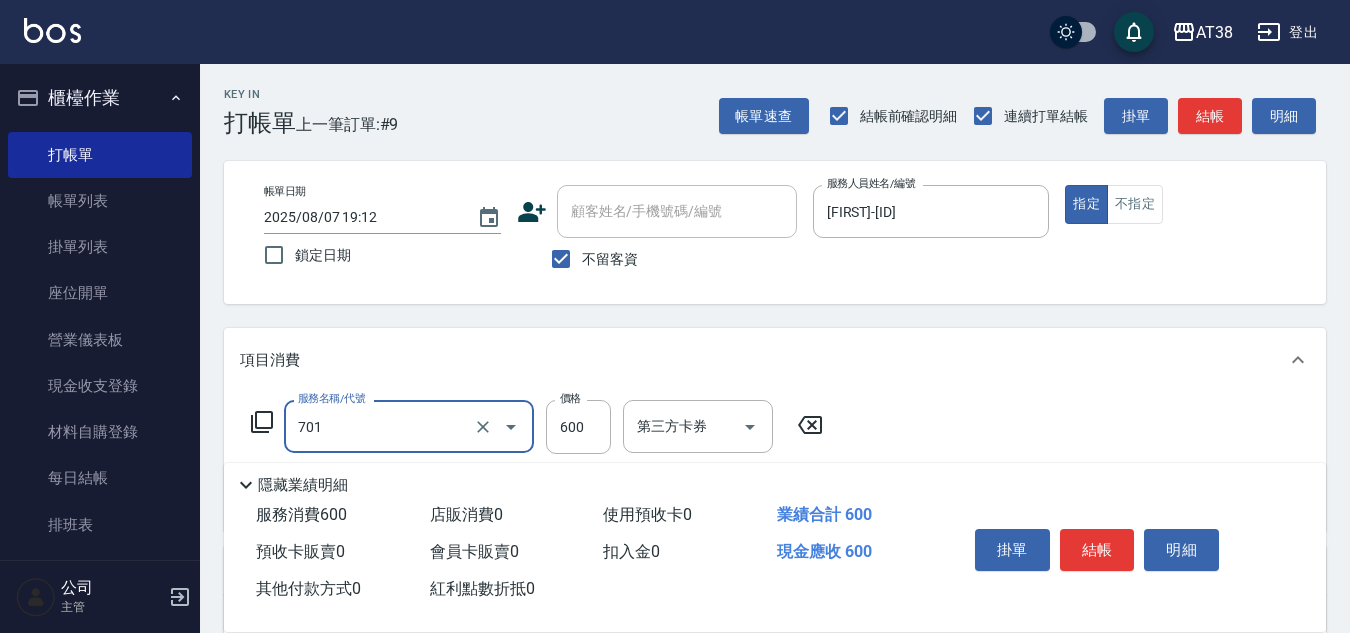 type on "護髮(自嶺料)(701)" 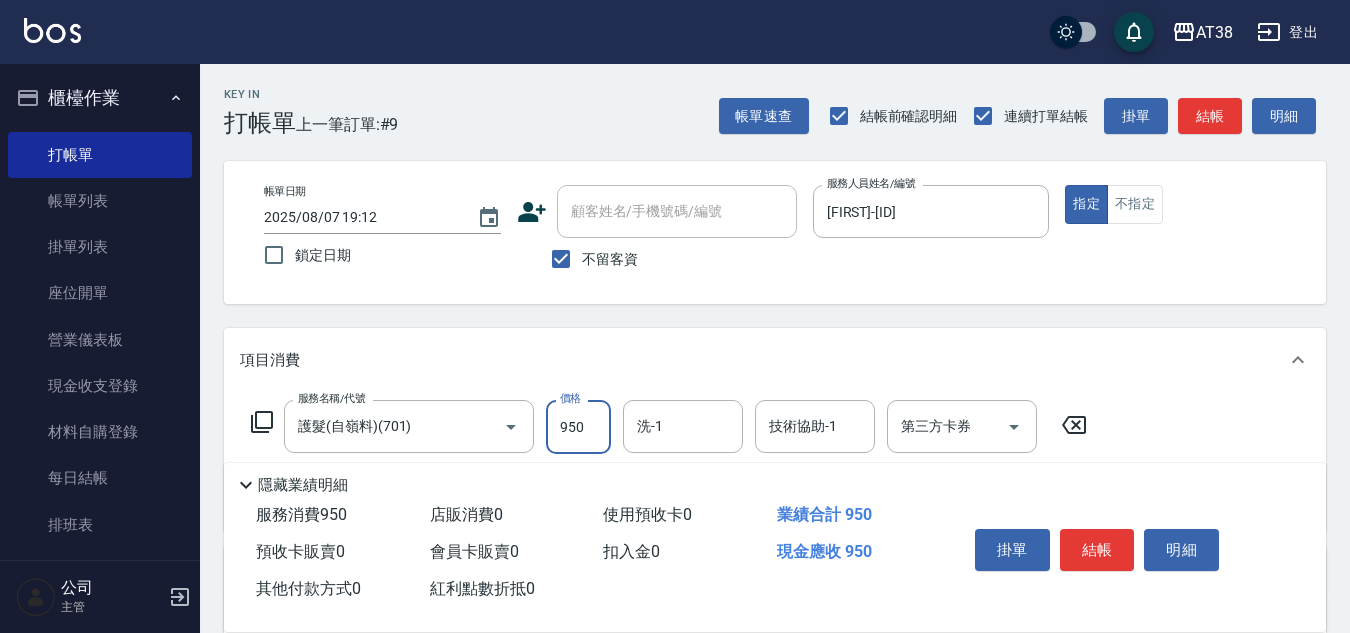 type on "950" 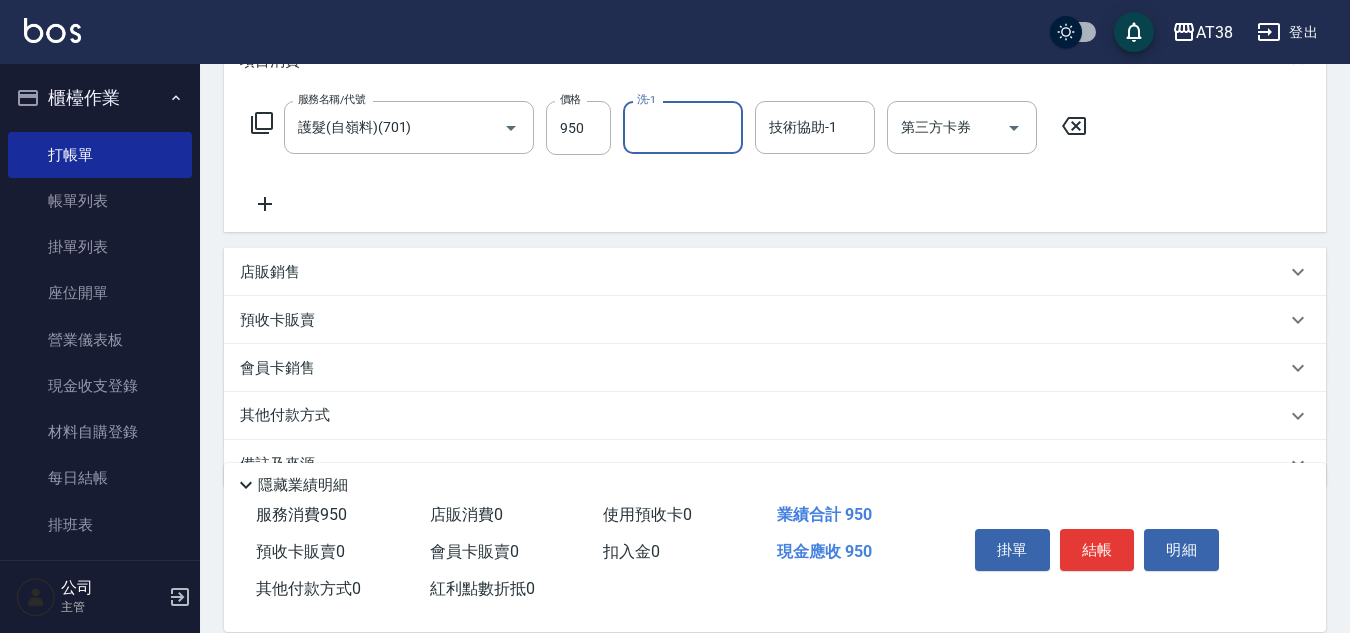 scroll, scrollTop: 300, scrollLeft: 0, axis: vertical 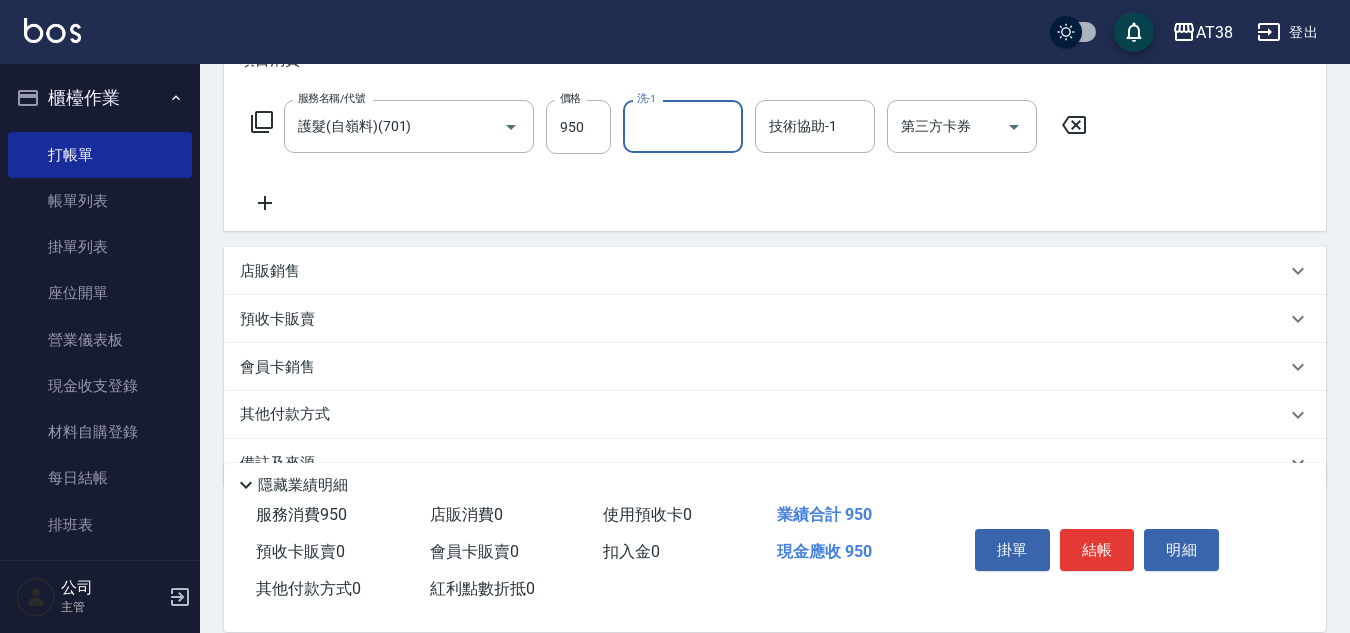 drag, startPoint x: 276, startPoint y: 260, endPoint x: 280, endPoint y: 236, distance: 24.33105 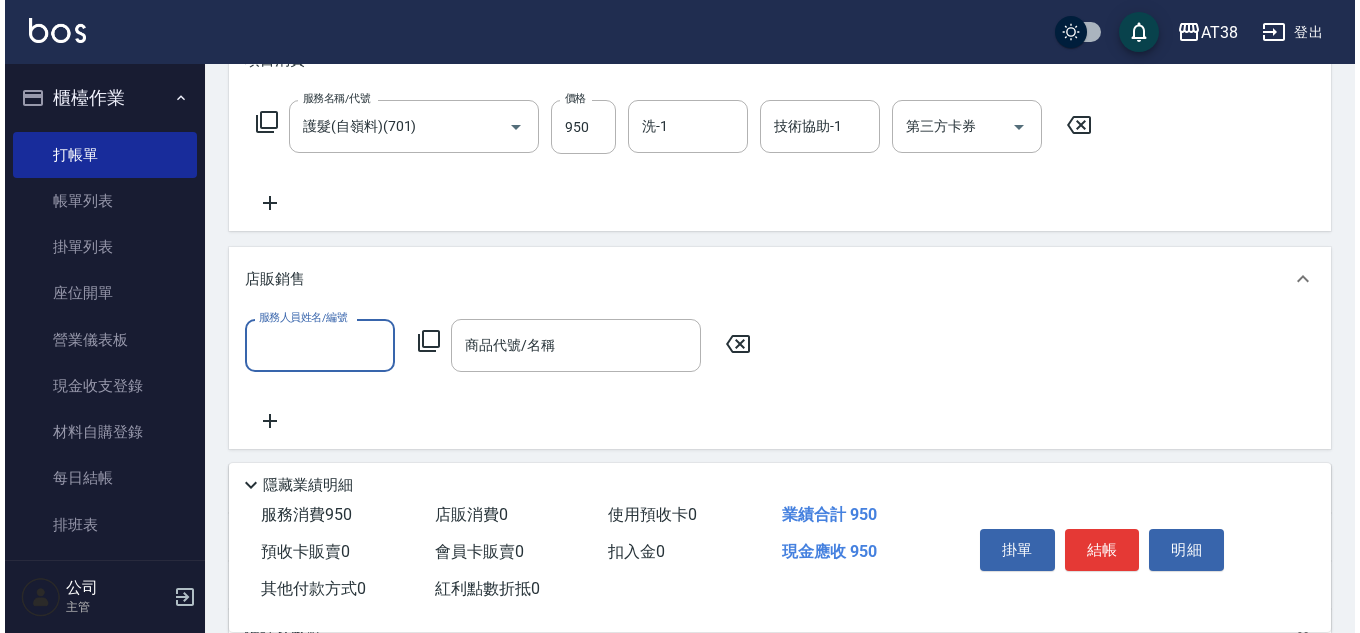 scroll, scrollTop: 0, scrollLeft: 0, axis: both 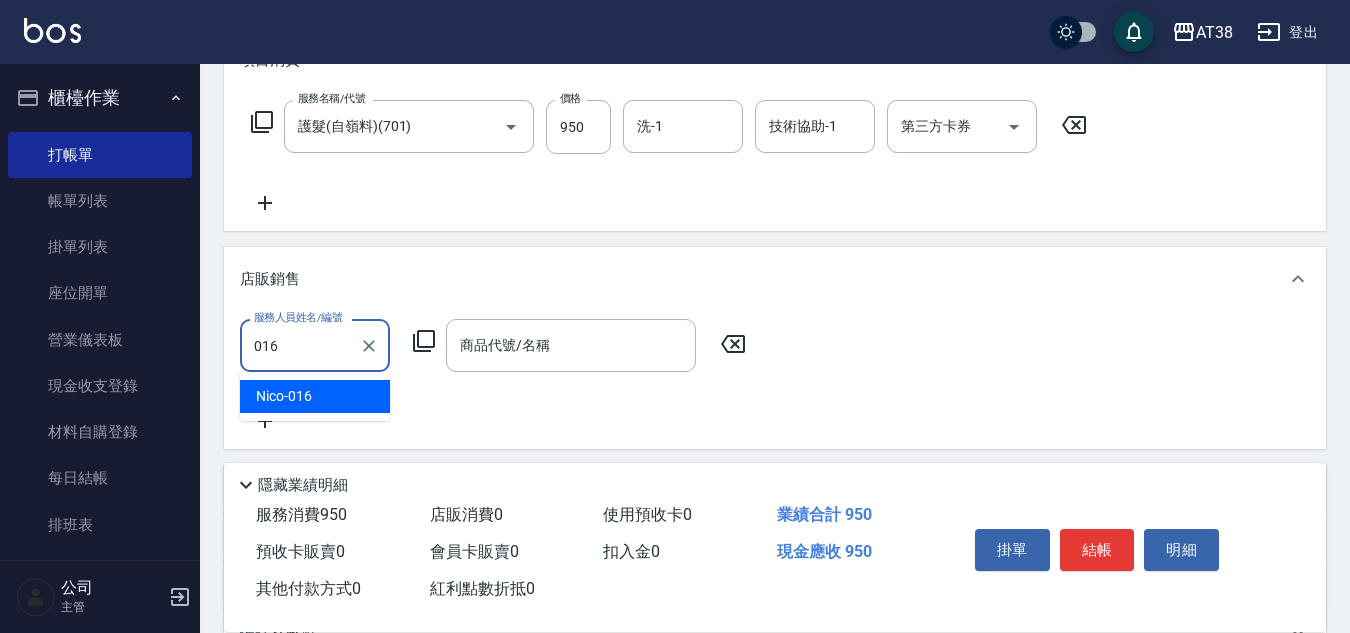 type on "[FIRST]-[ID]" 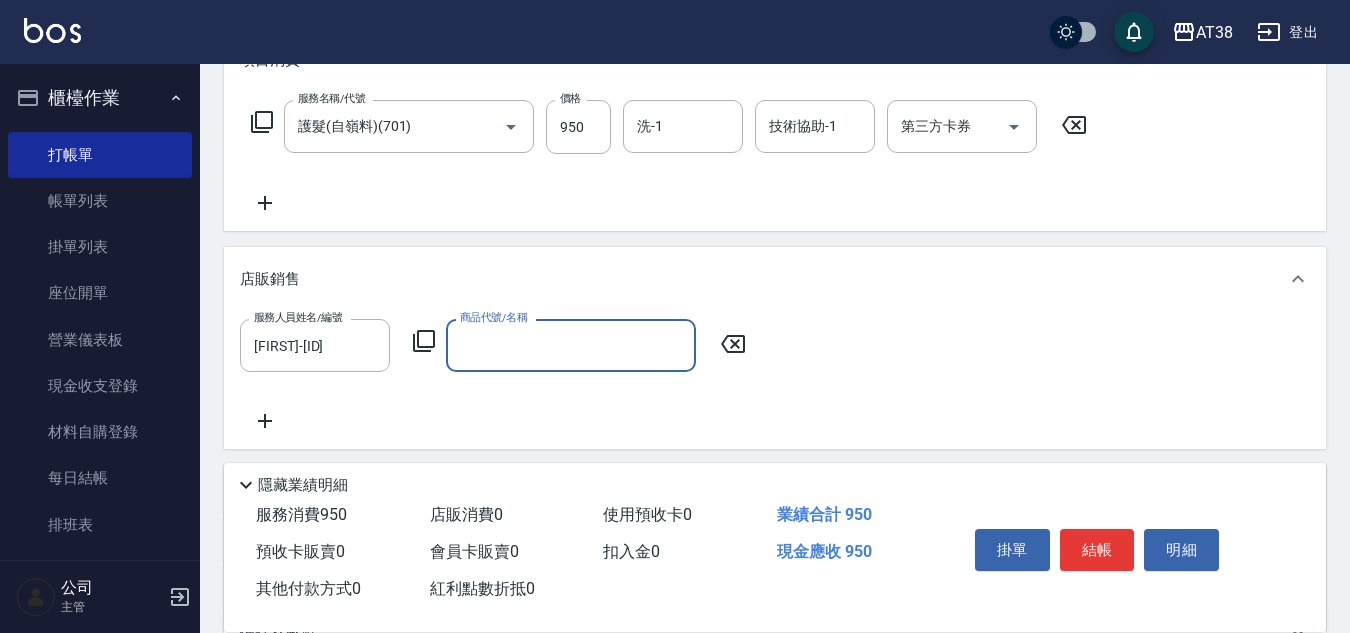 click 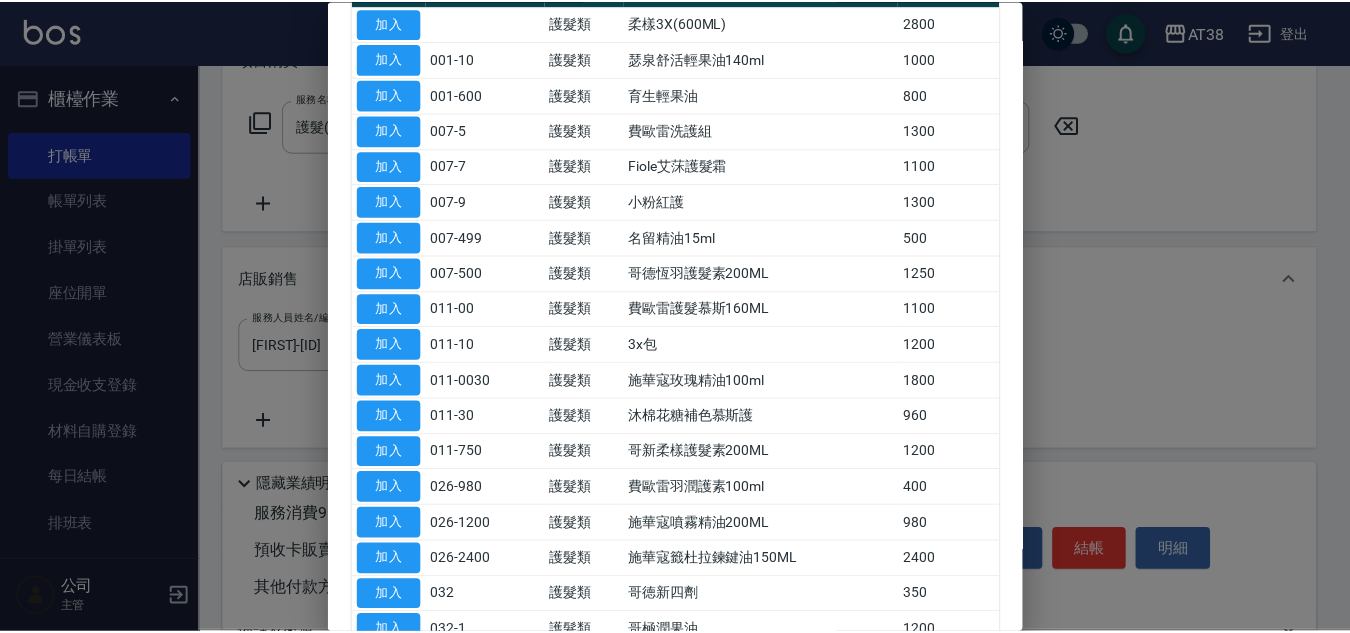 scroll, scrollTop: 400, scrollLeft: 0, axis: vertical 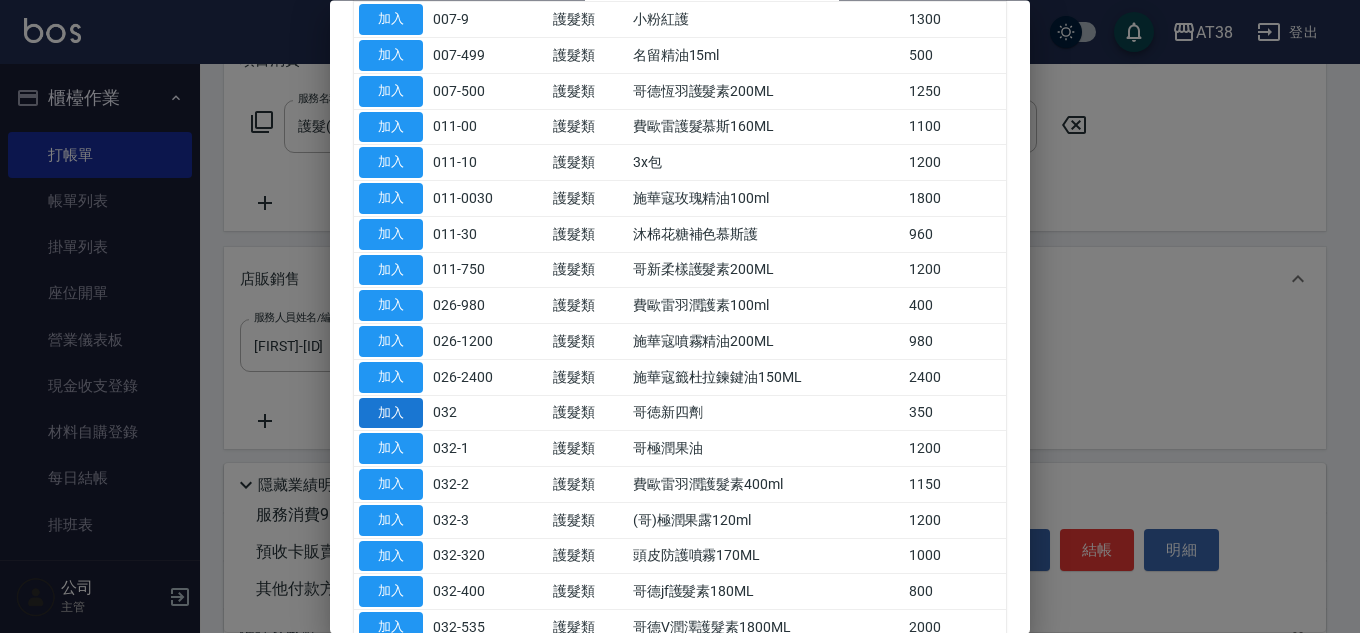 click on "加入" at bounding box center (391, 413) 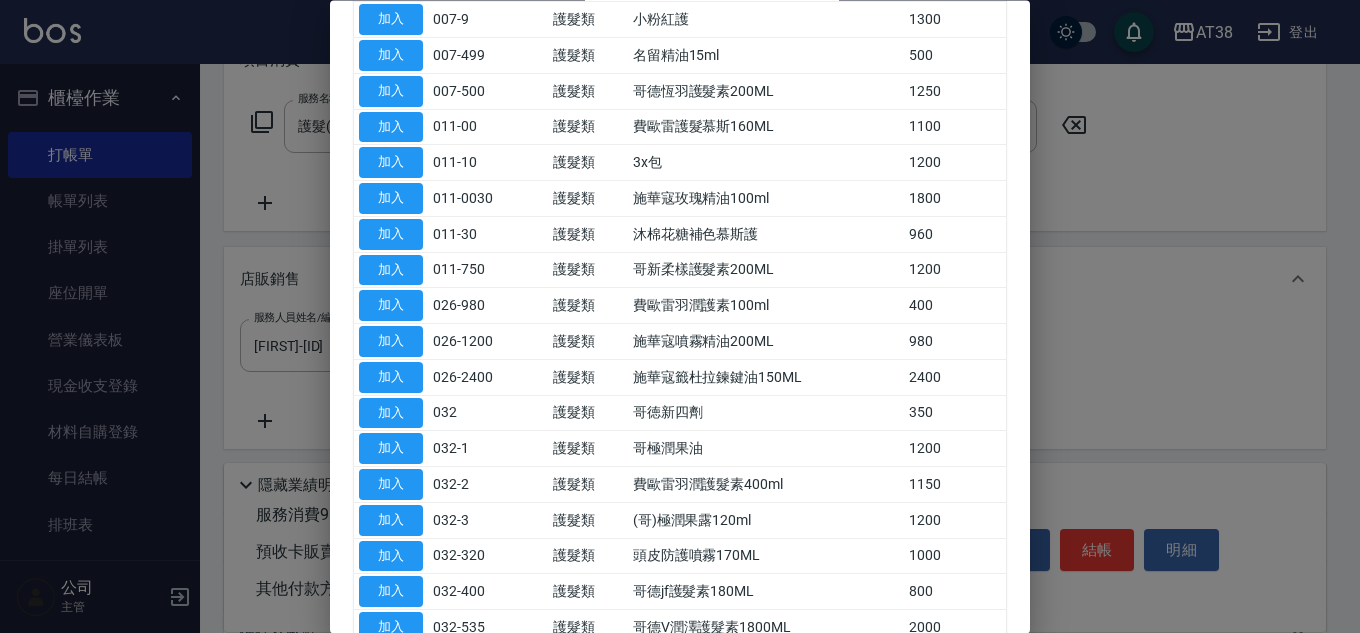 type on "哥徳新四劑" 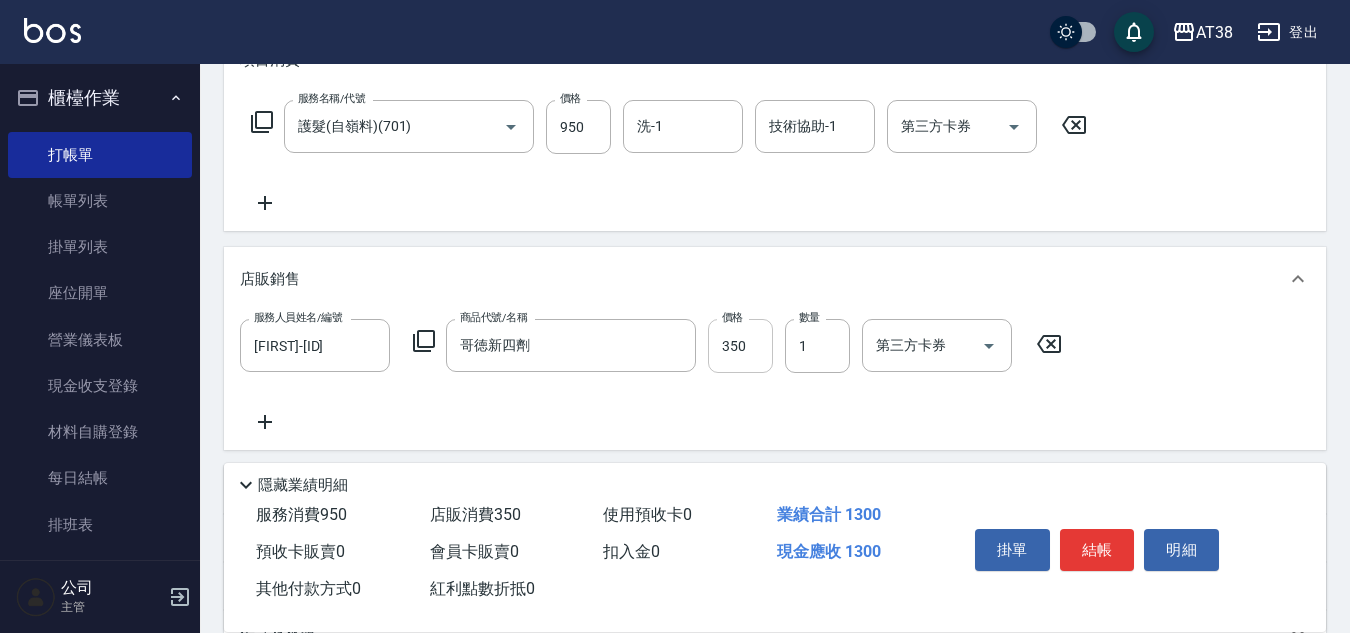 click on "350" at bounding box center [740, 346] 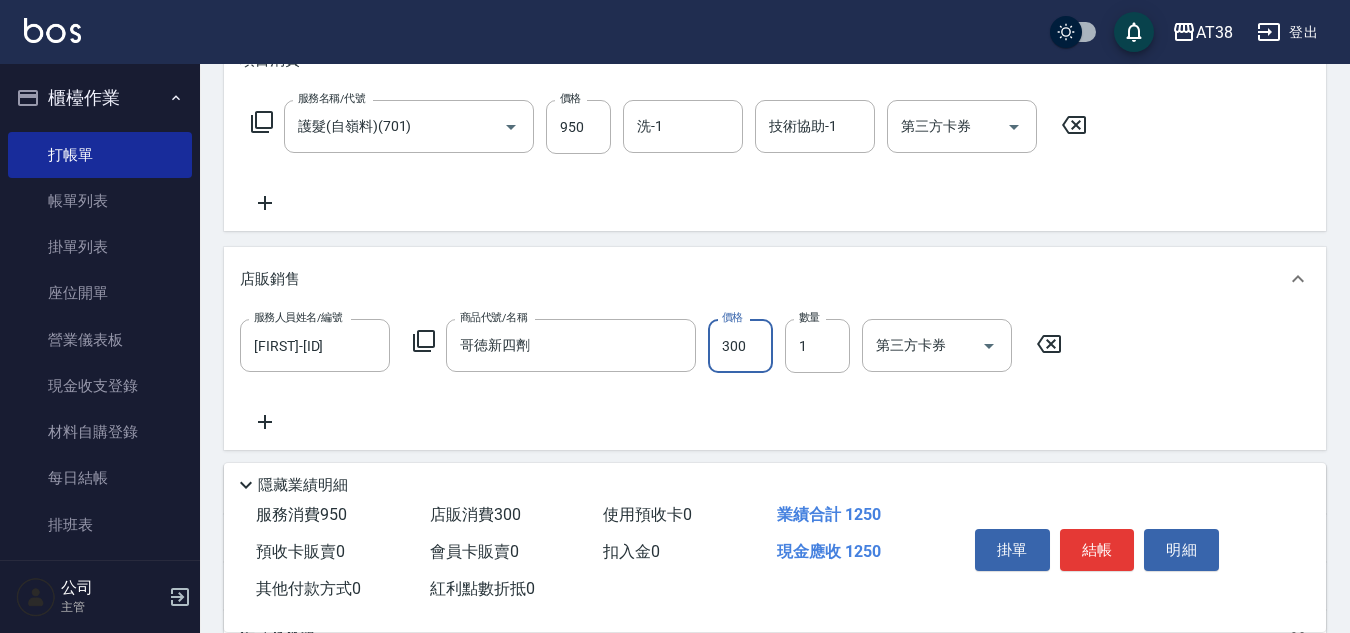 type on "300" 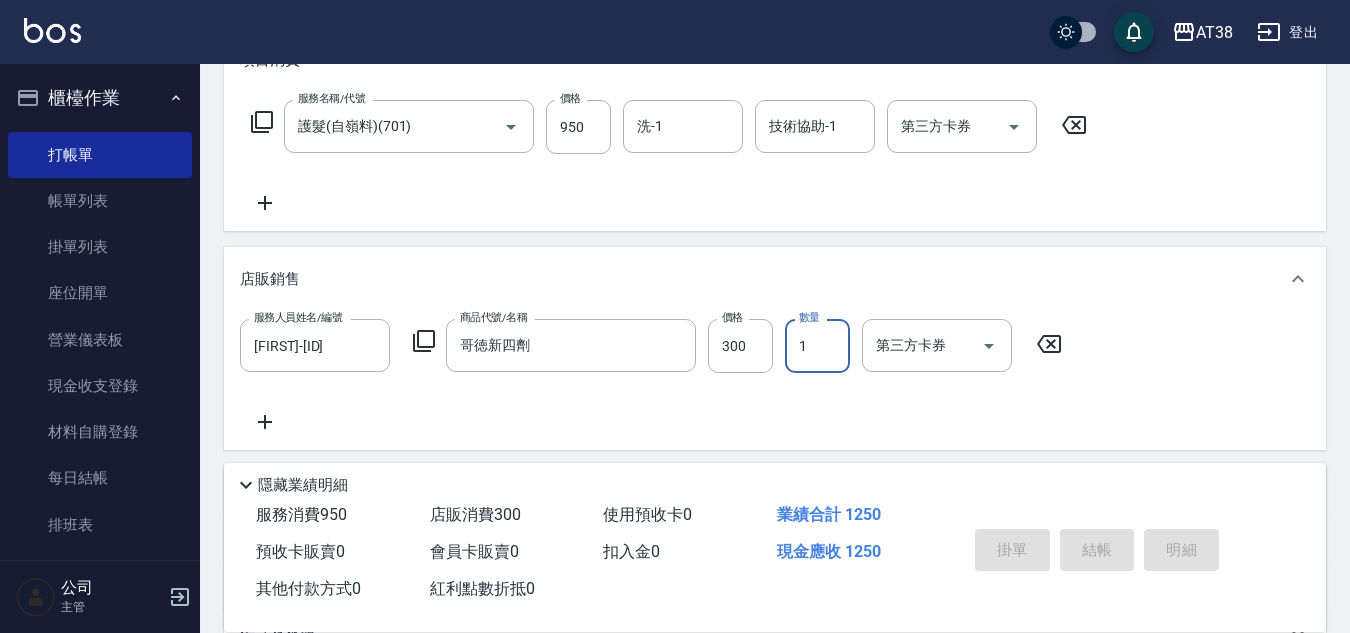 type on "2025/08/07 19:13" 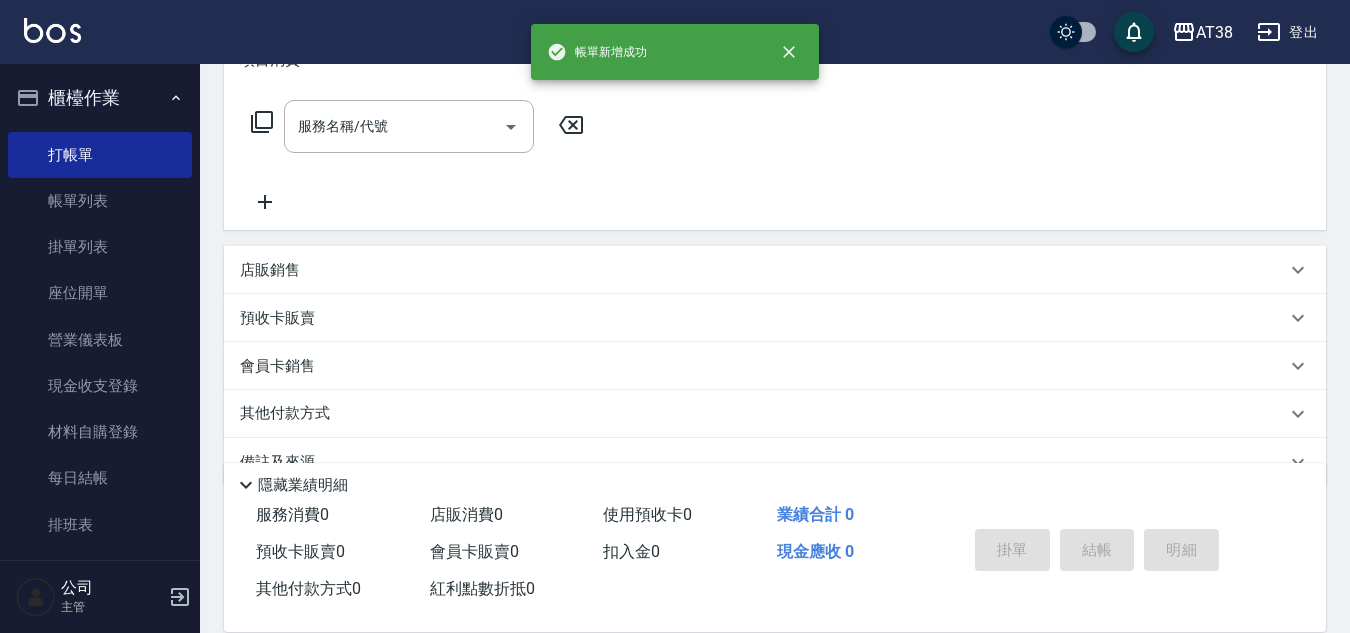 scroll, scrollTop: 0, scrollLeft: 0, axis: both 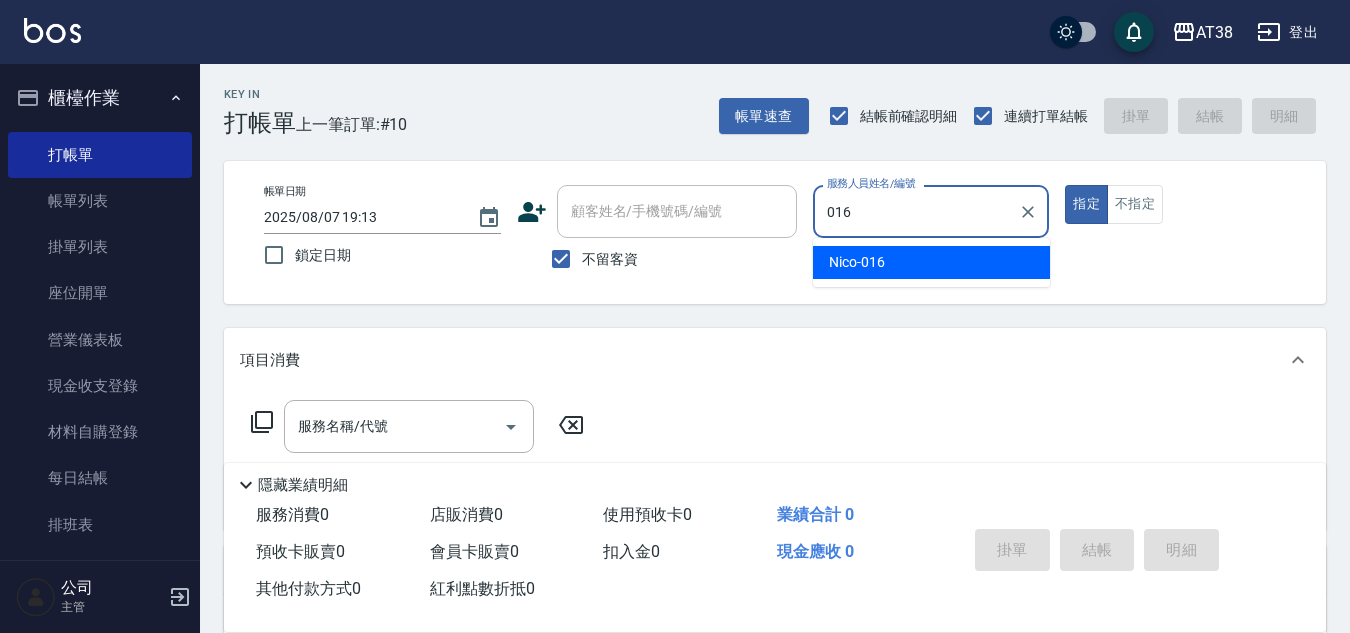 type on "[FIRST]-[ID]" 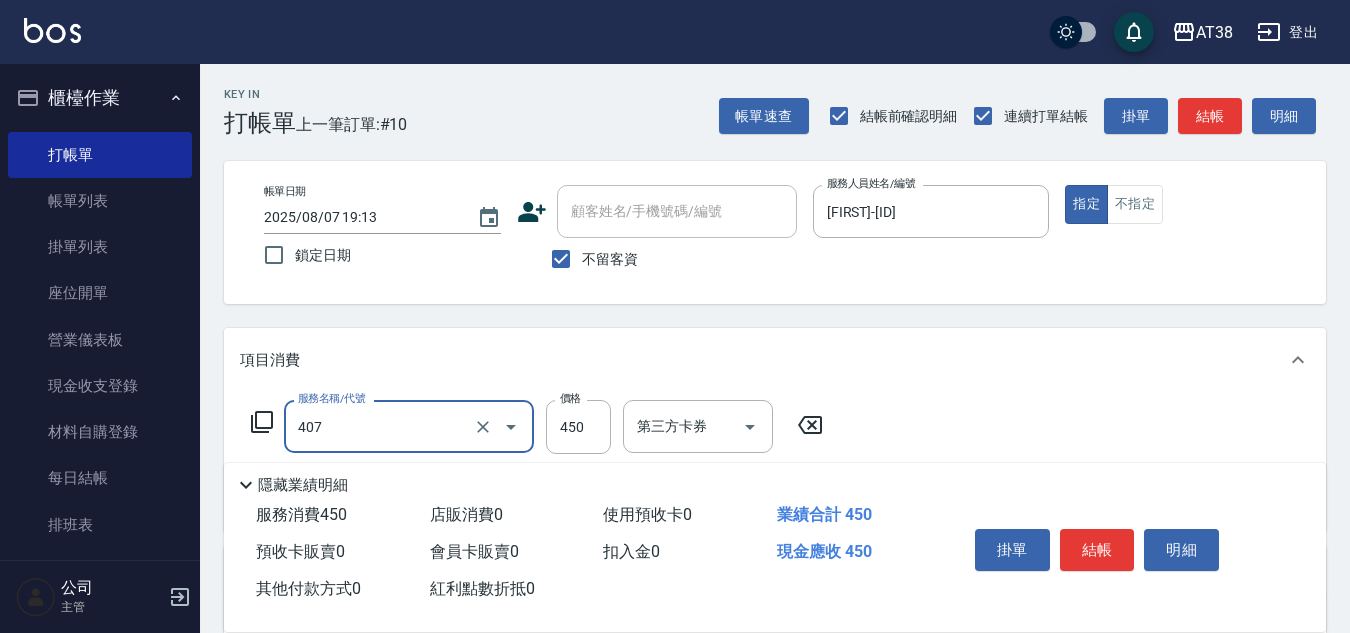 type on "剪髮(407)" 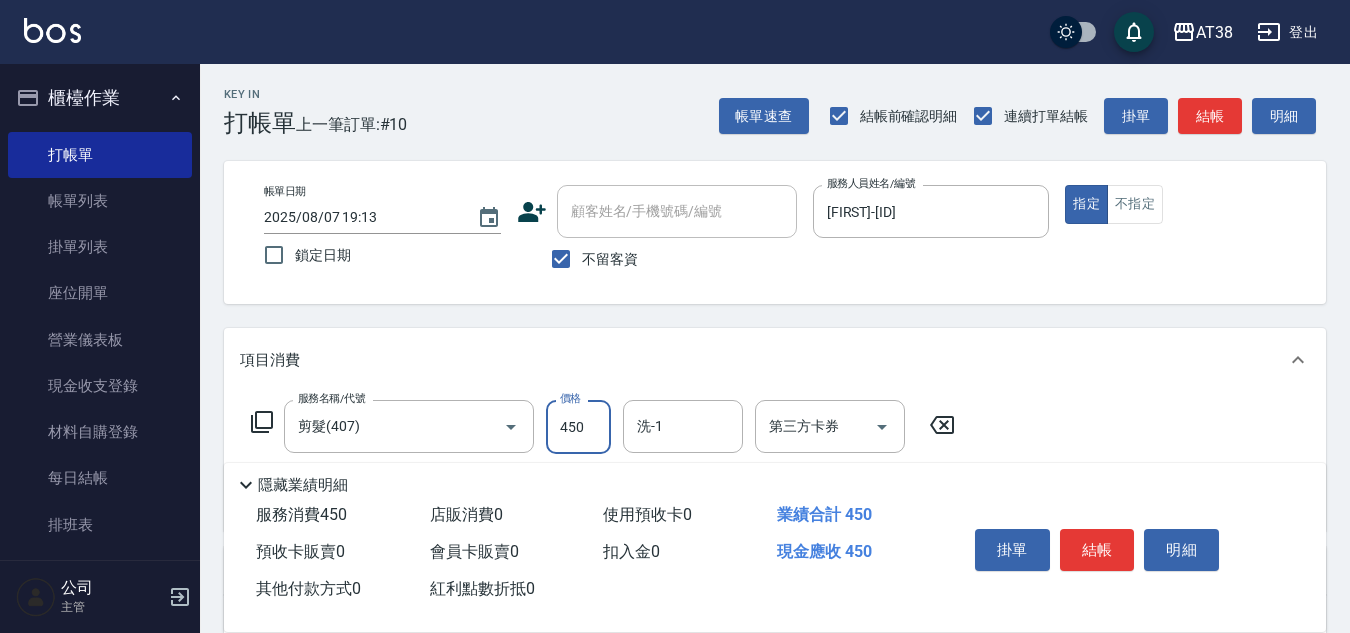 type 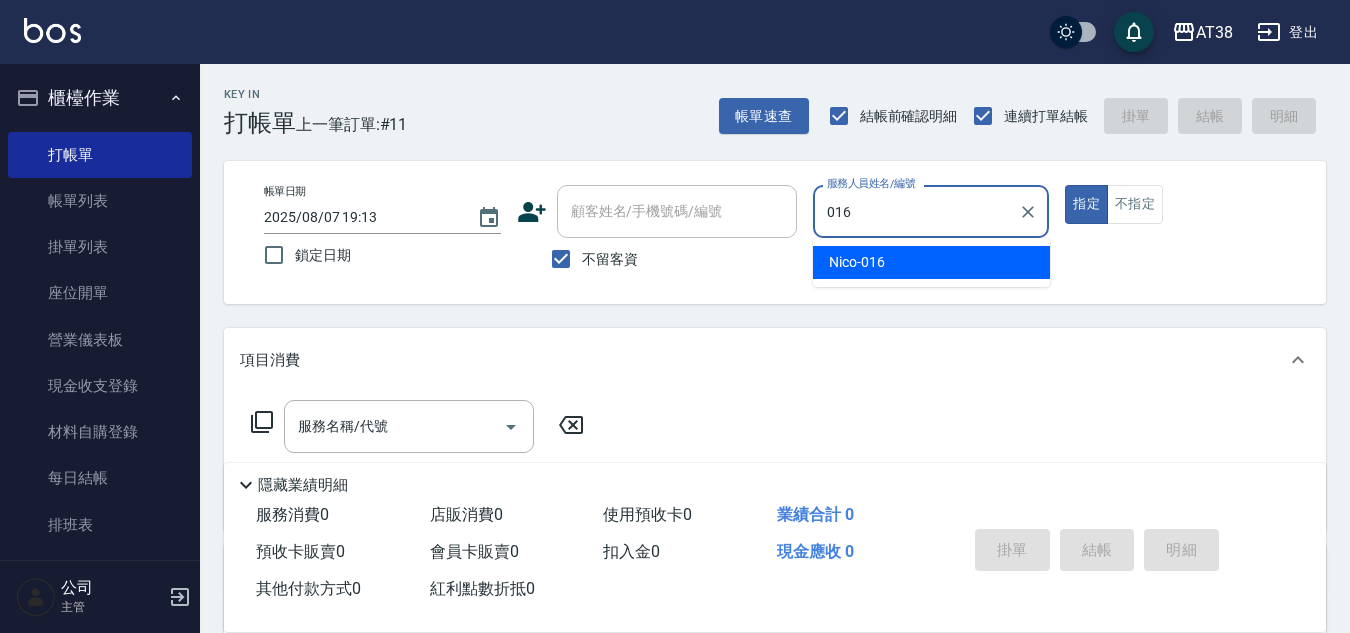 type on "[FIRST]-[ID]" 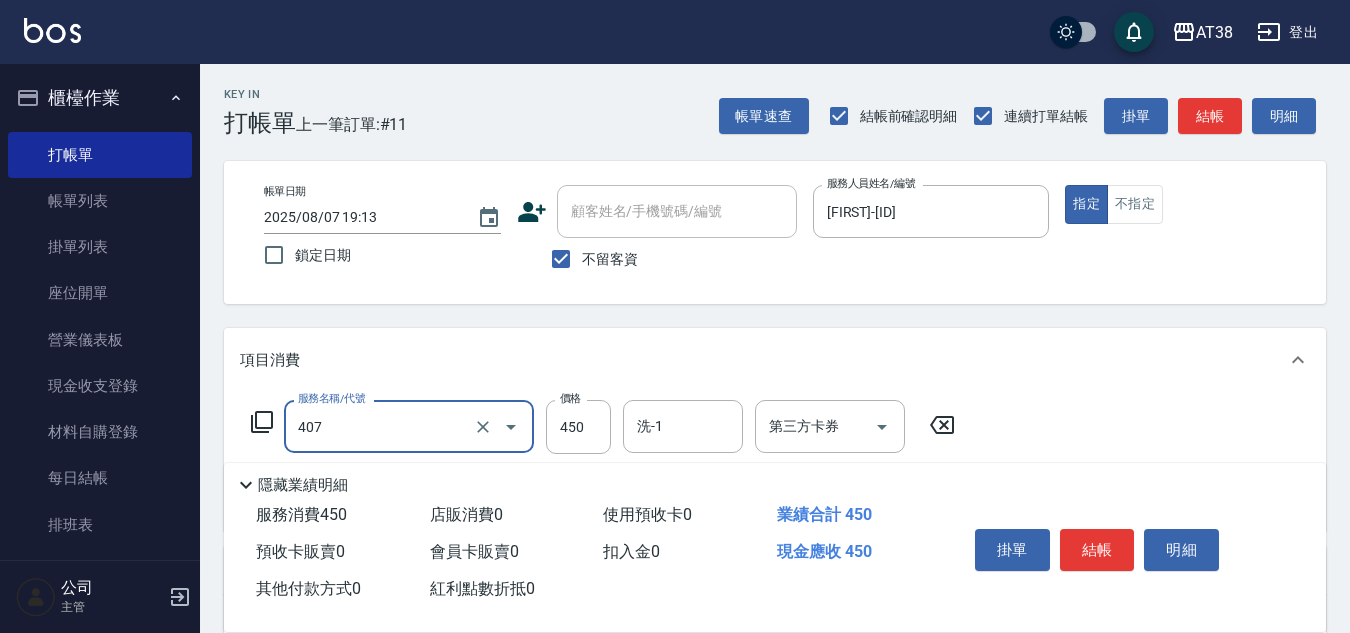 type on "剪髮(407)" 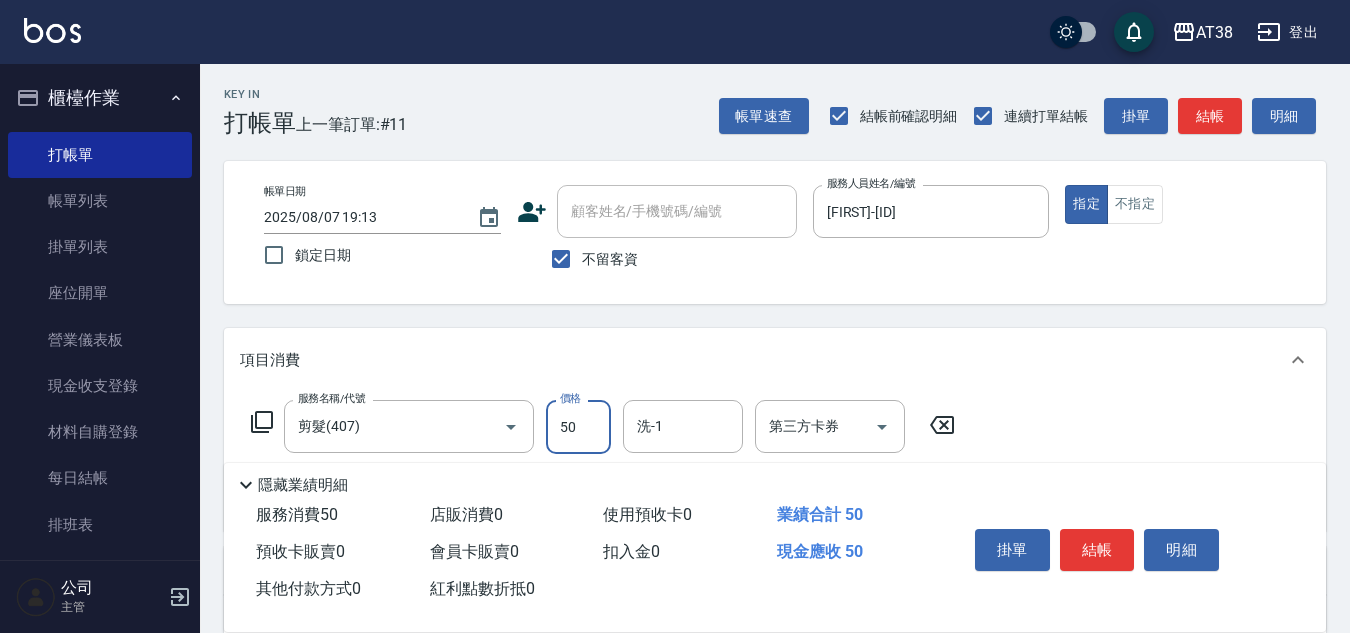 type on "500" 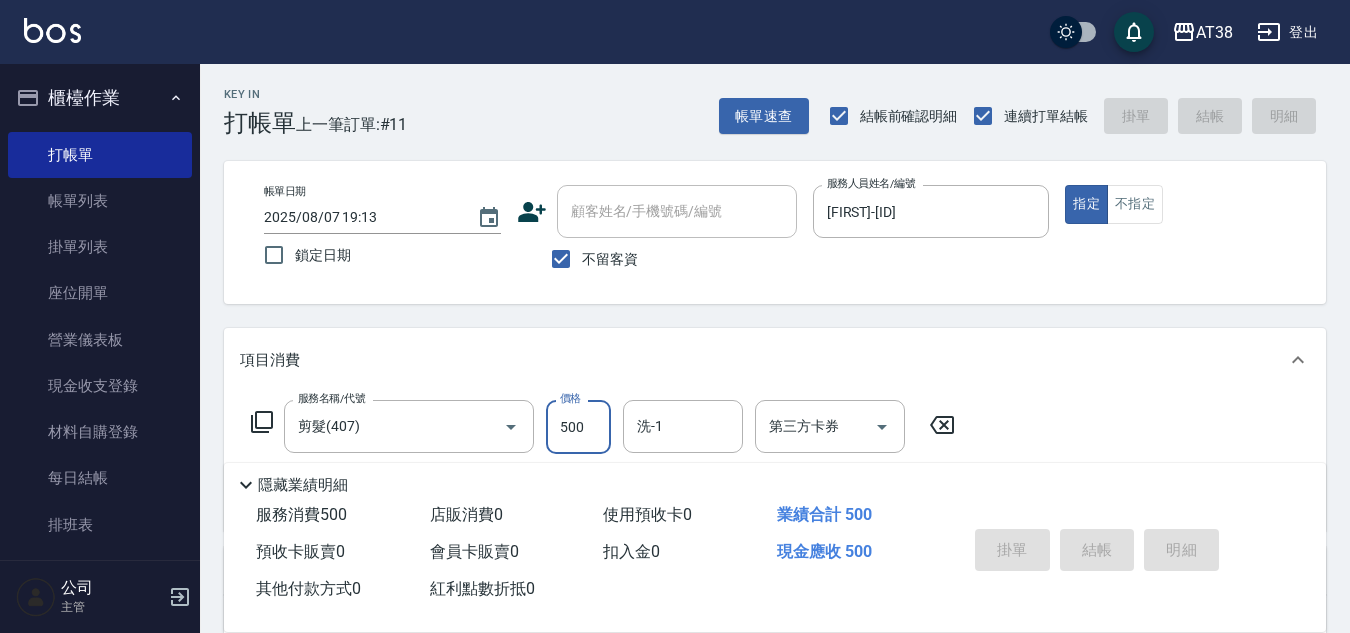 type 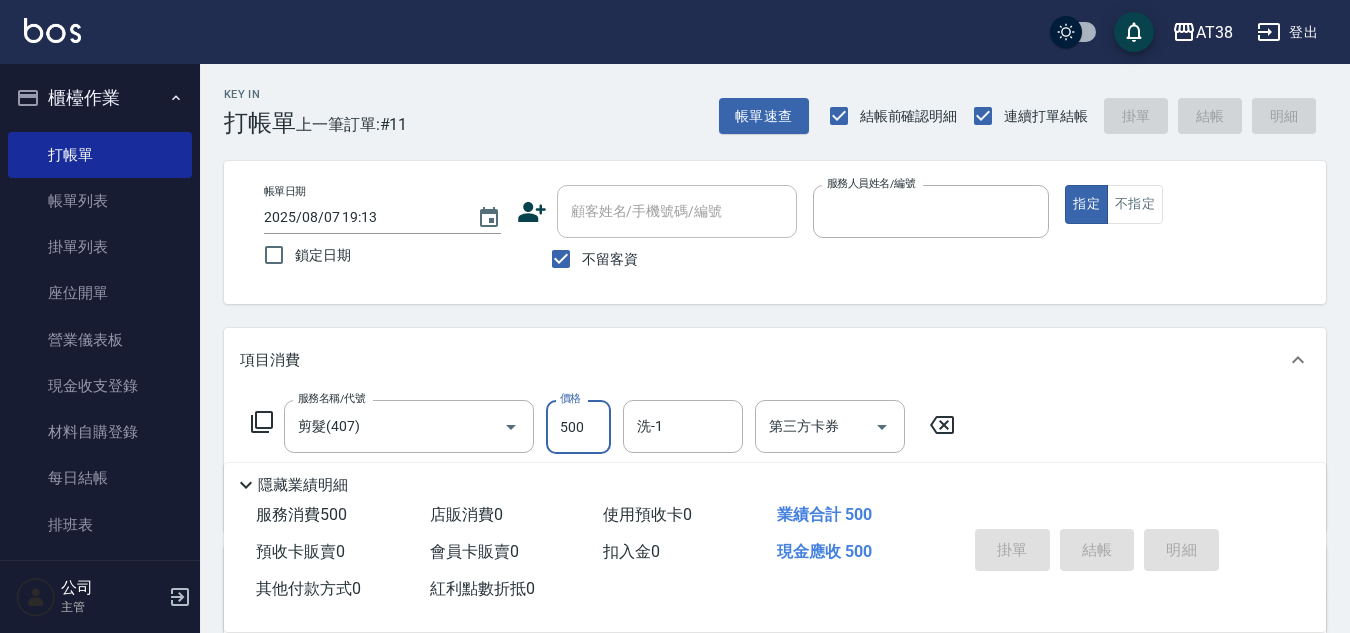 type 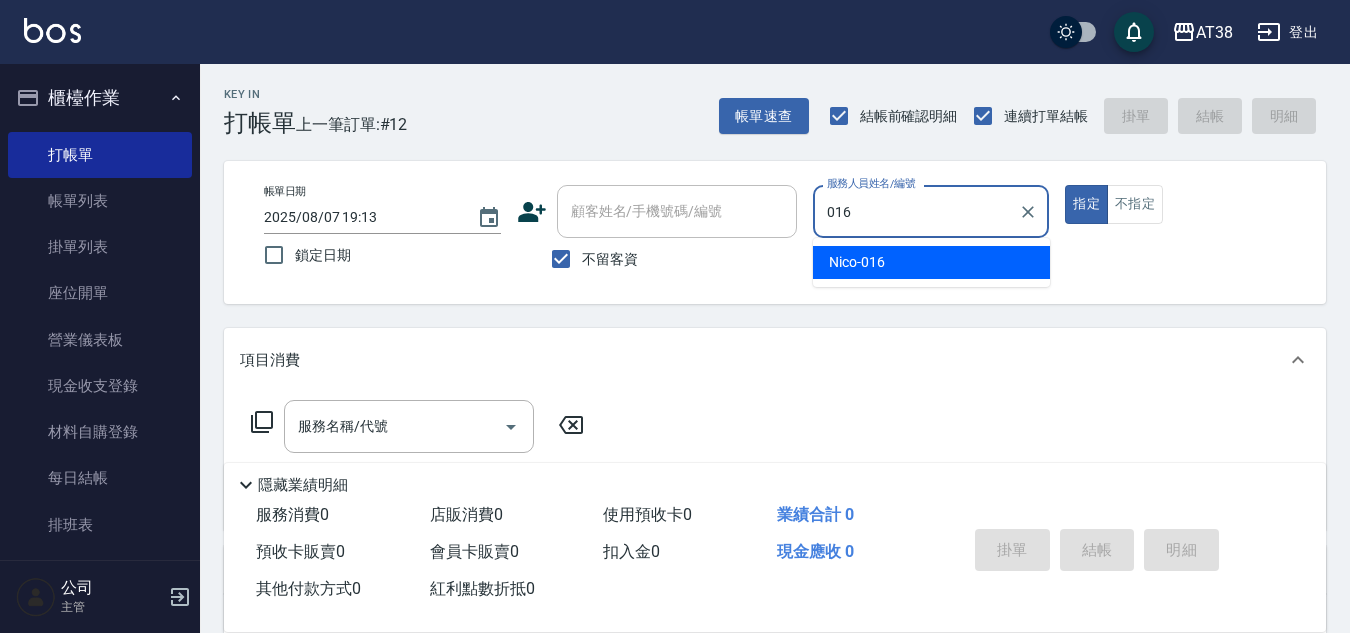 type on "[FIRST]-[ID]" 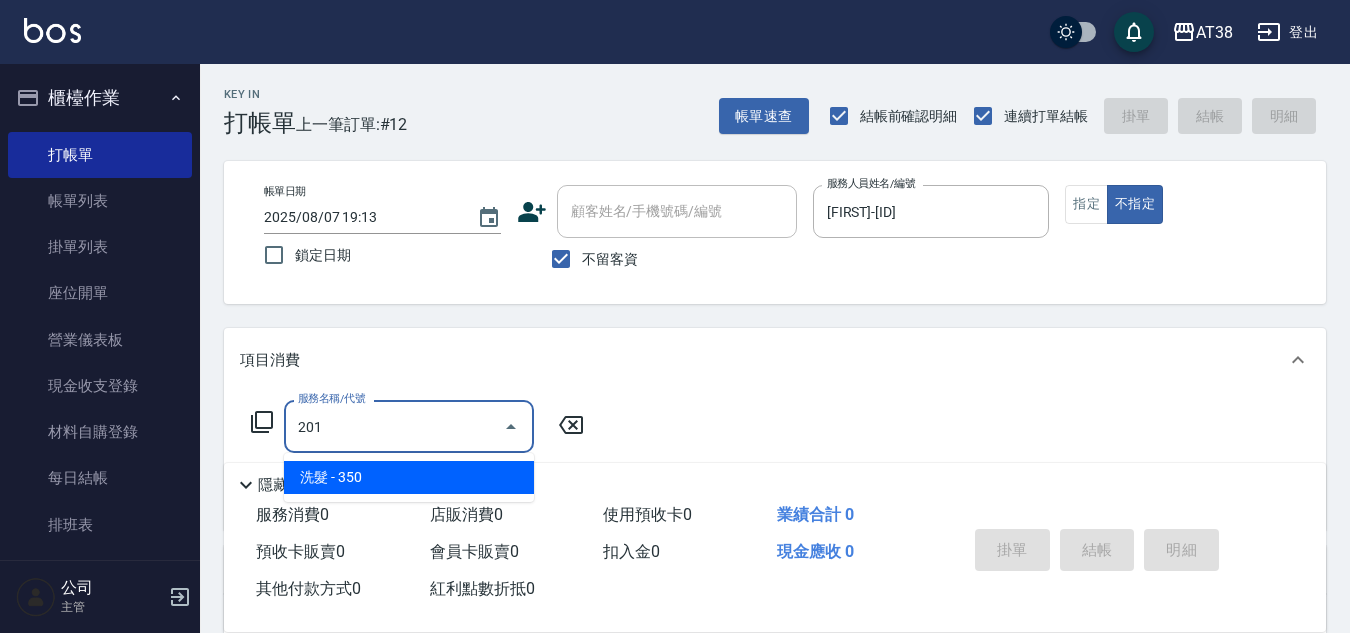 type on "洗髮(201)" 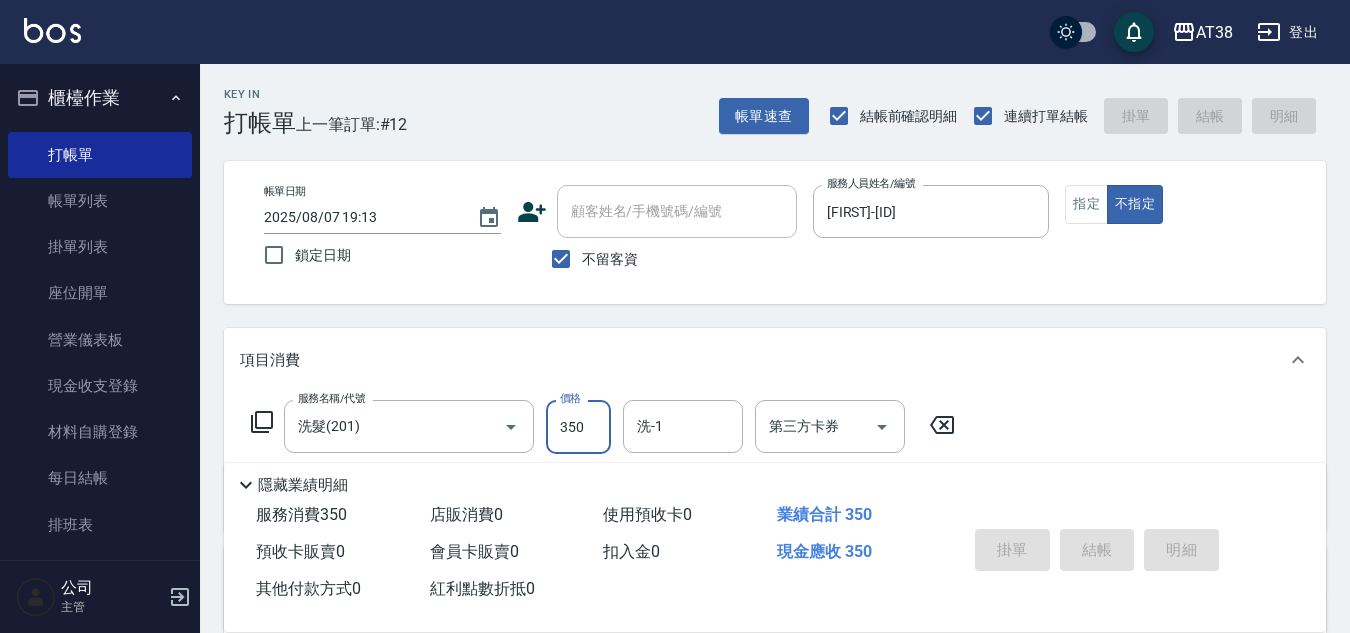 type 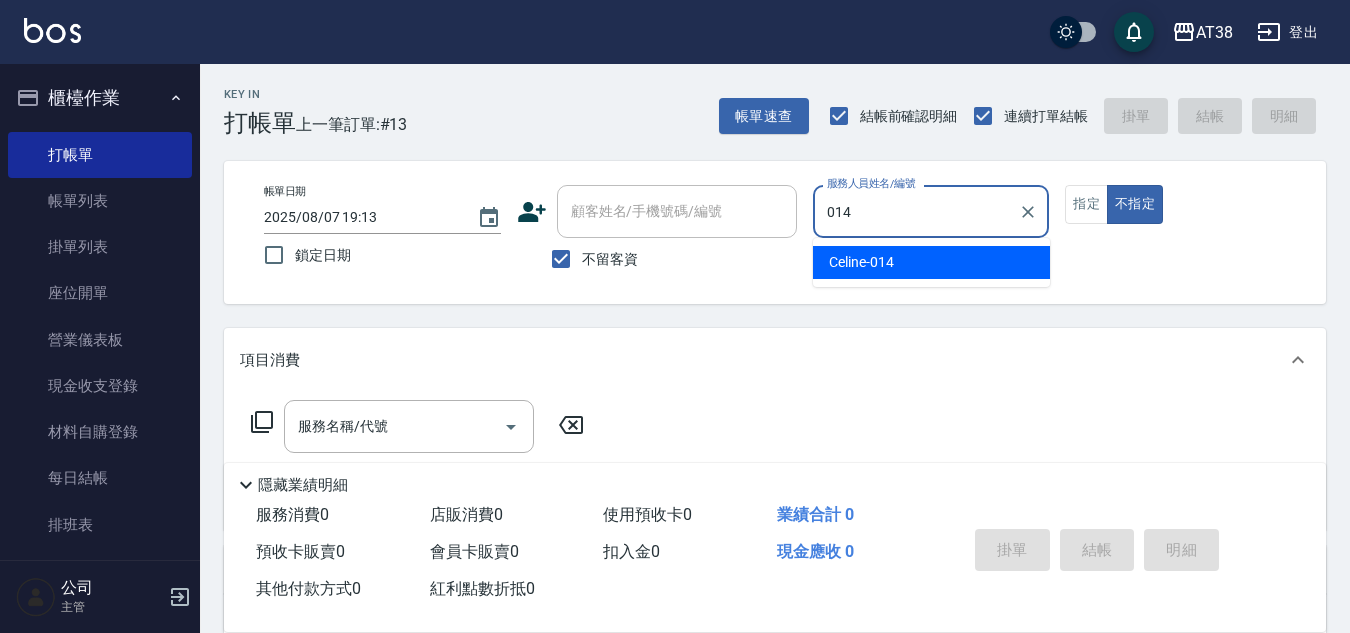 type on "[FIRST]-[ID]" 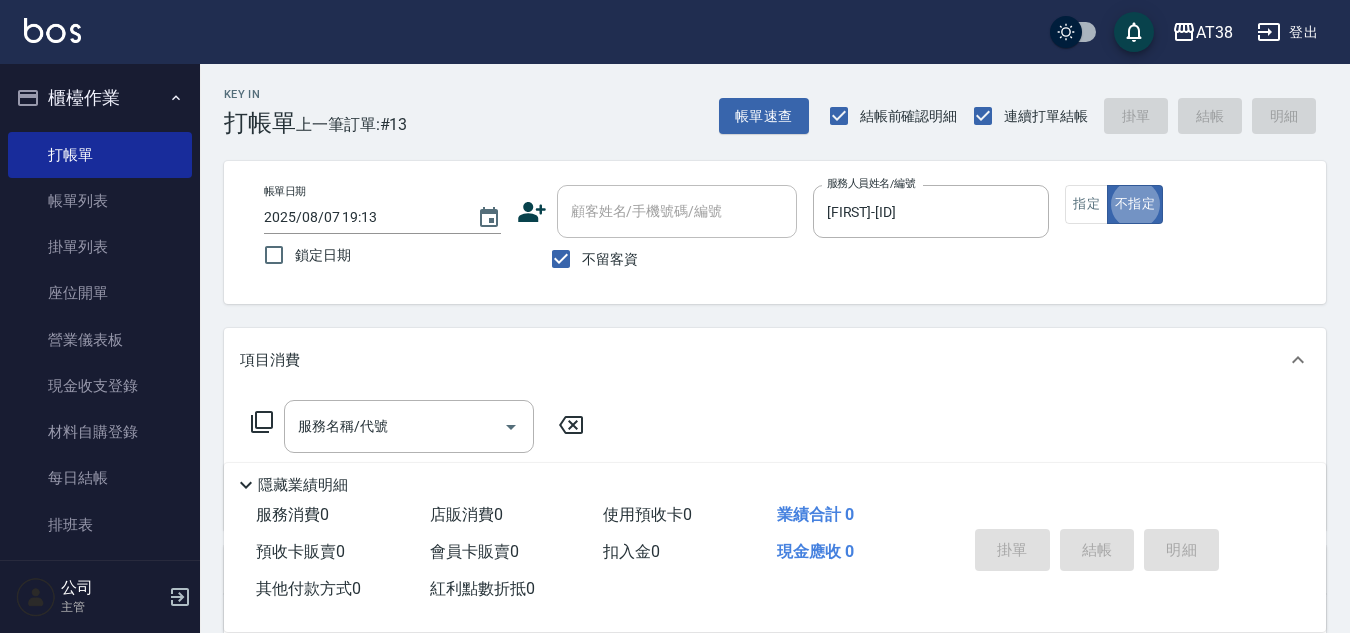 type on "false" 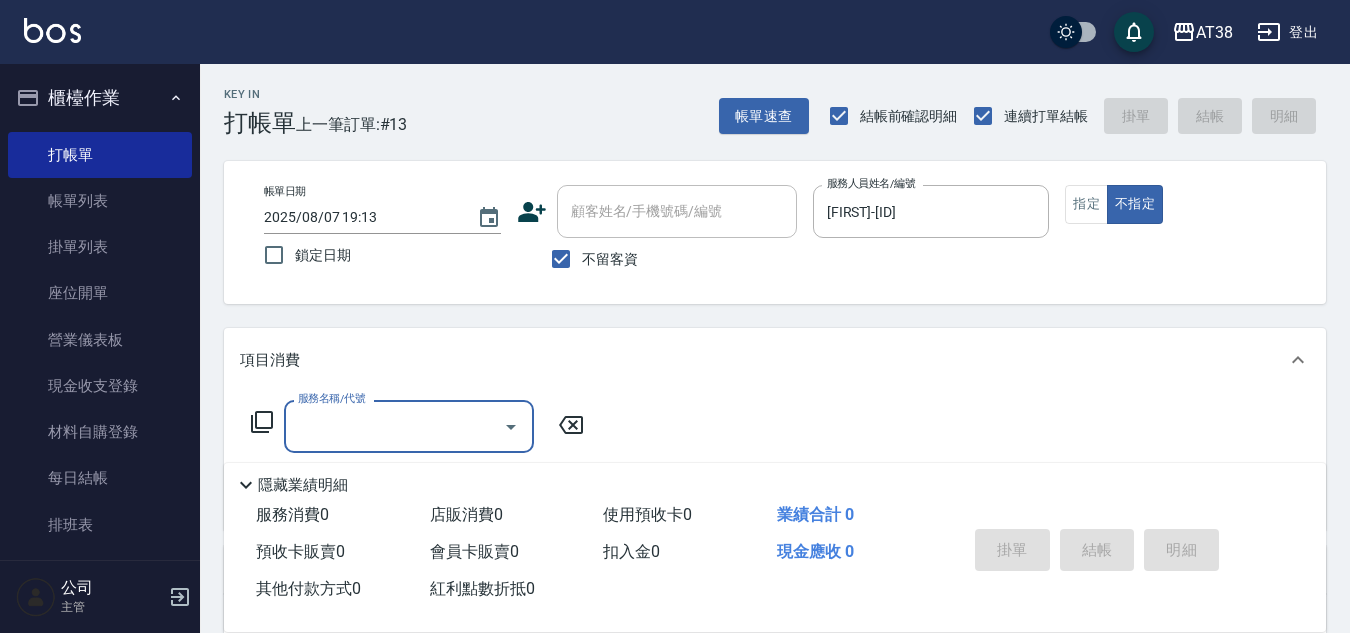 drag, startPoint x: 1078, startPoint y: 196, endPoint x: 1064, endPoint y: 207, distance: 17.804493 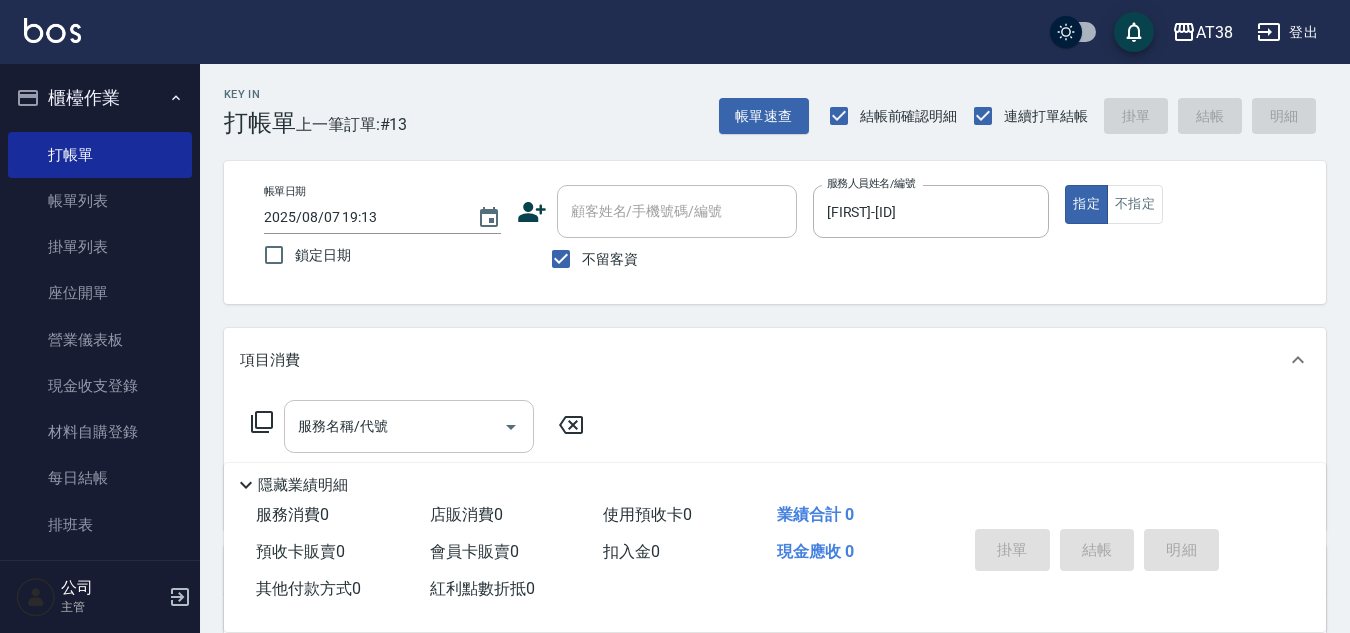 click on "服務名稱/代號 服務名稱/代號" at bounding box center (409, 426) 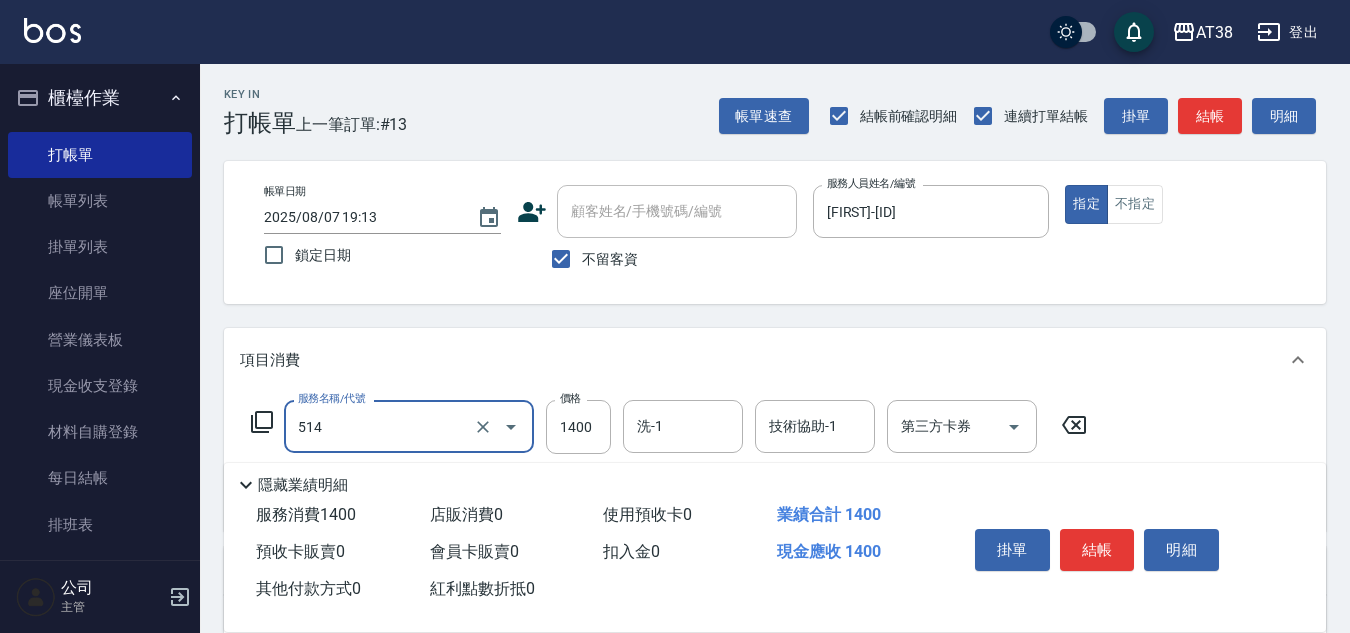 type on "染髮(長)(514)" 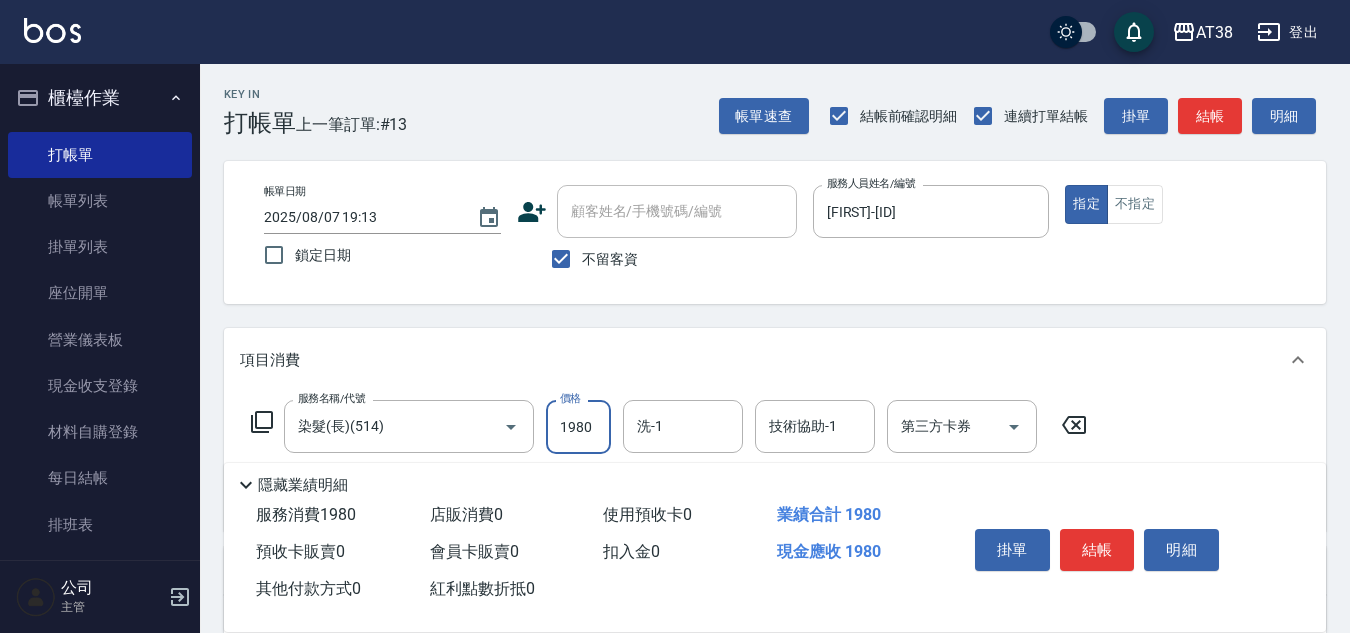 type on "1980" 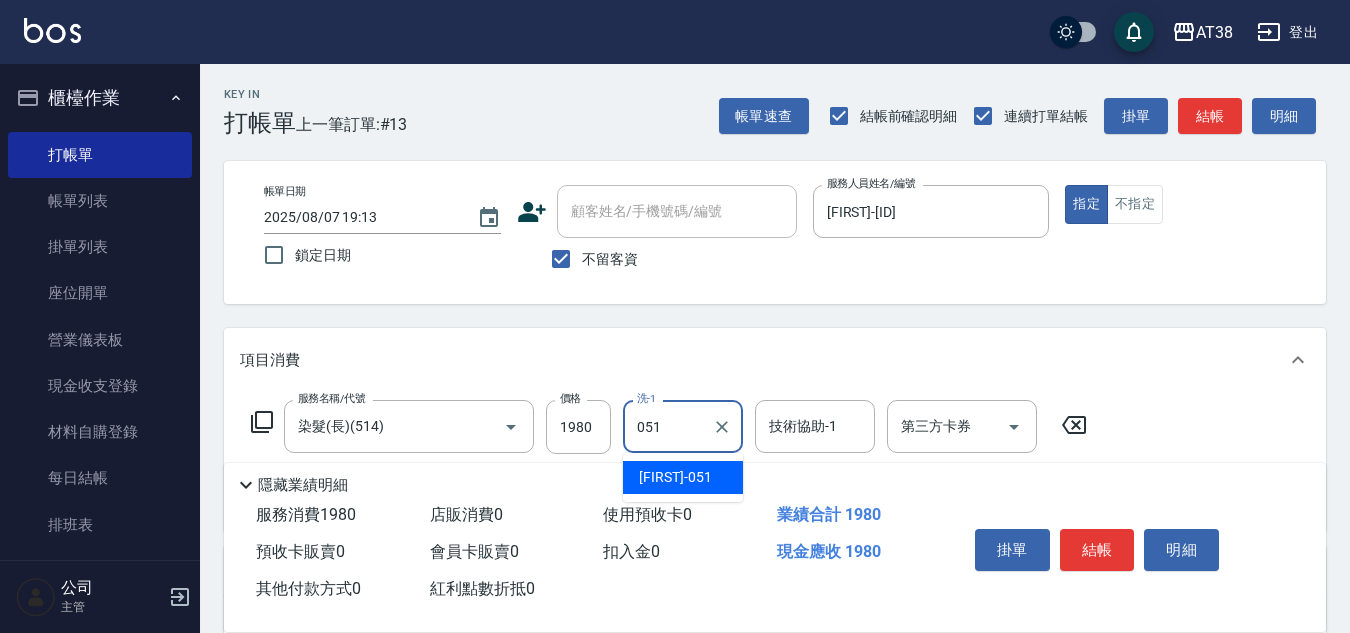 type on "[FIRST]-[ID]" 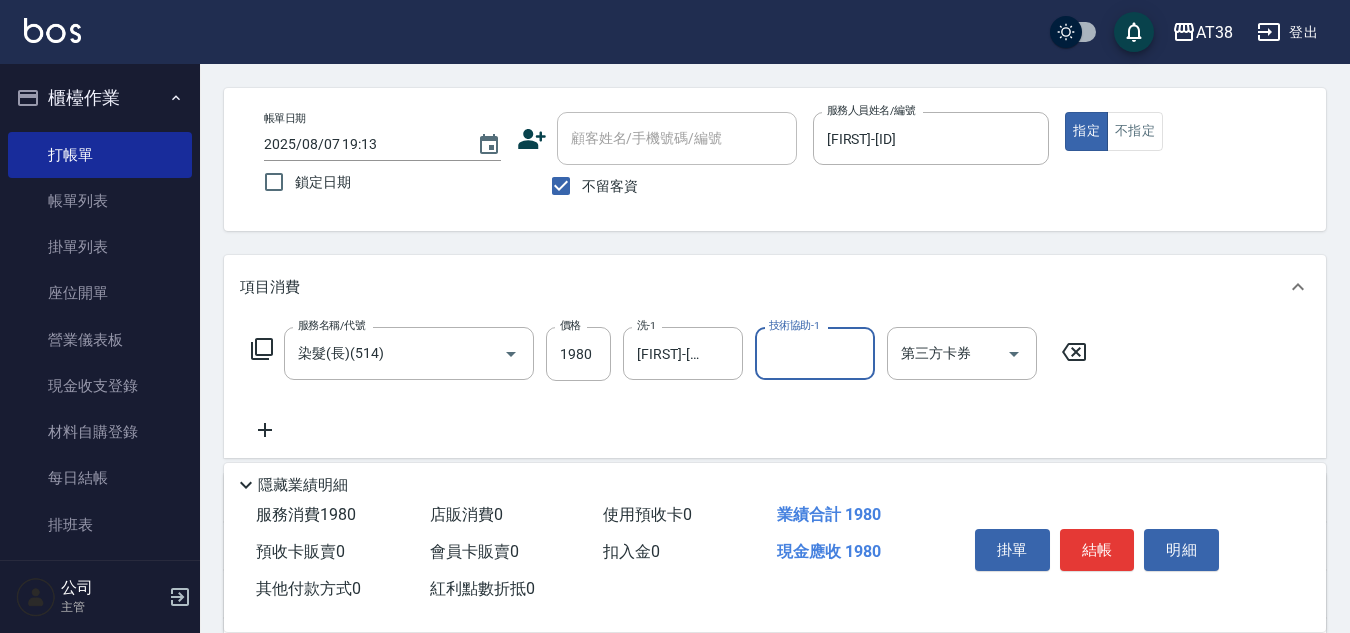 scroll, scrollTop: 200, scrollLeft: 0, axis: vertical 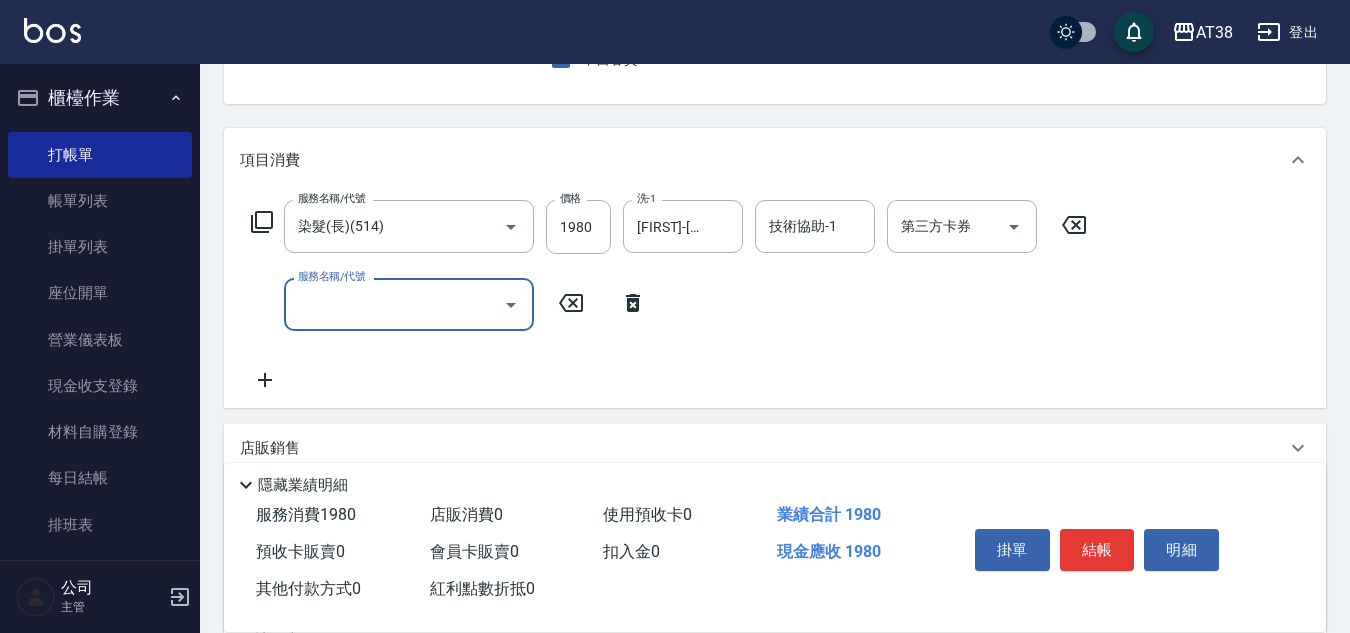 type on "5" 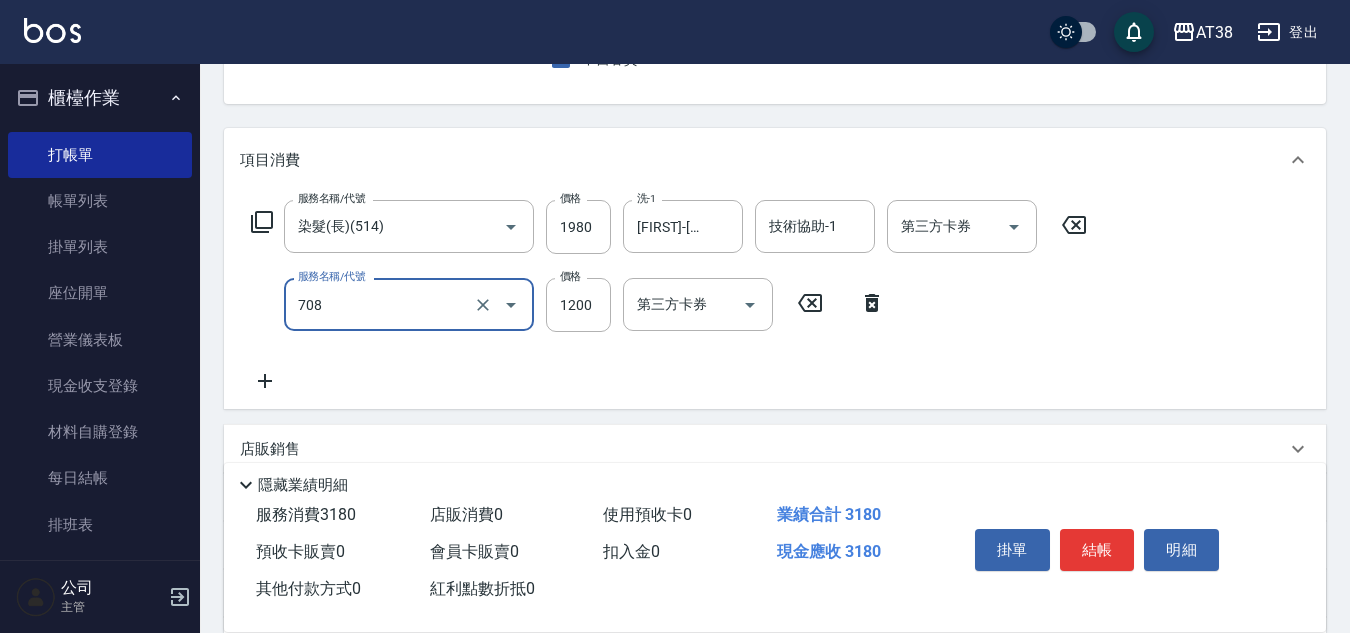 type on "哥德三劑護髮(708)" 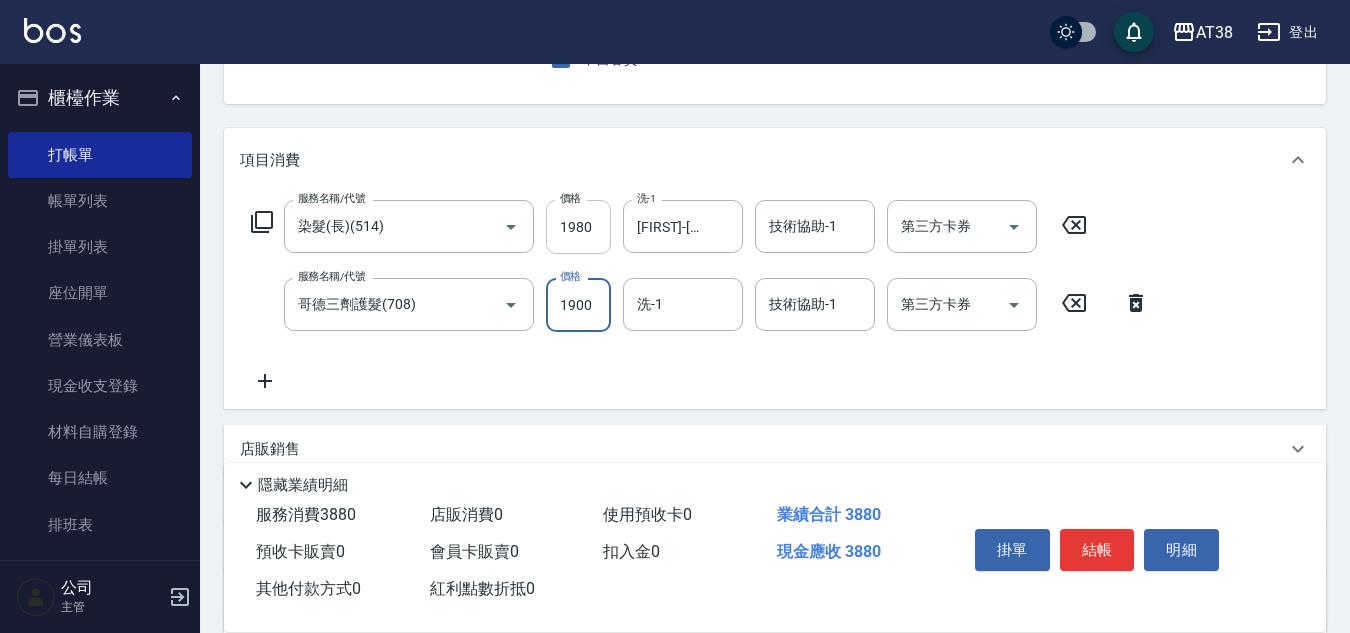type on "1900" 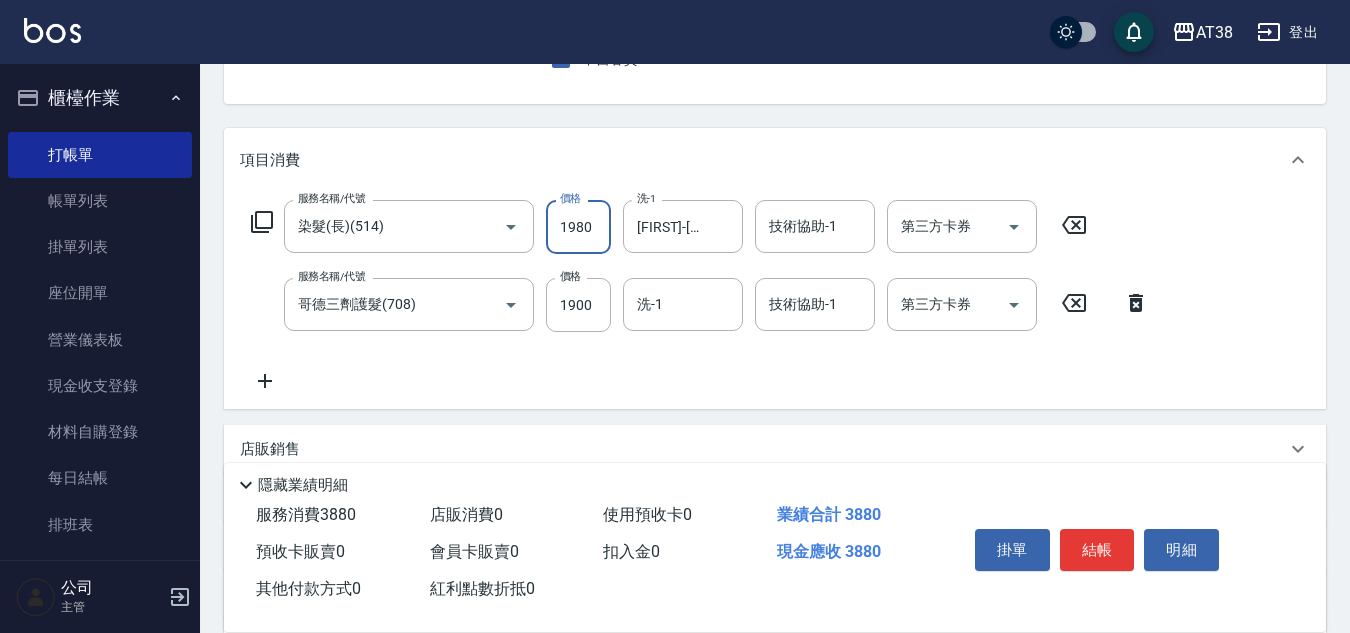 click on "1980" at bounding box center [578, 227] 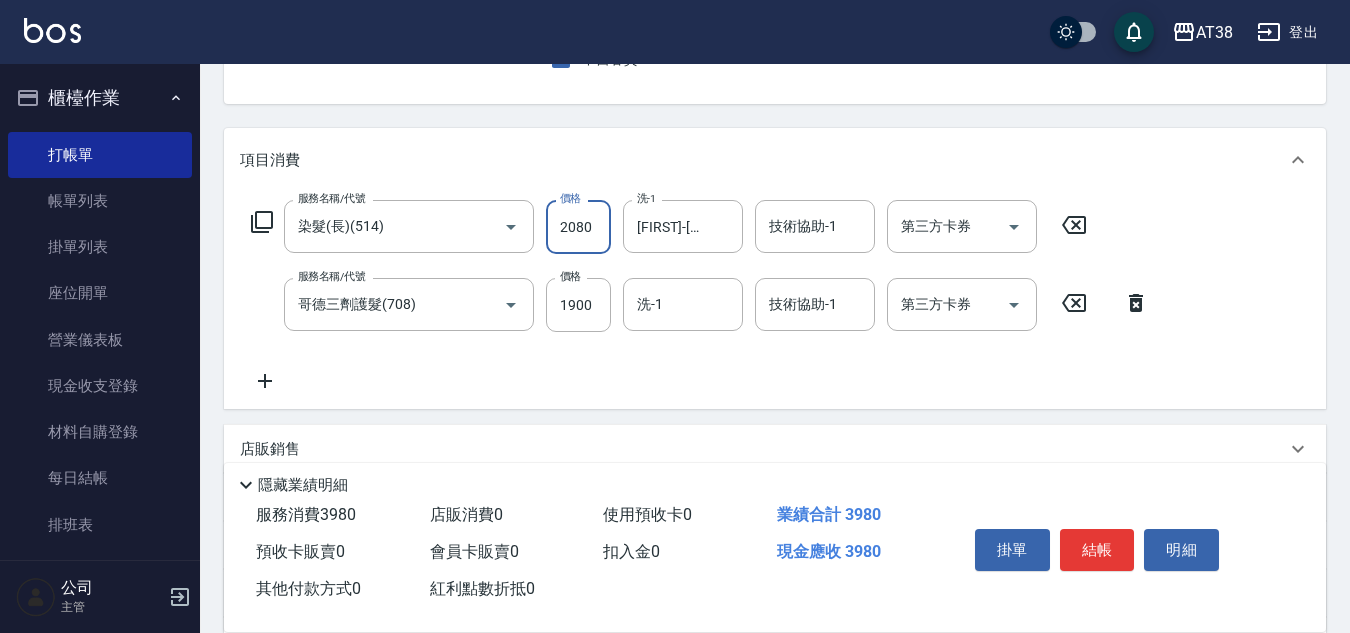scroll, scrollTop: 300, scrollLeft: 0, axis: vertical 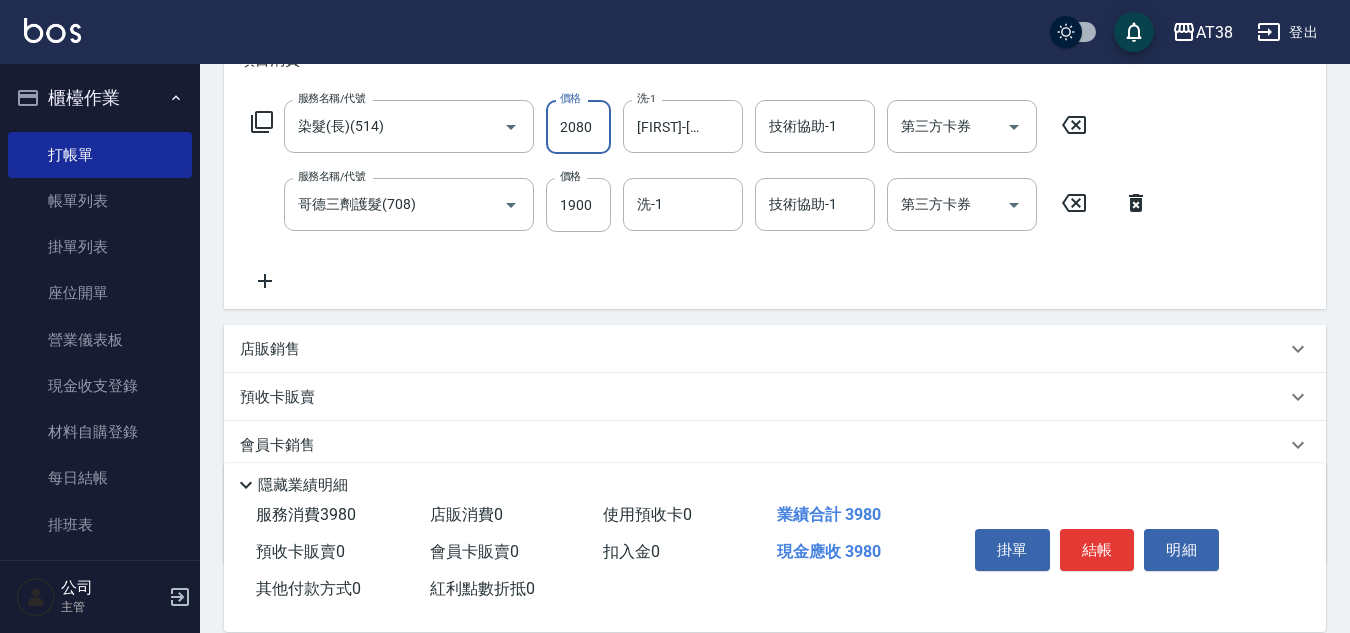 type on "2080" 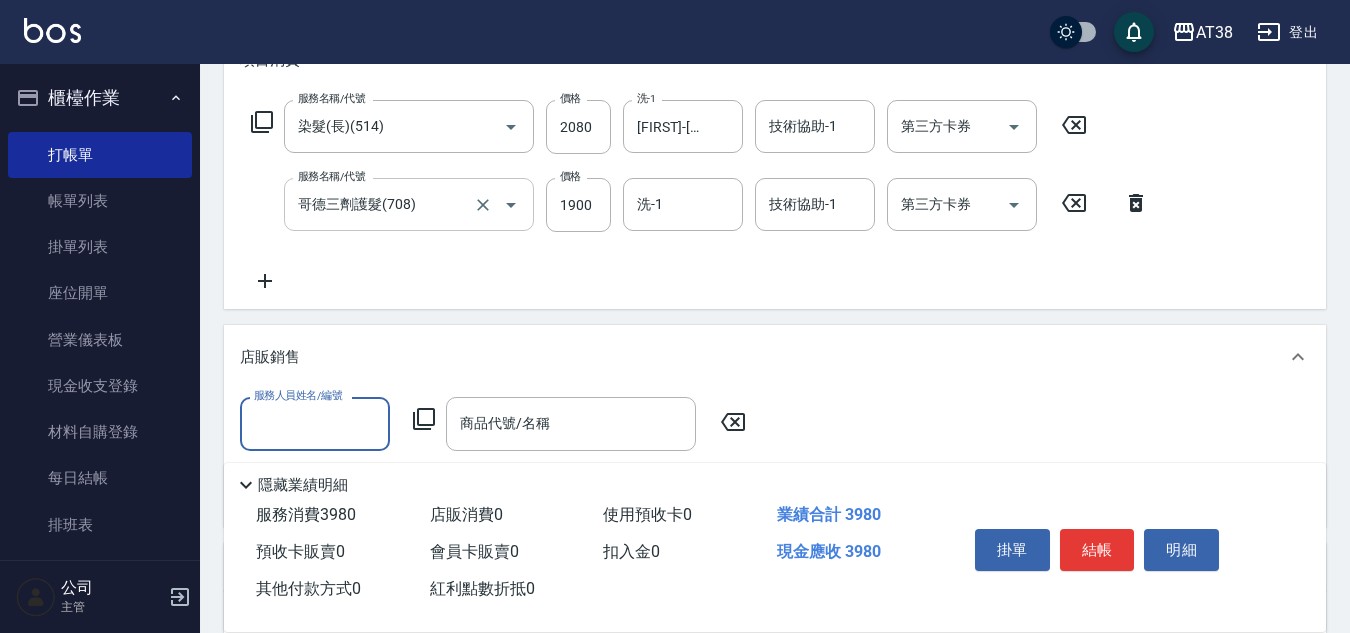 scroll, scrollTop: 0, scrollLeft: 0, axis: both 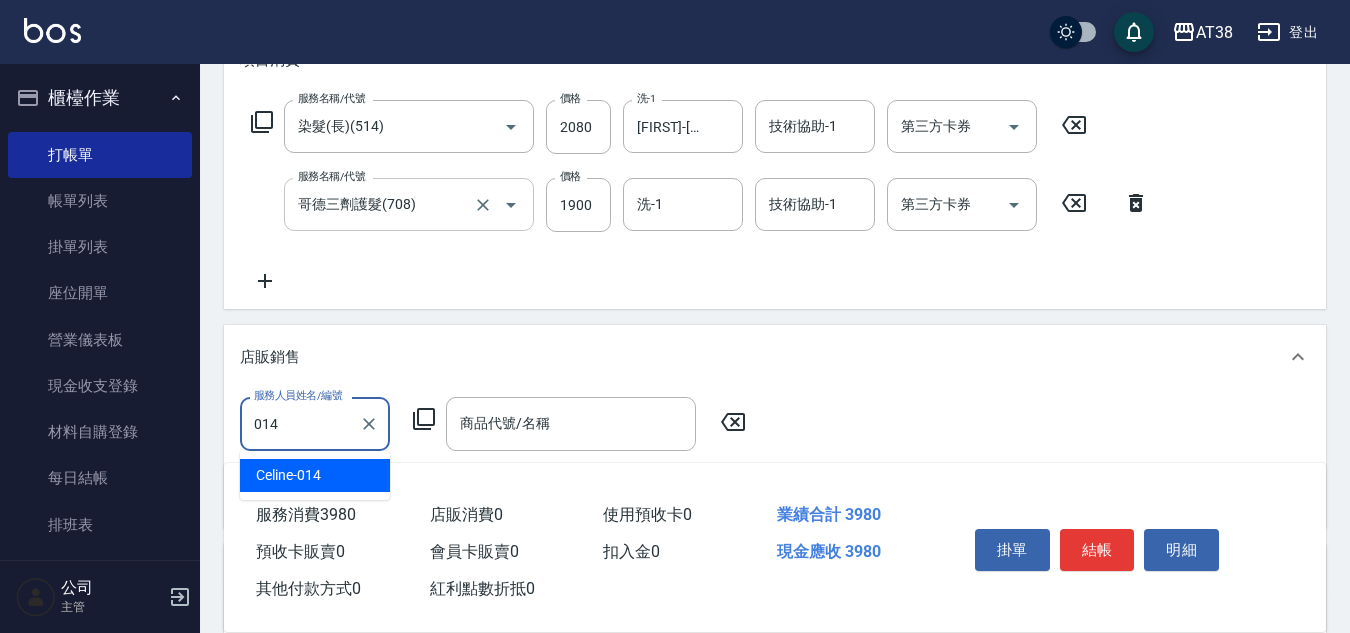 type on "[FIRST]-[ID]" 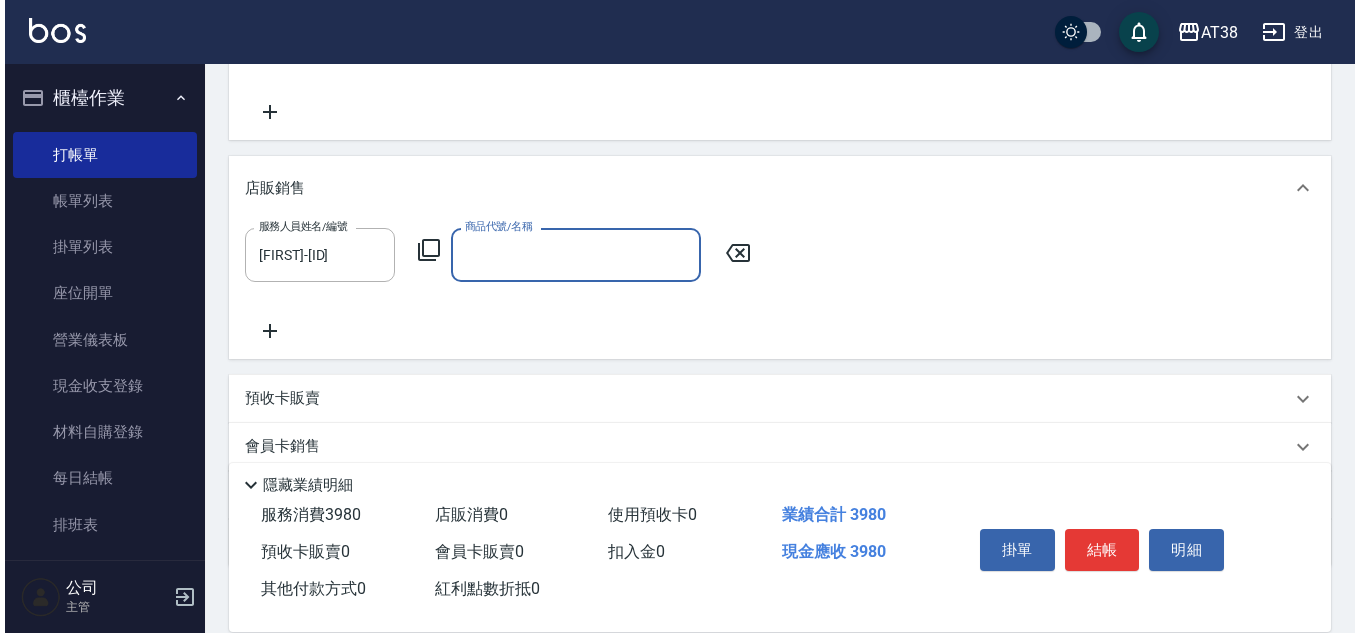 scroll, scrollTop: 500, scrollLeft: 0, axis: vertical 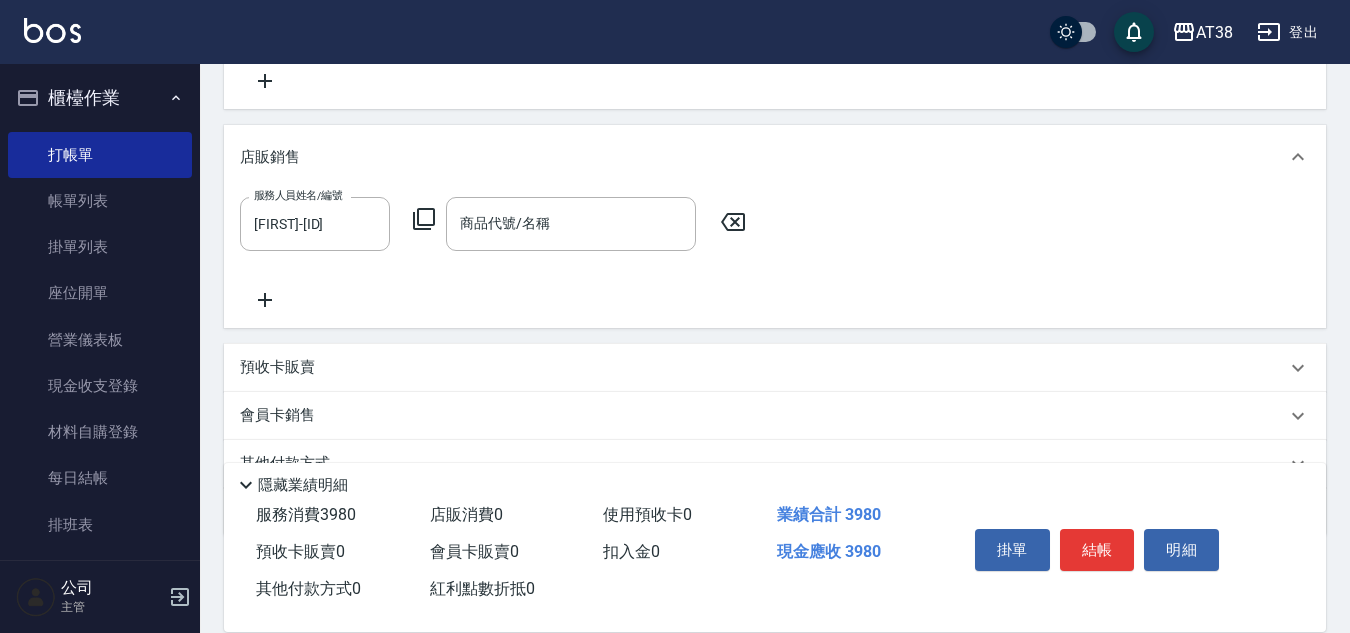 click 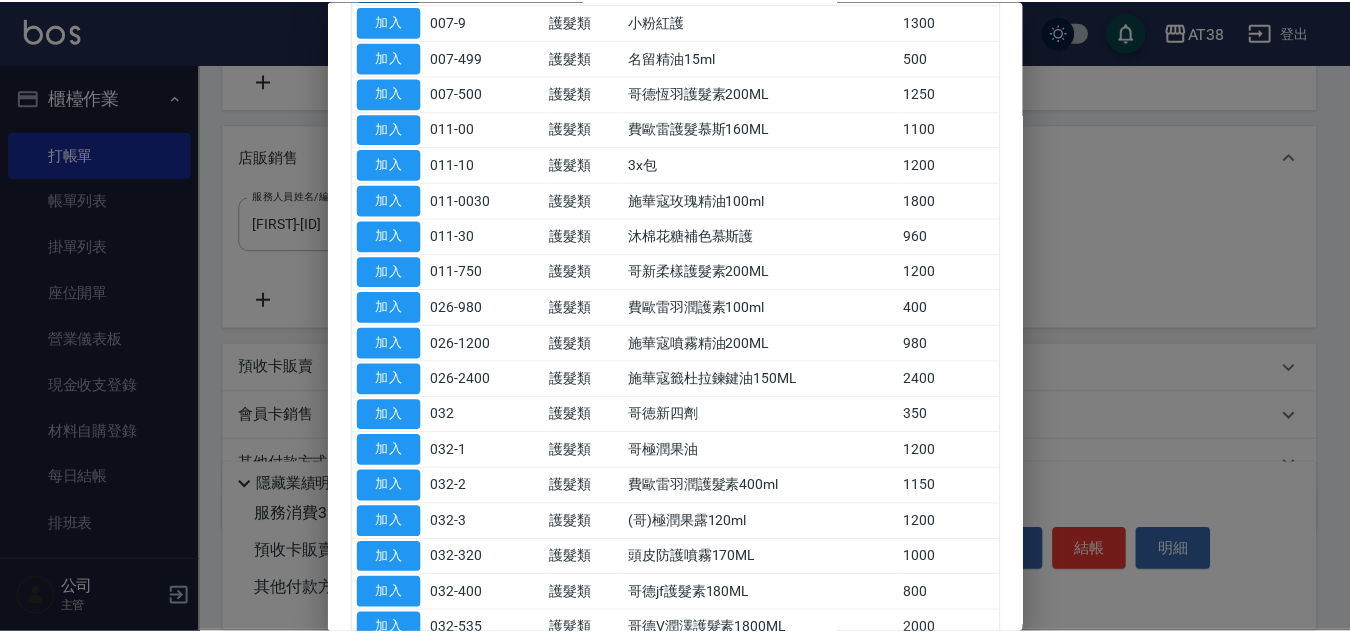 scroll, scrollTop: 400, scrollLeft: 0, axis: vertical 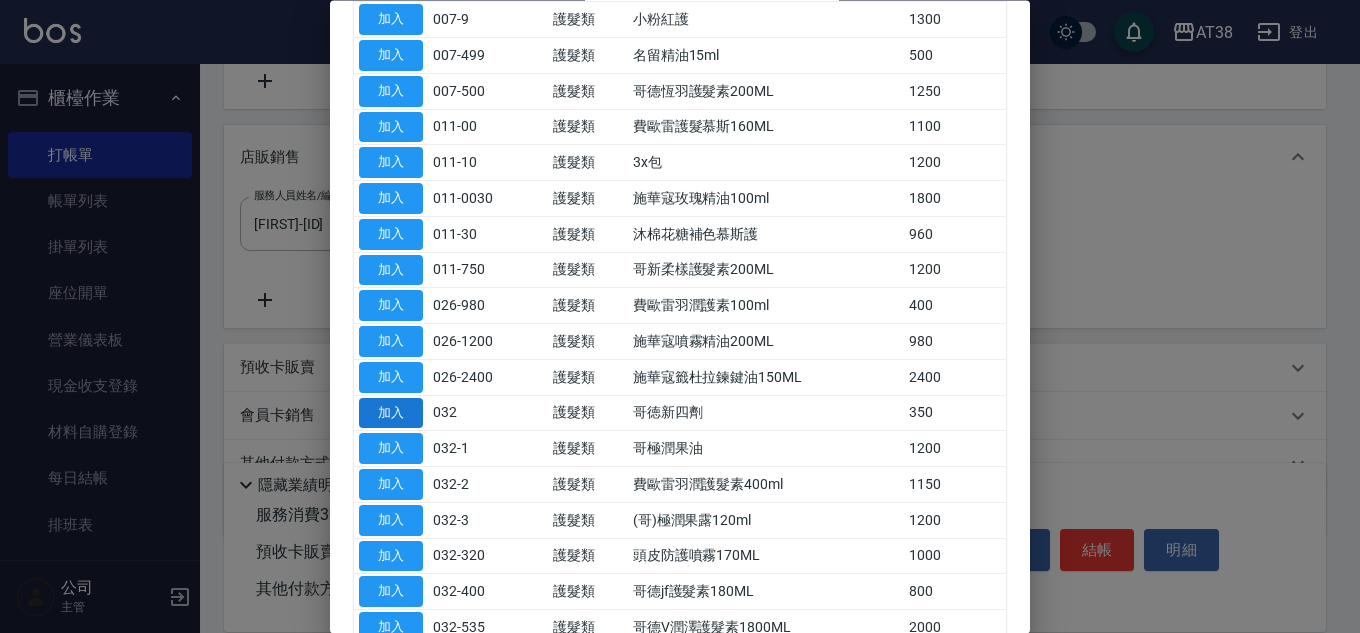 click on "加入" at bounding box center [391, 413] 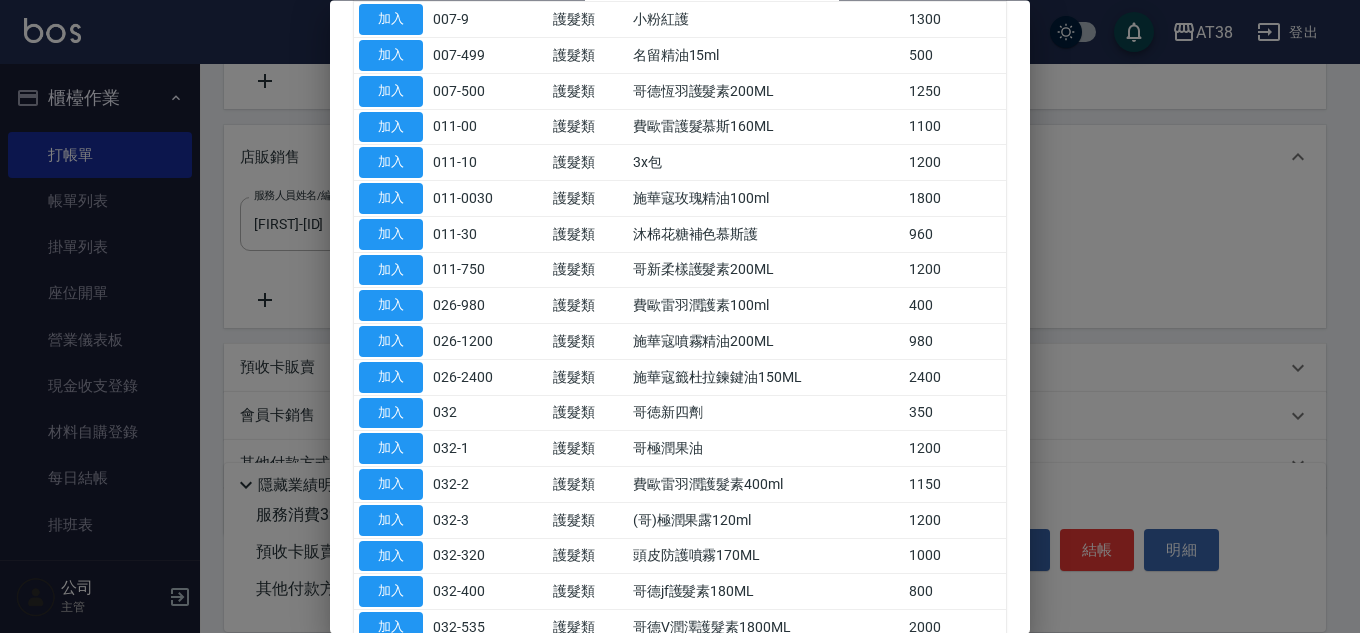 type on "哥徳新四劑" 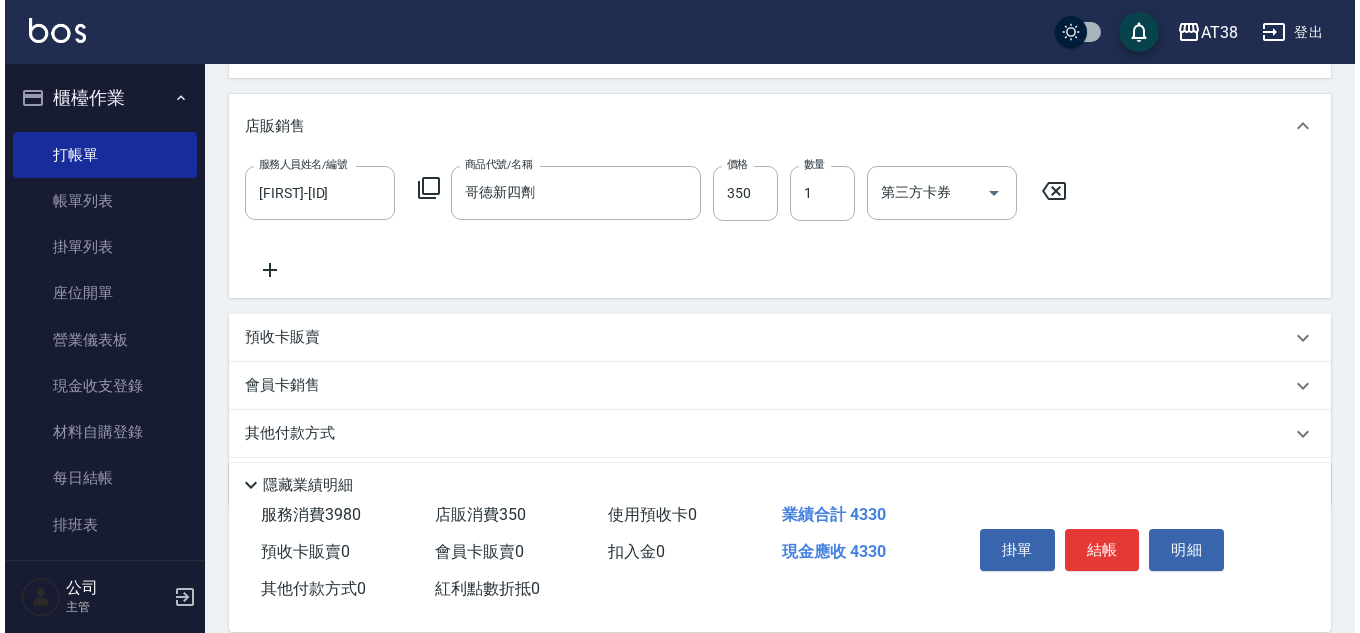 scroll, scrollTop: 496, scrollLeft: 0, axis: vertical 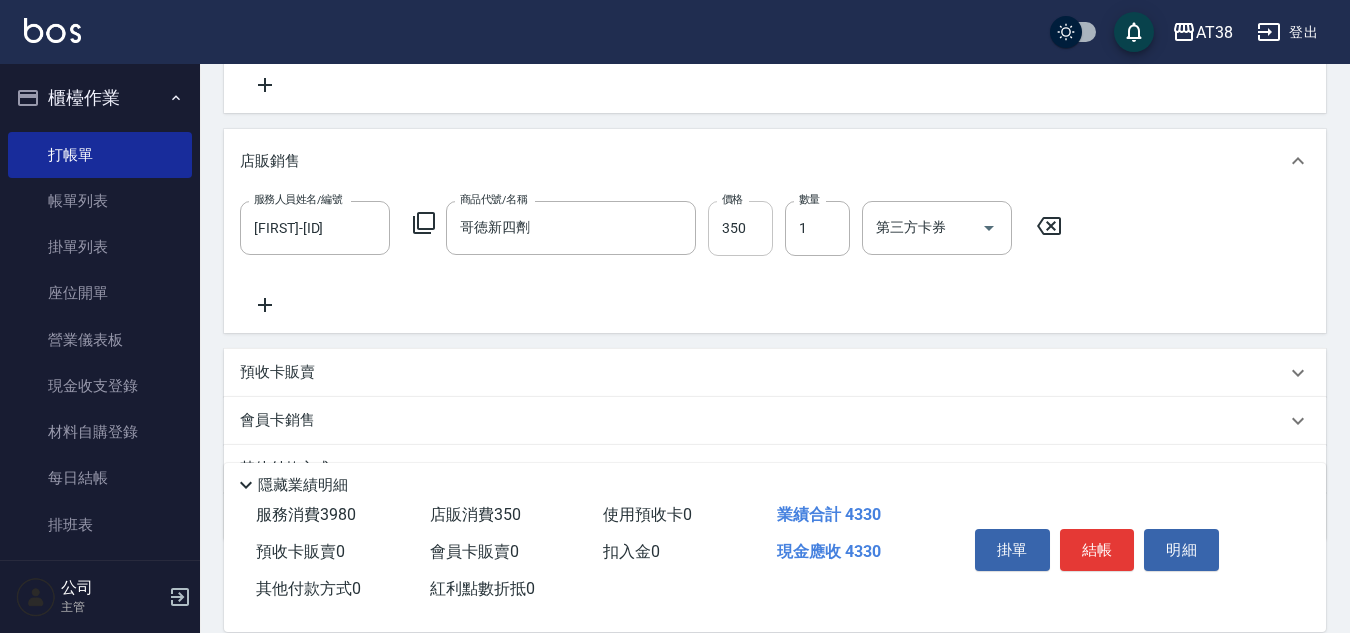 click on "350" at bounding box center (740, 228) 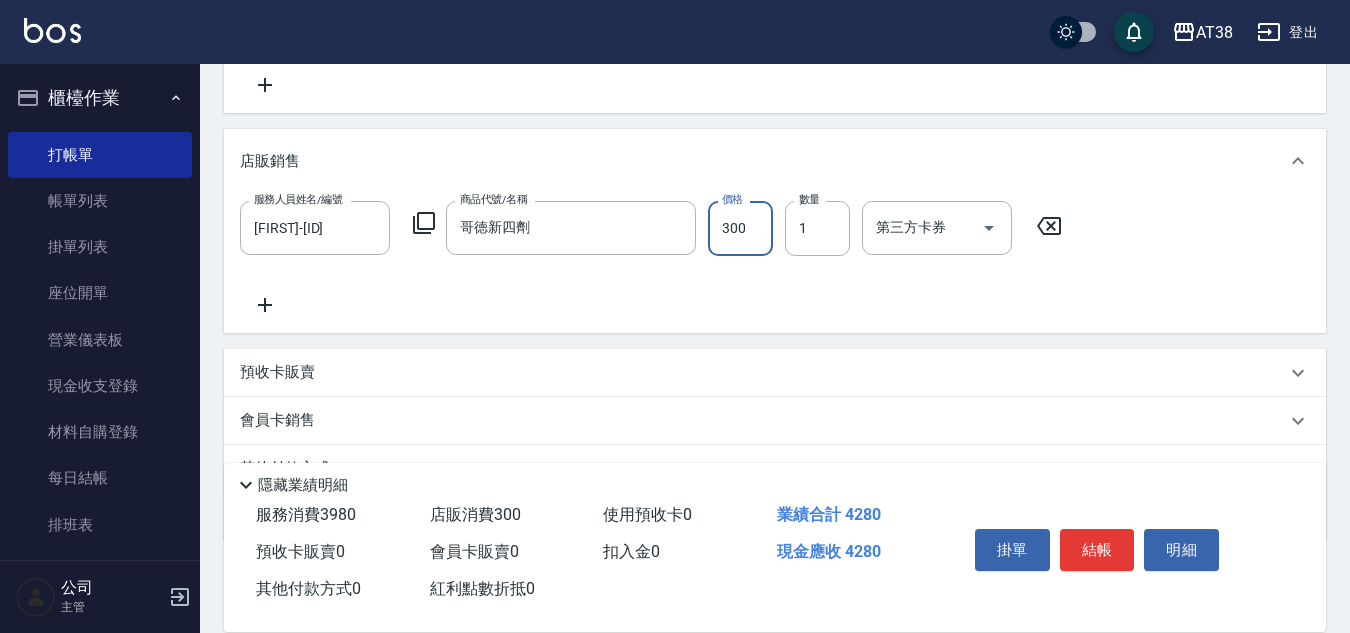 type on "300" 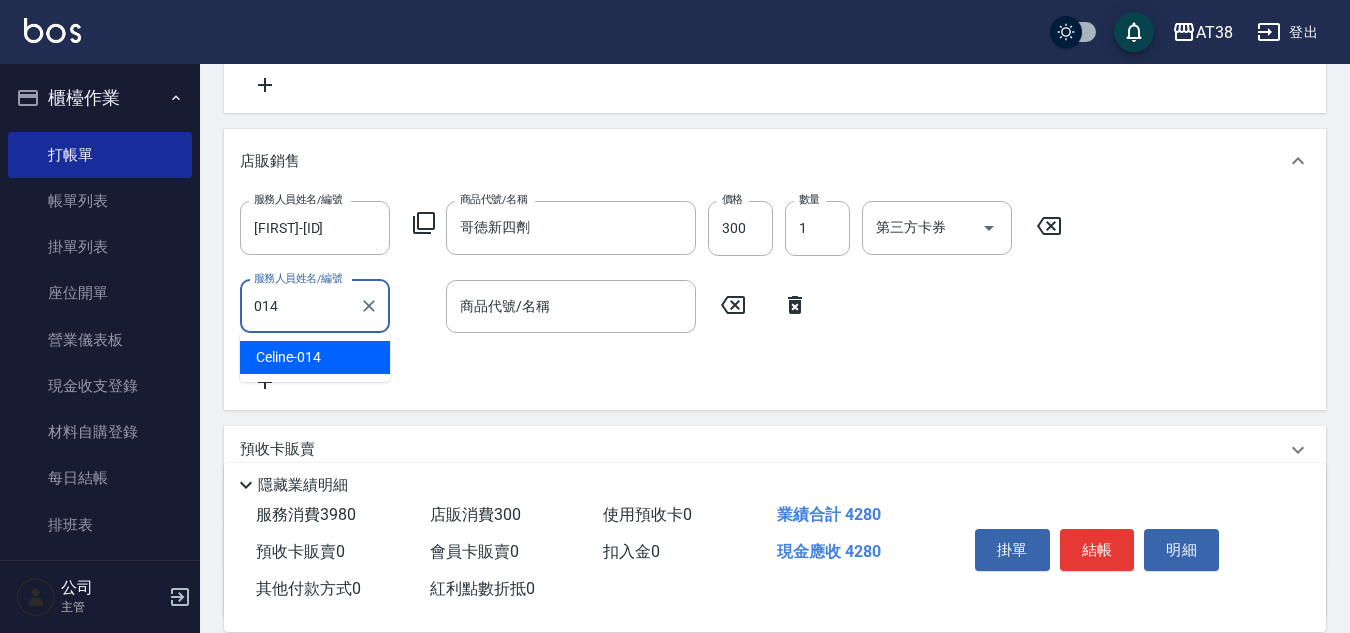 type on "[FIRST]-[ID]" 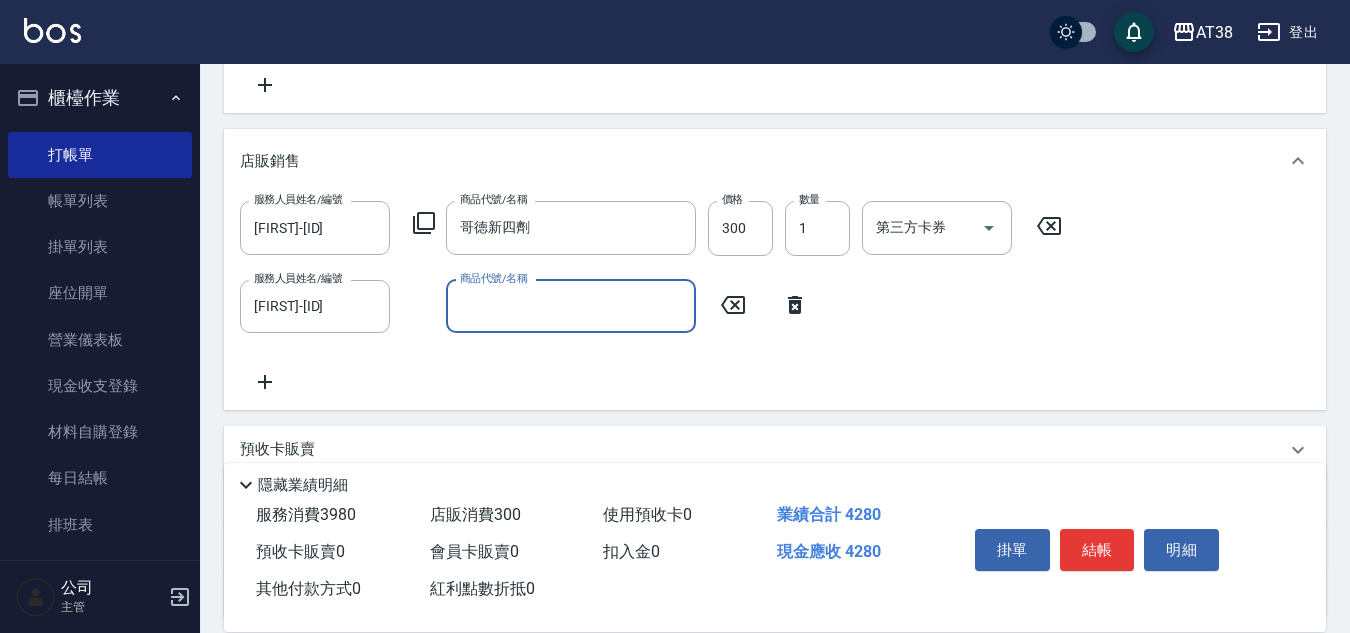 click 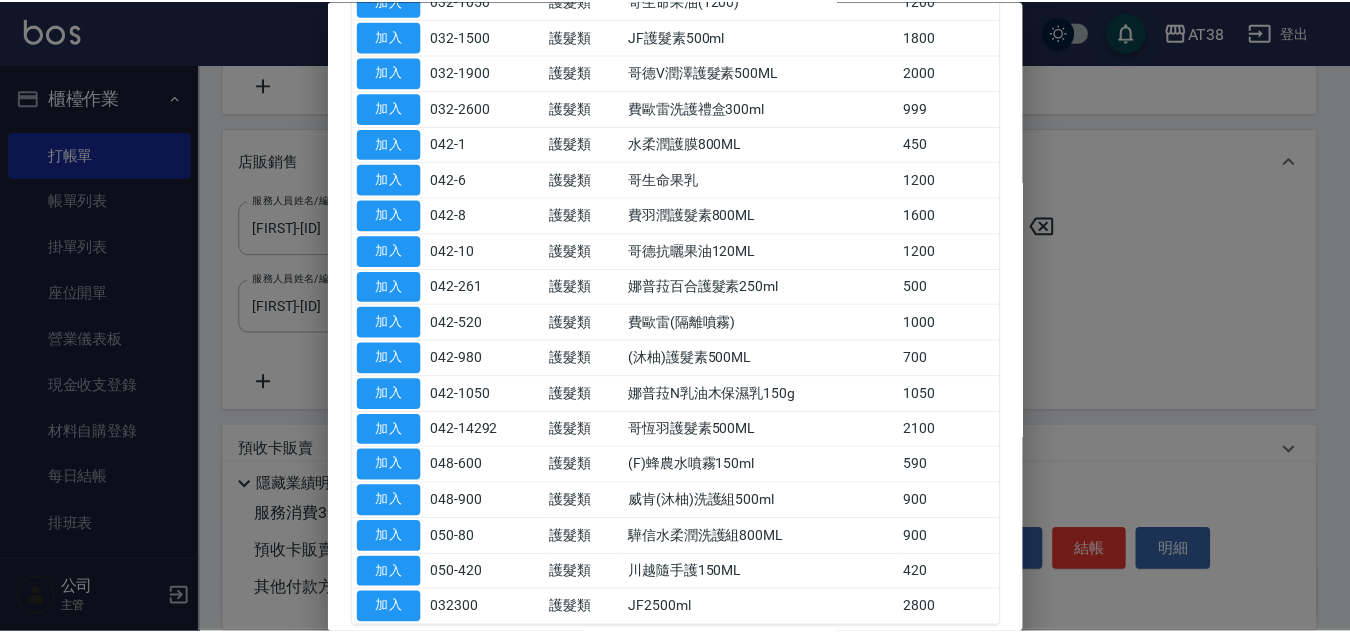scroll, scrollTop: 1100, scrollLeft: 0, axis: vertical 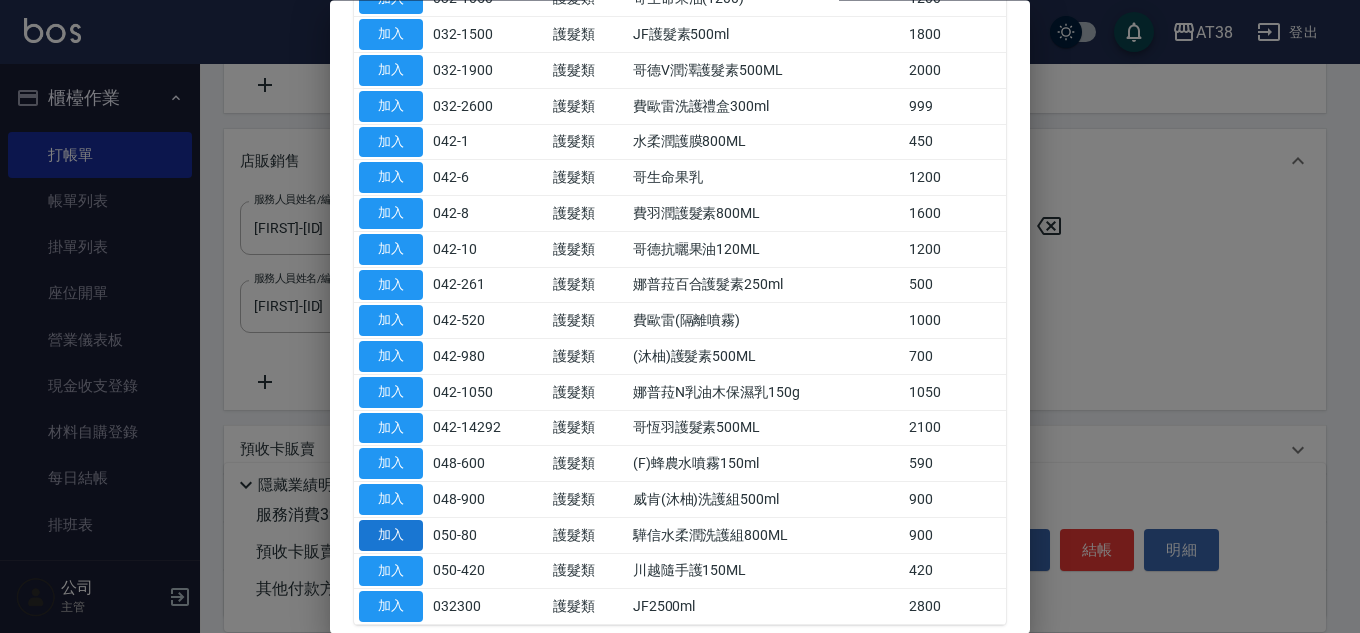 click on "加入" at bounding box center (391, 535) 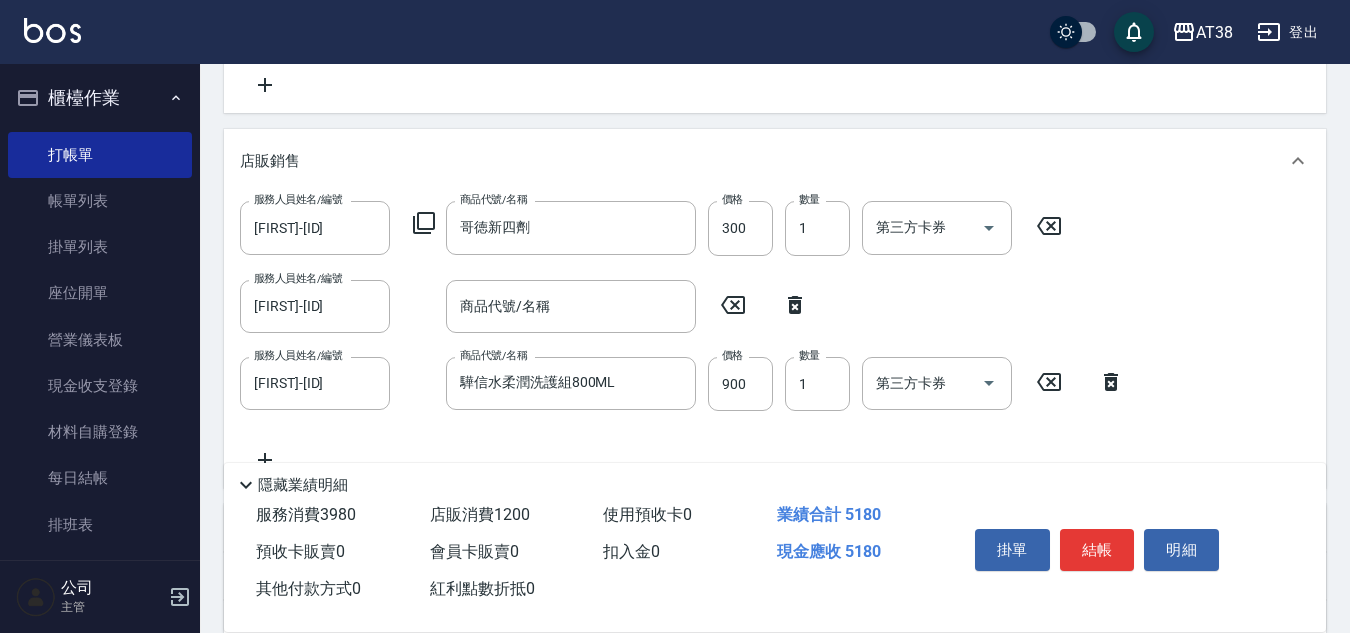 click 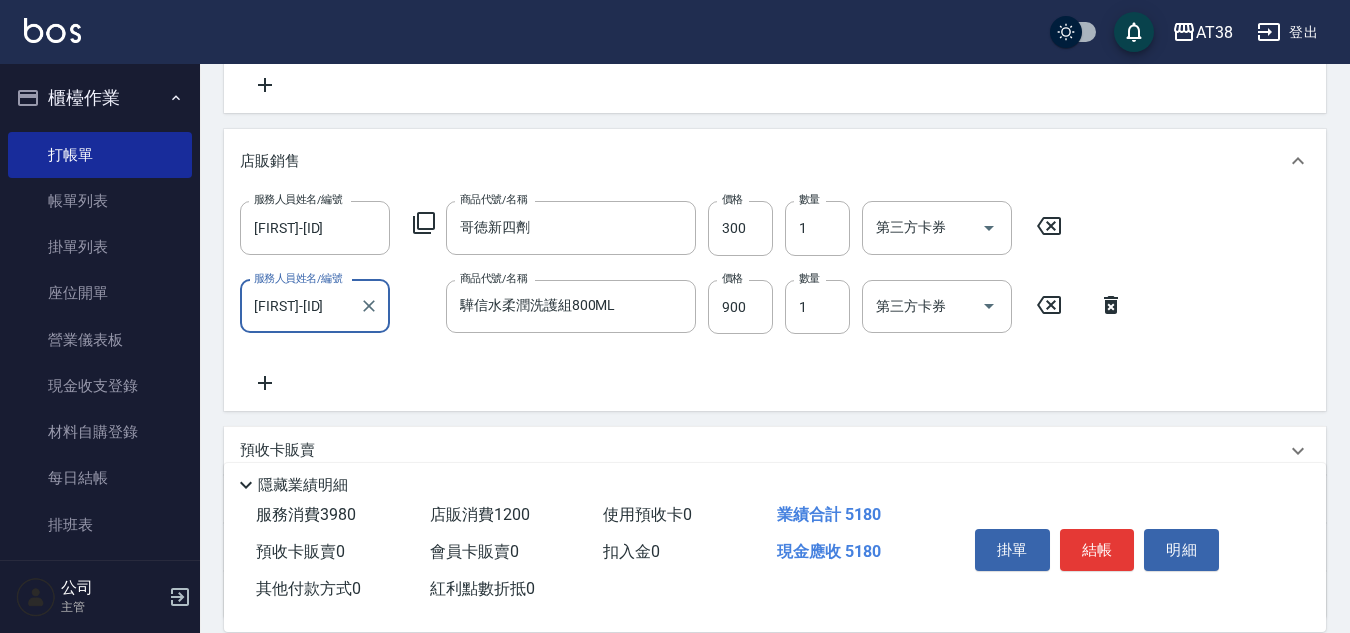 click 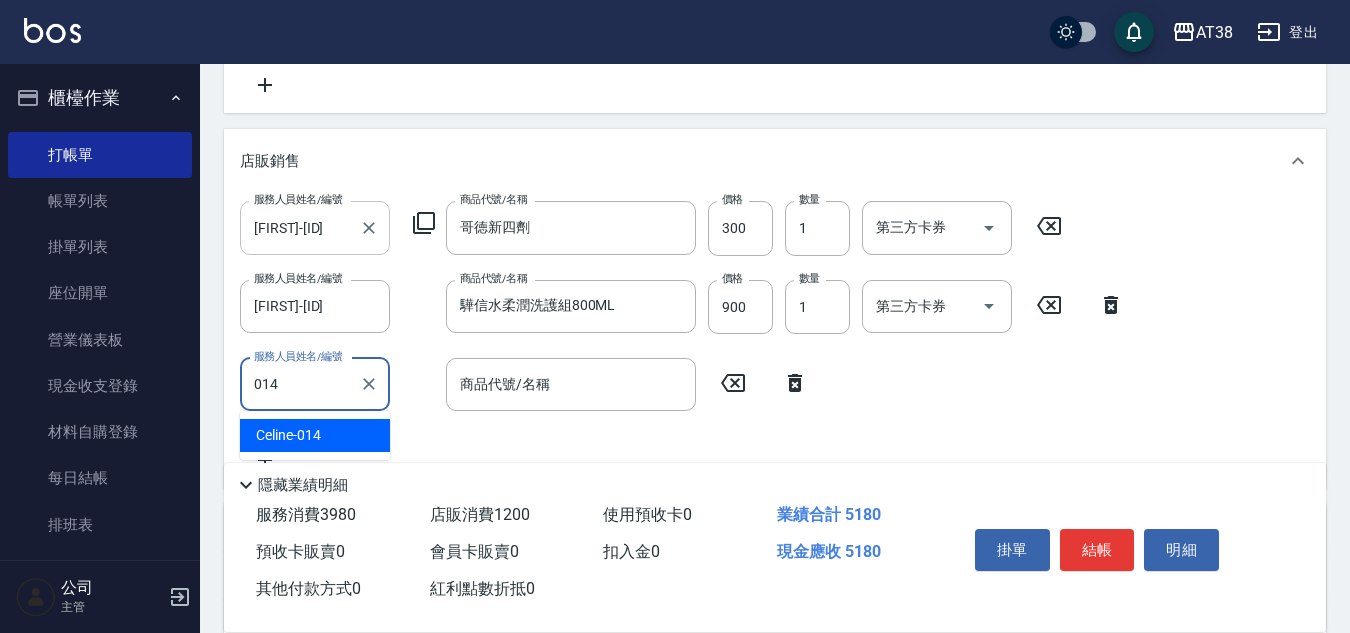 type on "[FIRST]-[ID]" 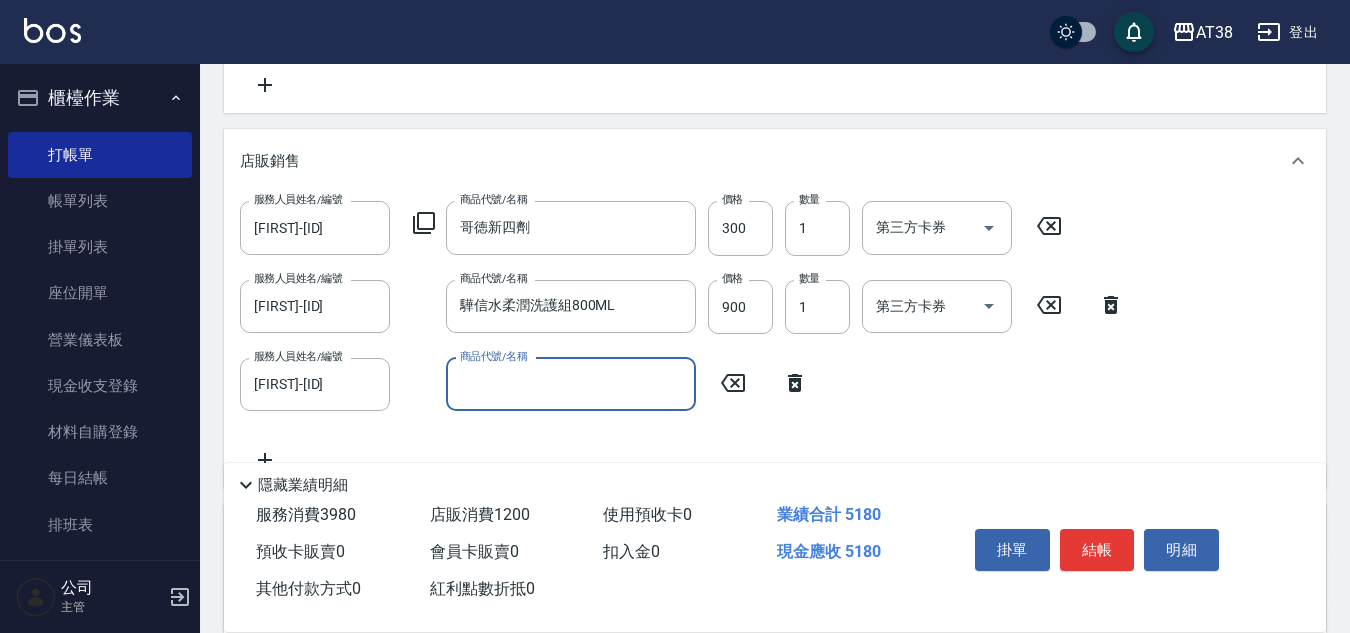 click 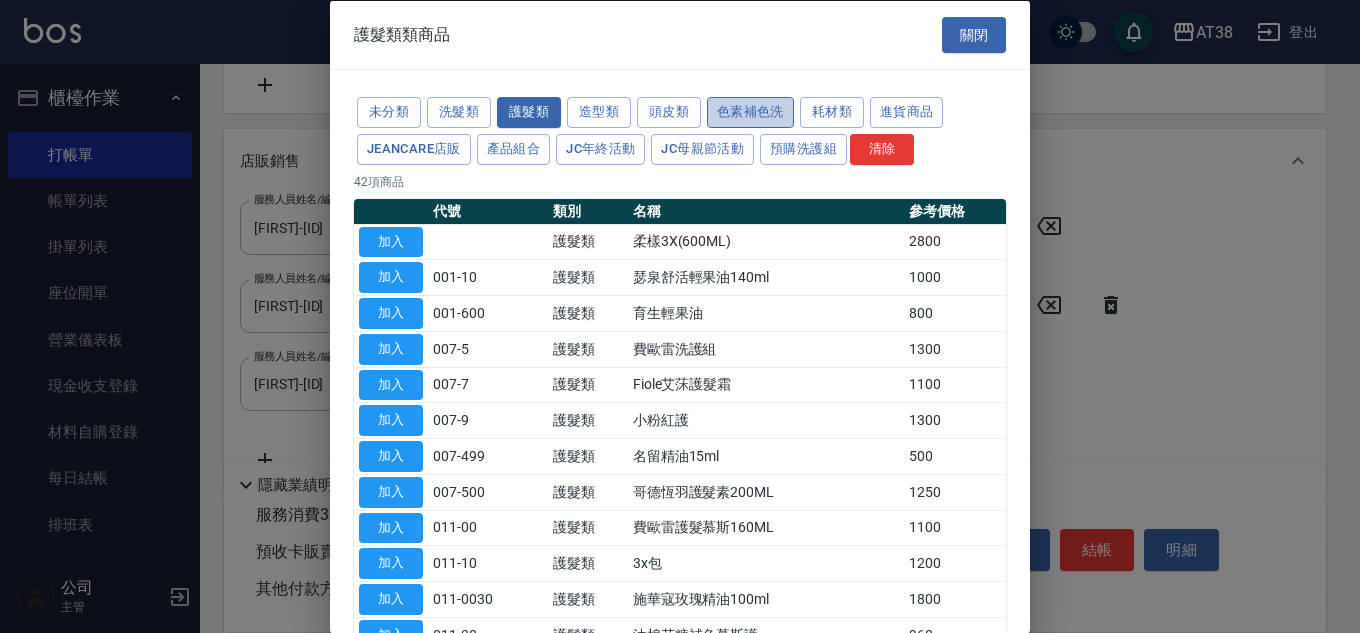 click on "色素補色洗" at bounding box center [750, 112] 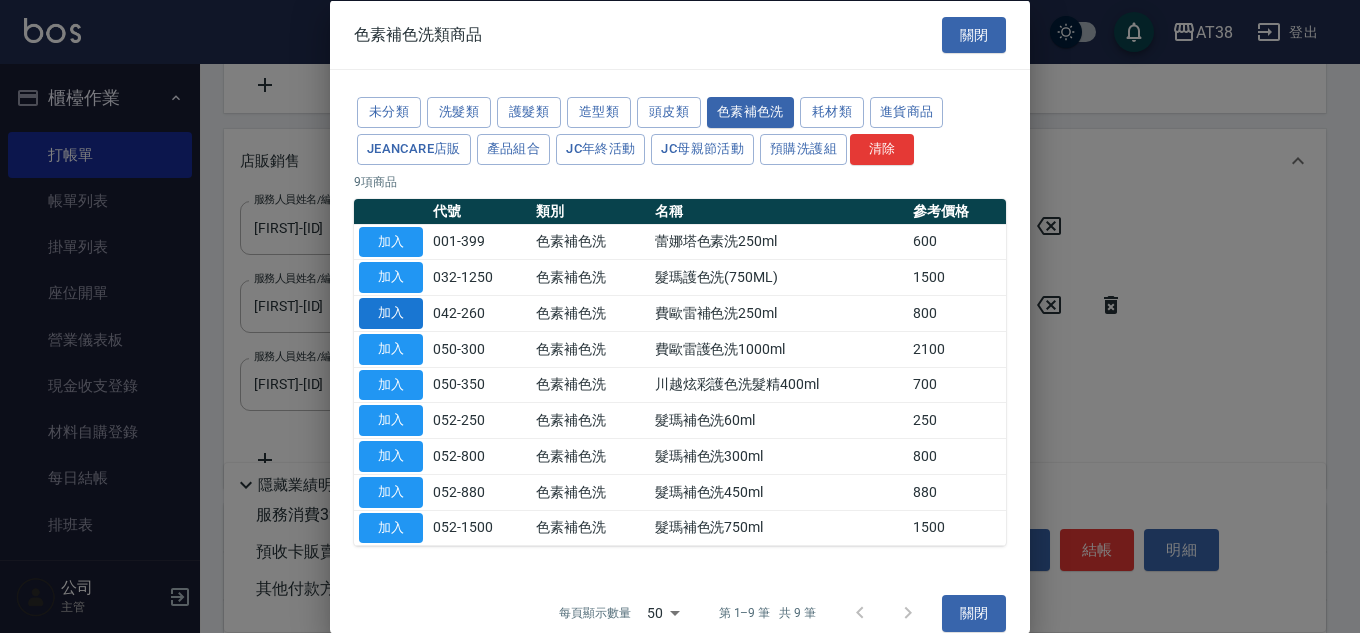 click on "加入" at bounding box center [391, 313] 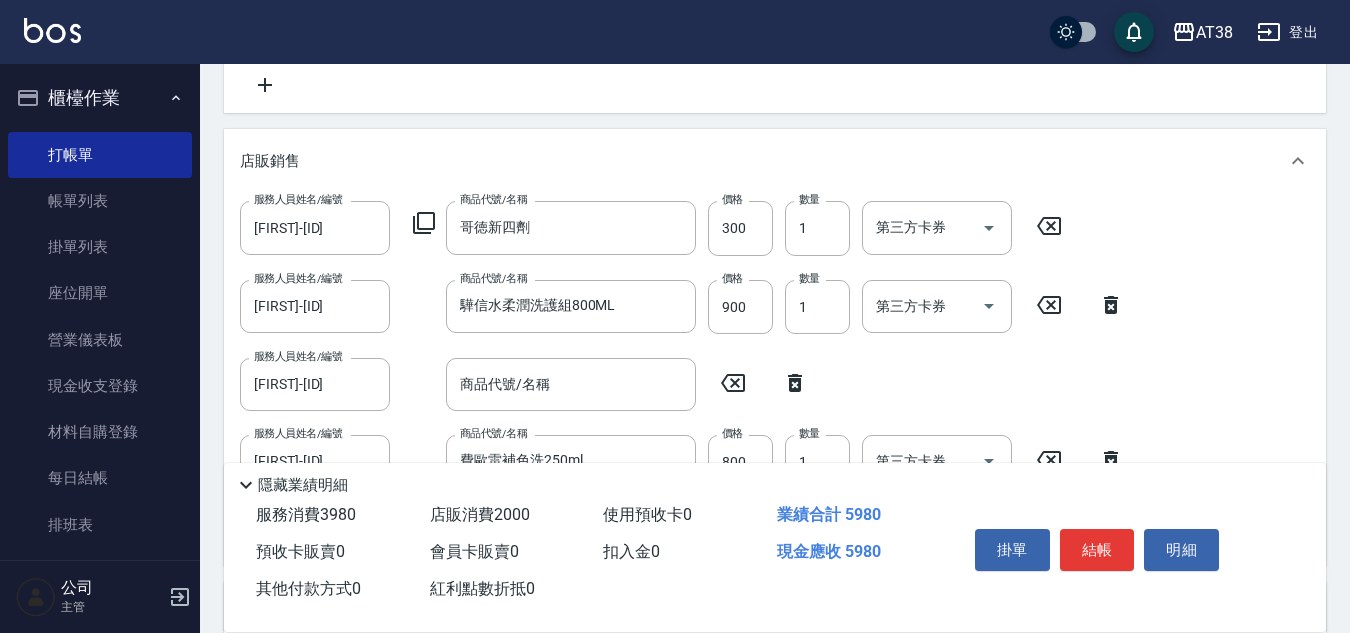 click 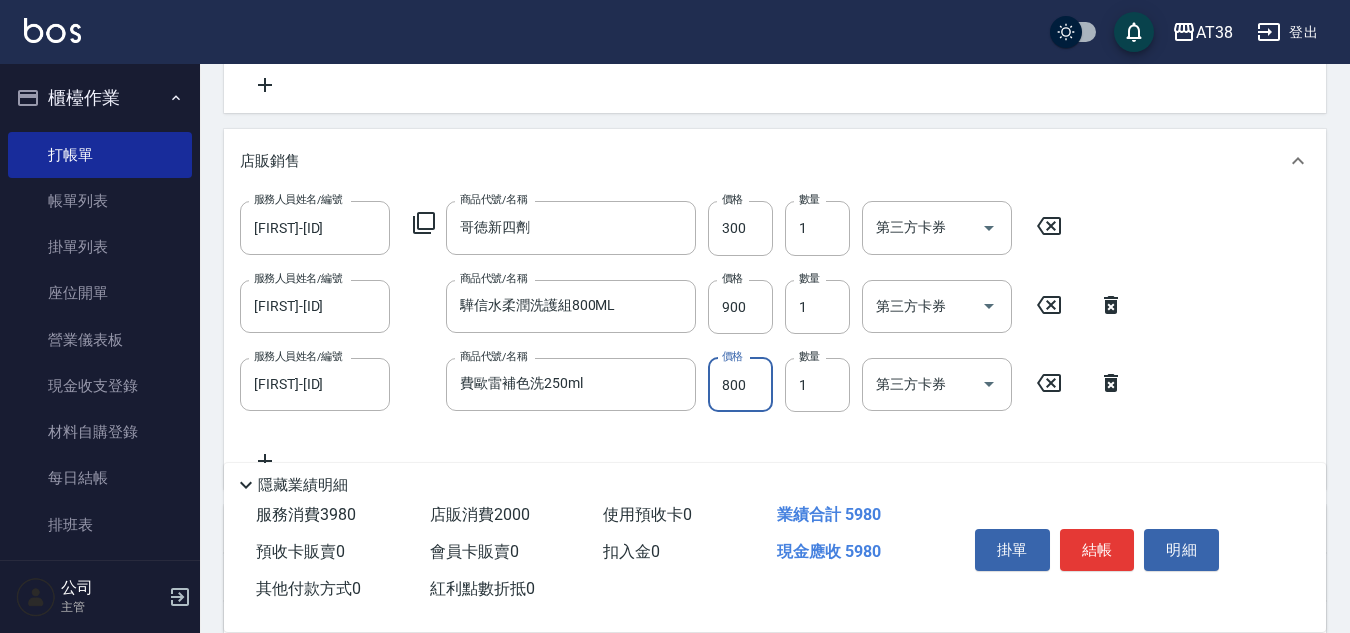 click on "800" at bounding box center (740, 385) 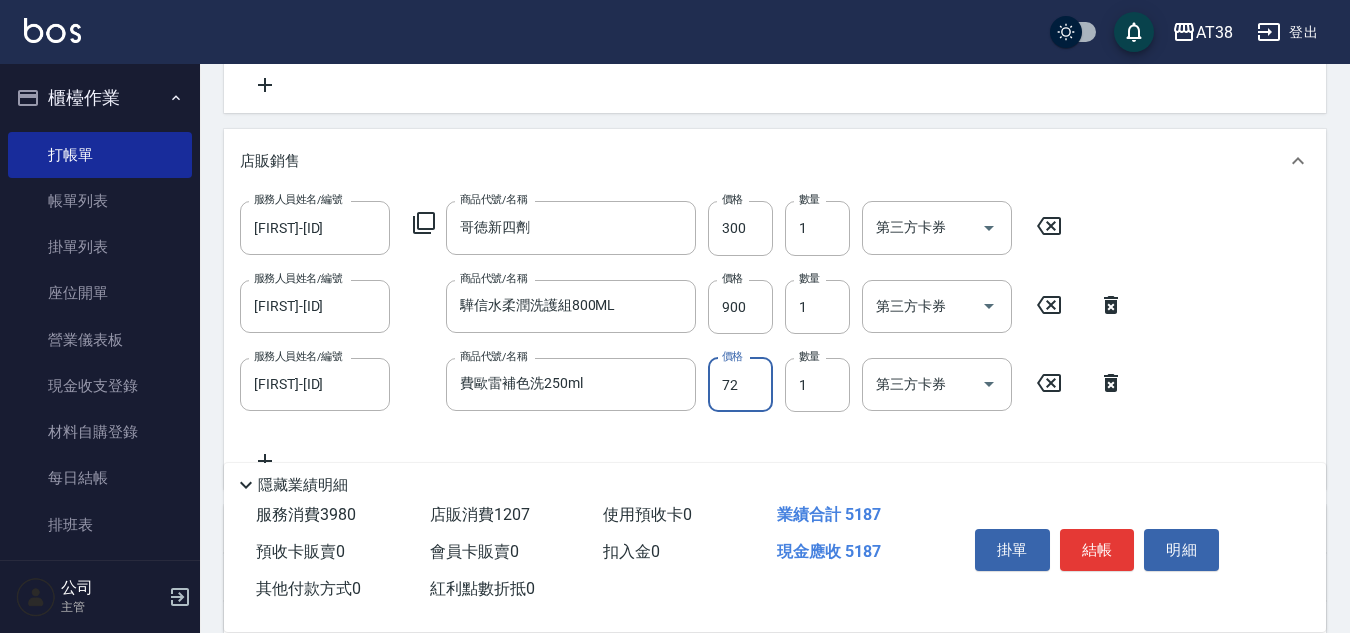 type on "720" 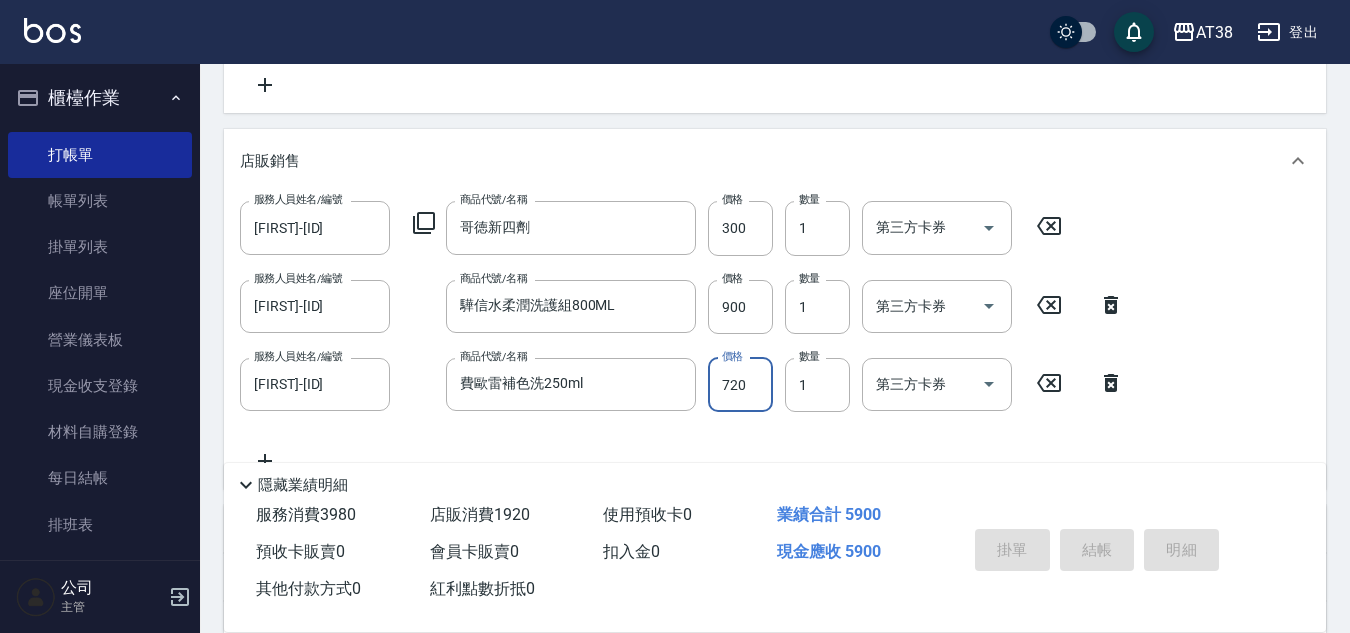 type on "2025/08/07 19:15" 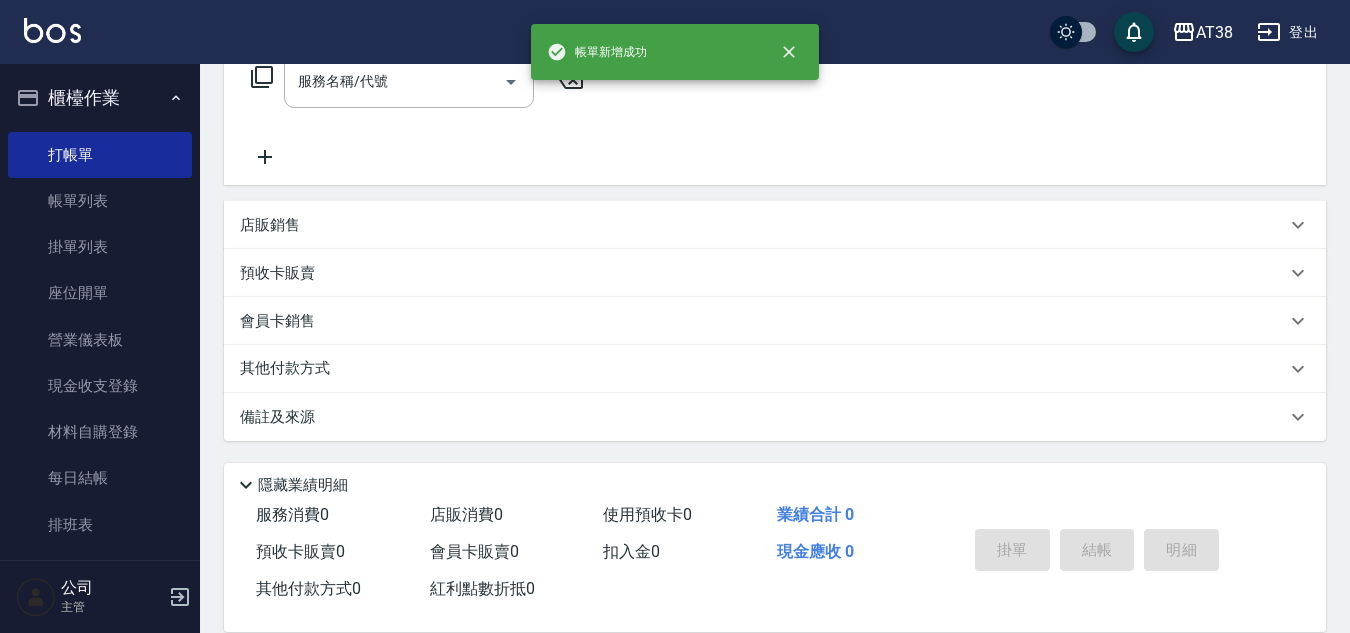 scroll, scrollTop: 0, scrollLeft: 0, axis: both 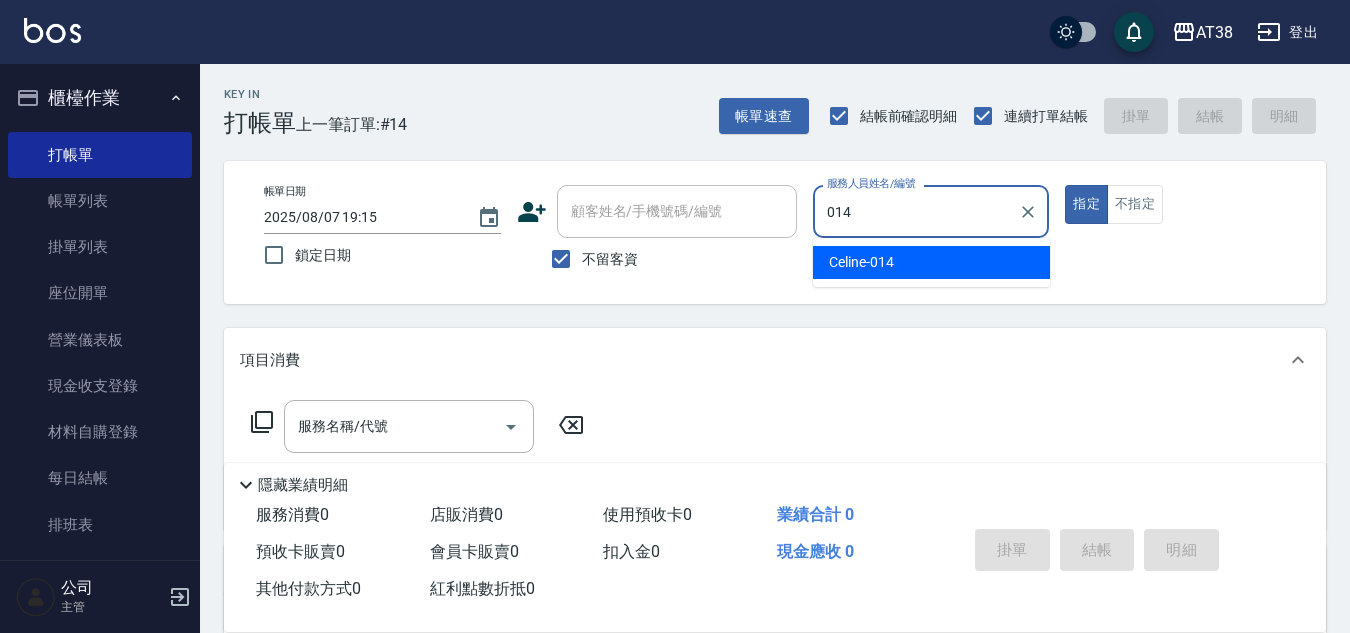 type on "[FIRST]-[ID]" 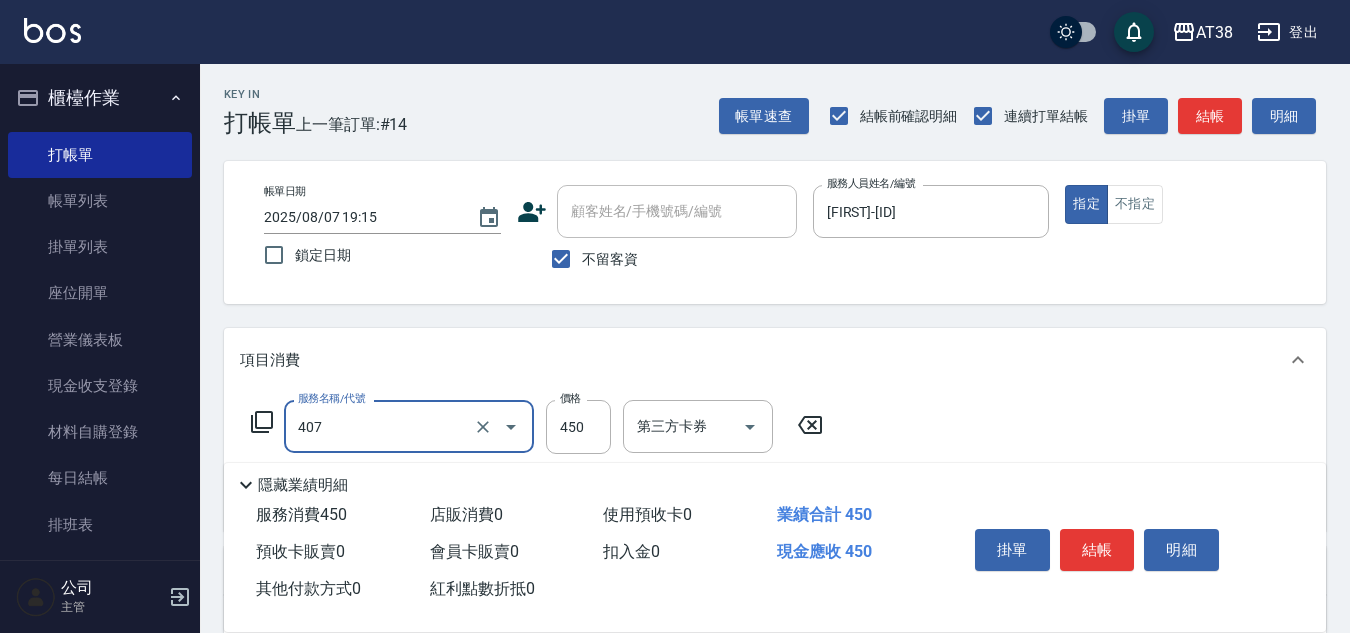 type on "剪髮(407)" 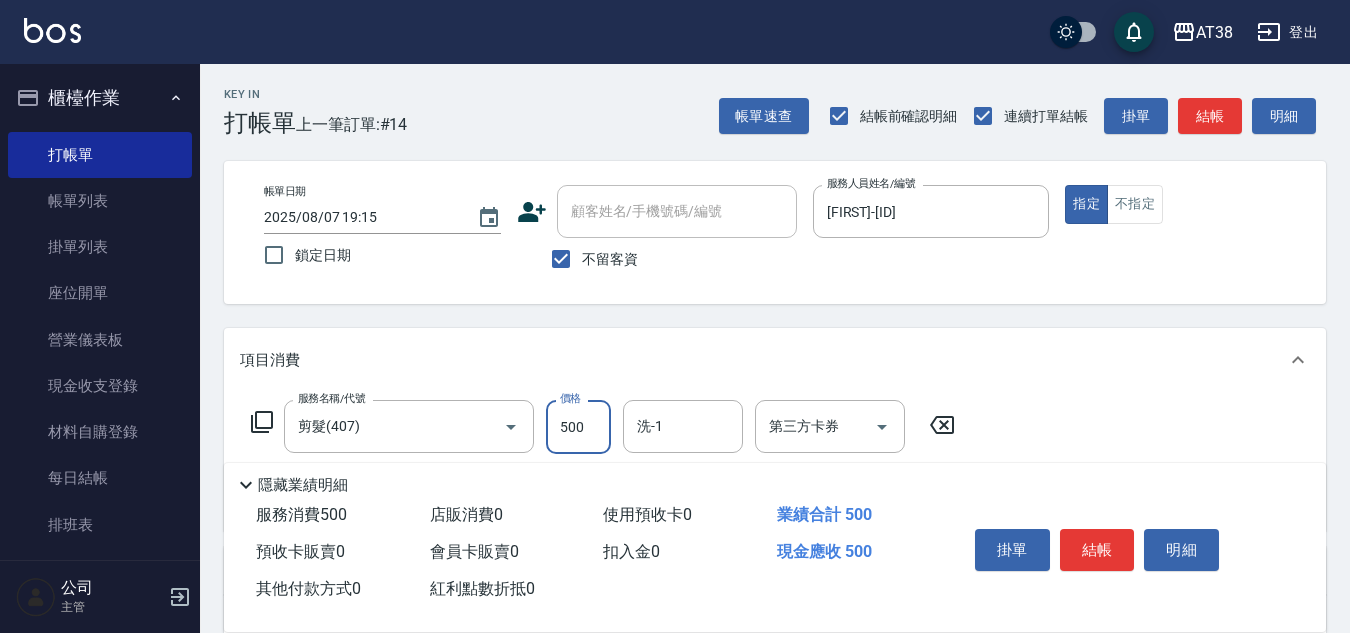 type on "500" 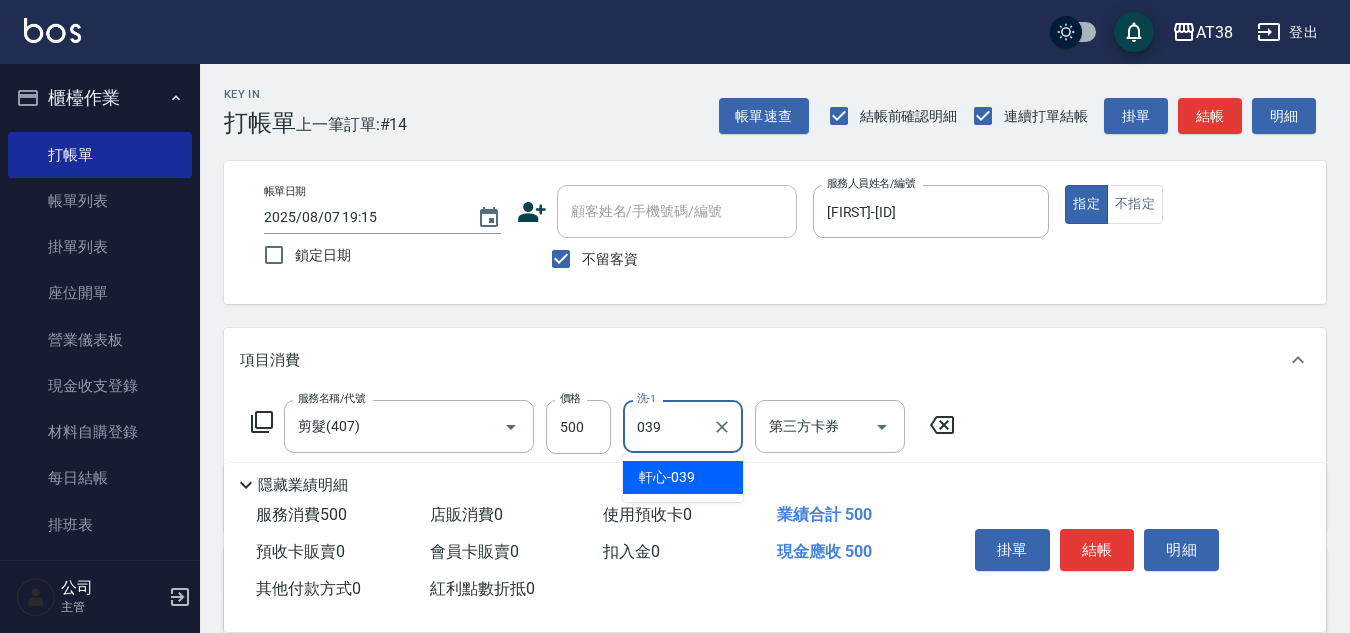 type on "[FIRST]-[ID]" 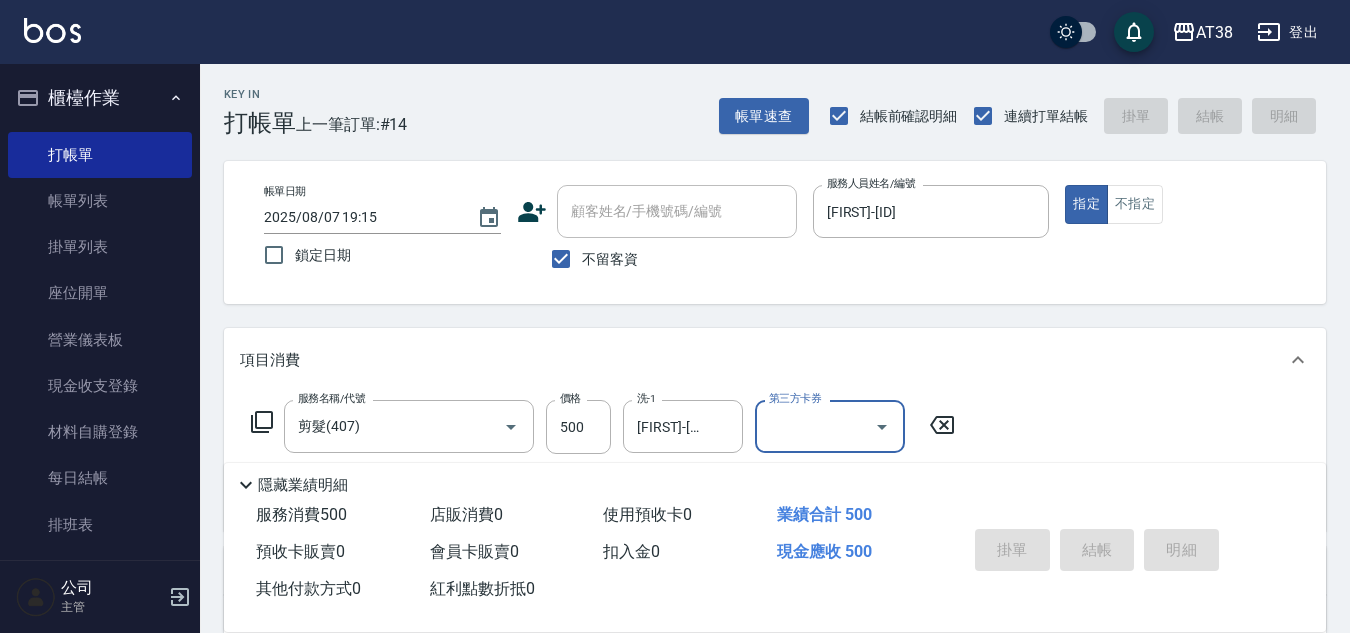 type 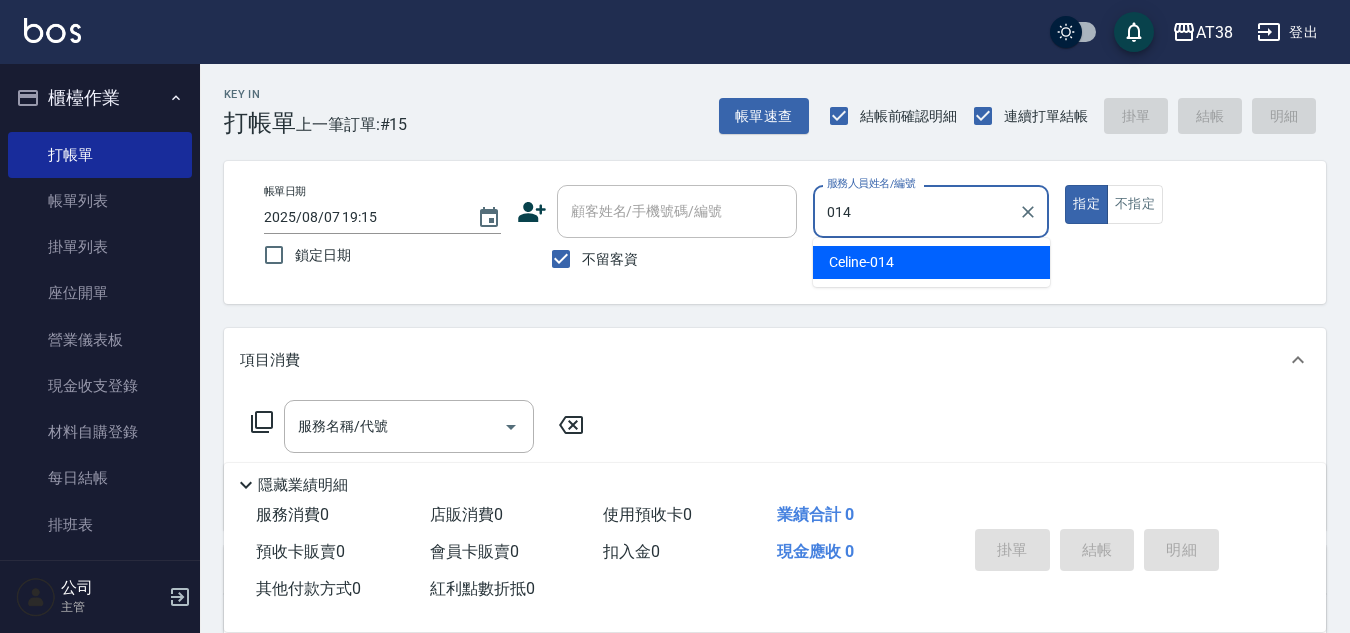 type on "[FIRST]-[ID]" 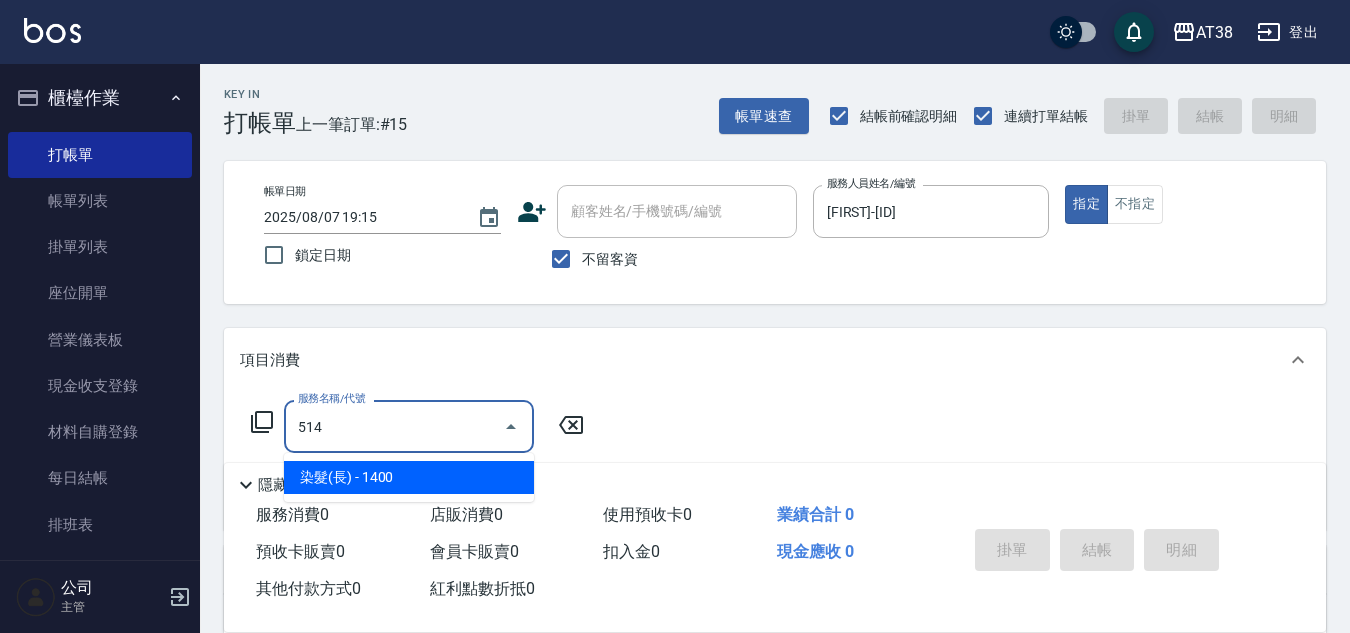 type on "染髮(長)(514)" 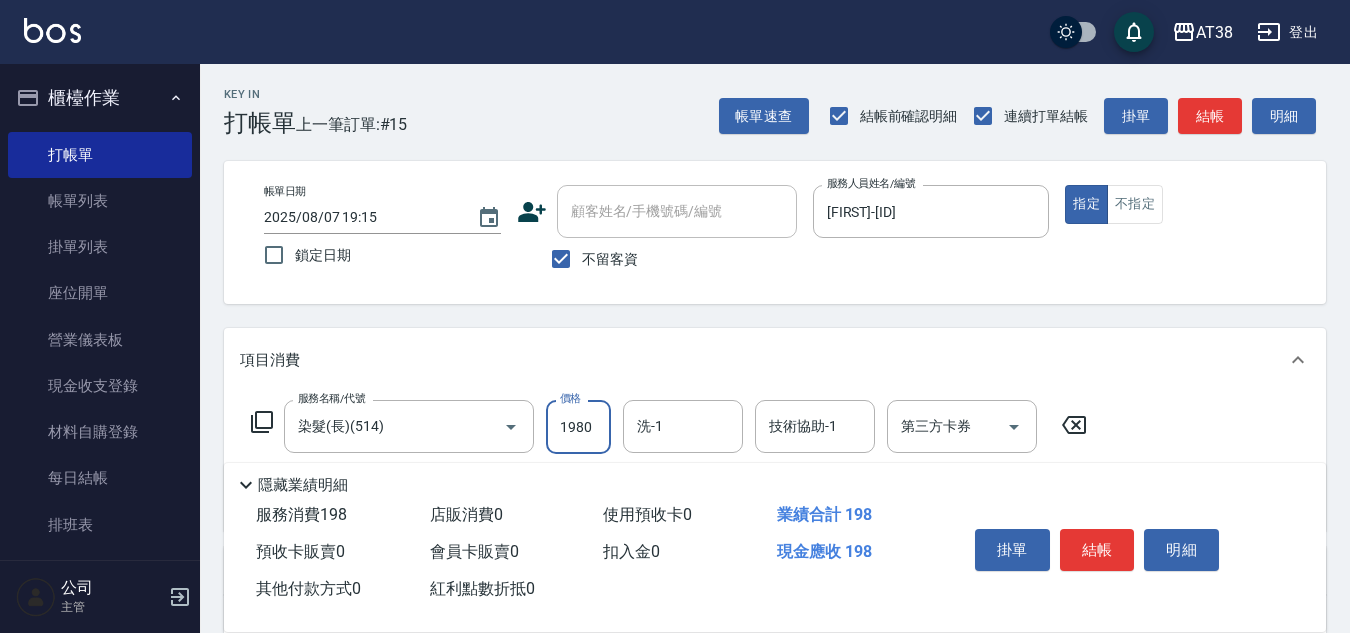 type on "1980" 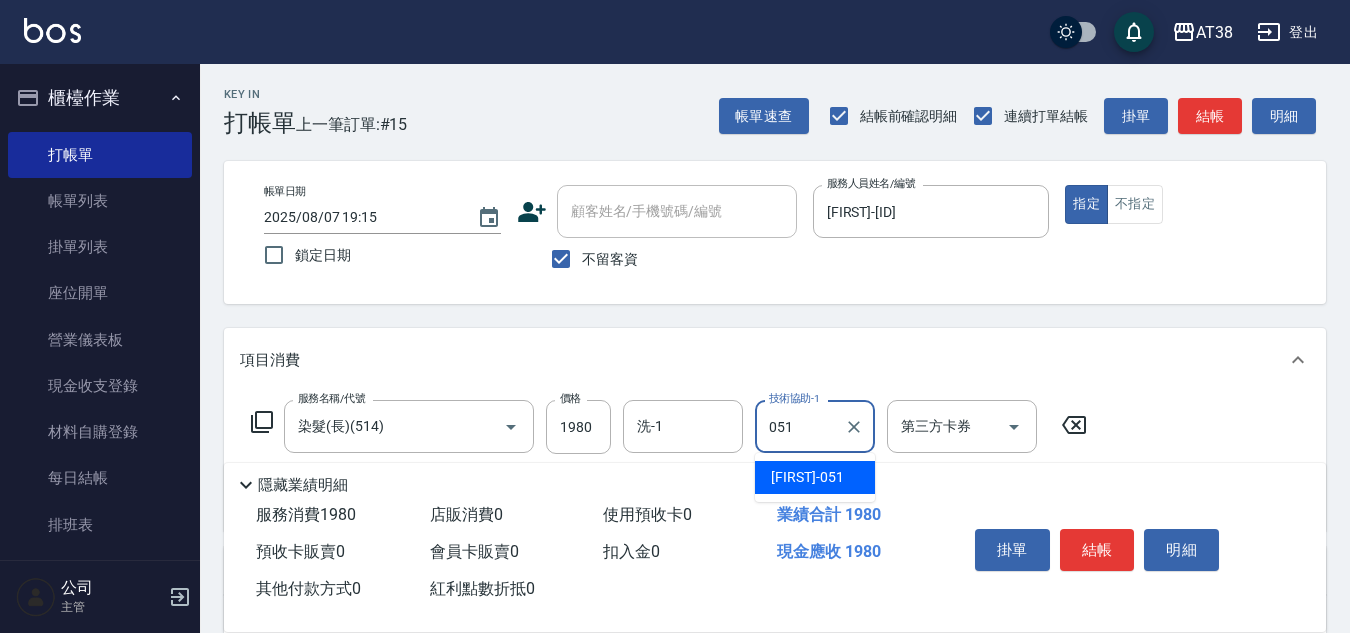 type on "[FIRST]-[ID]" 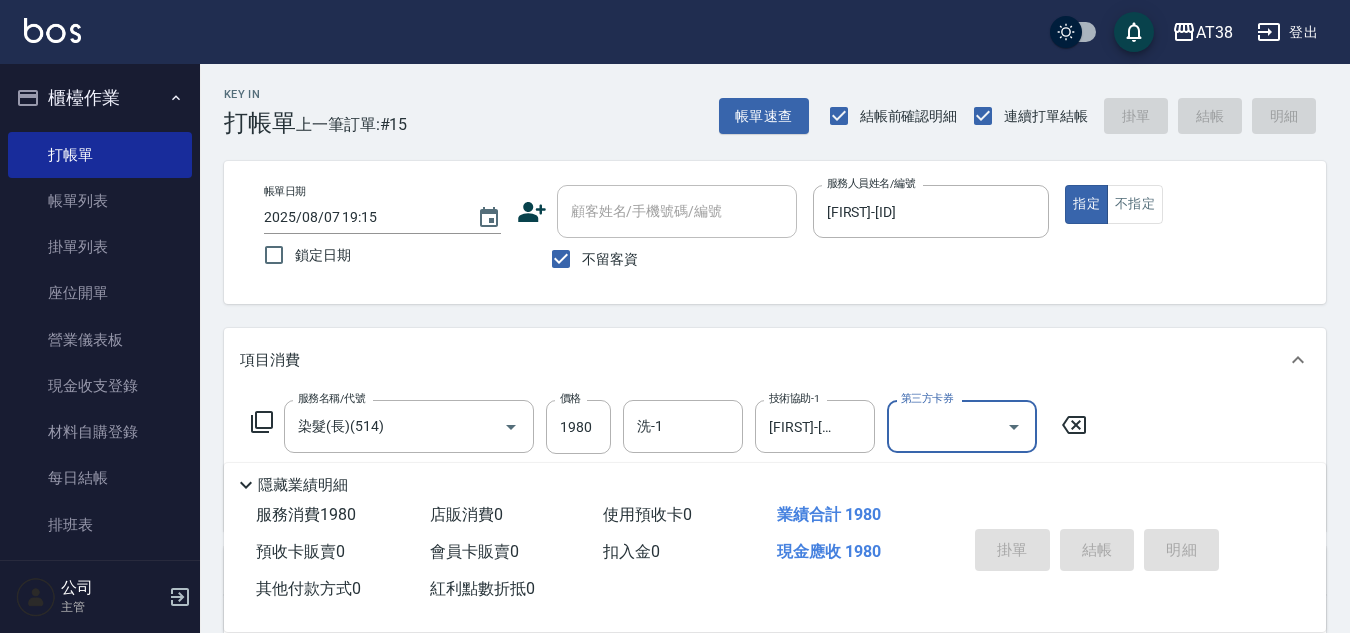 type on "[DATE] [TIME]" 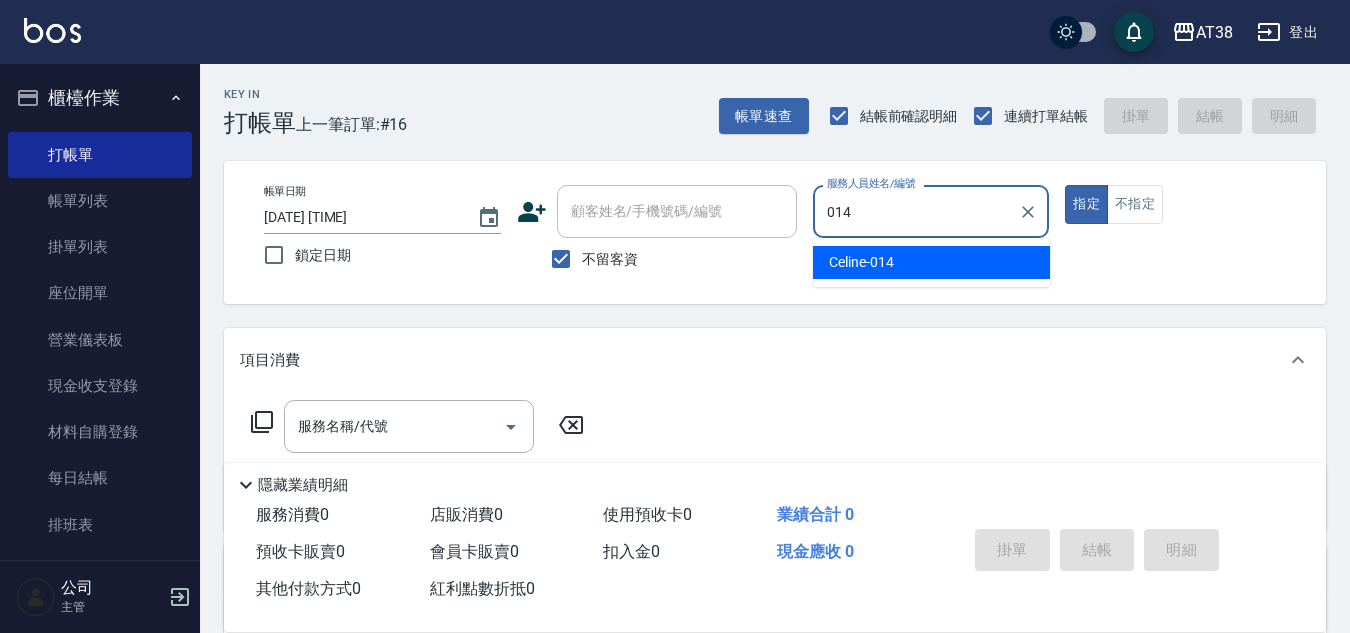 type on "[FIRST]-[ID]" 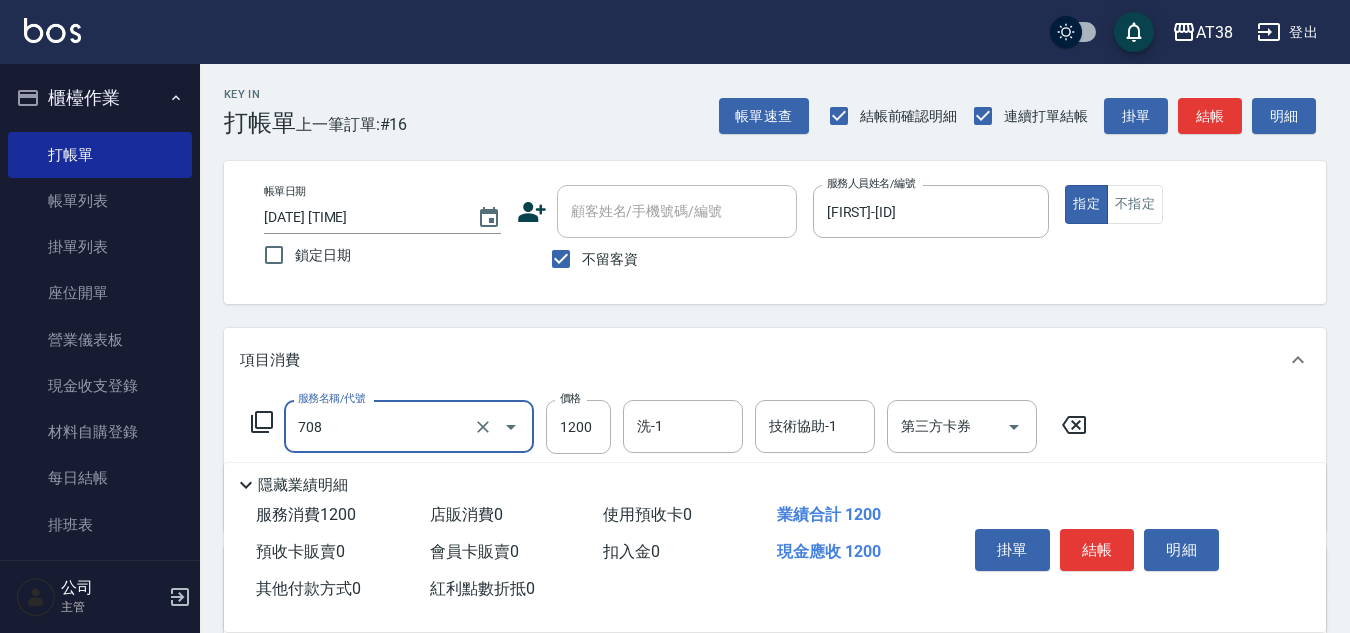 type on "哥德三劑護髮(708)" 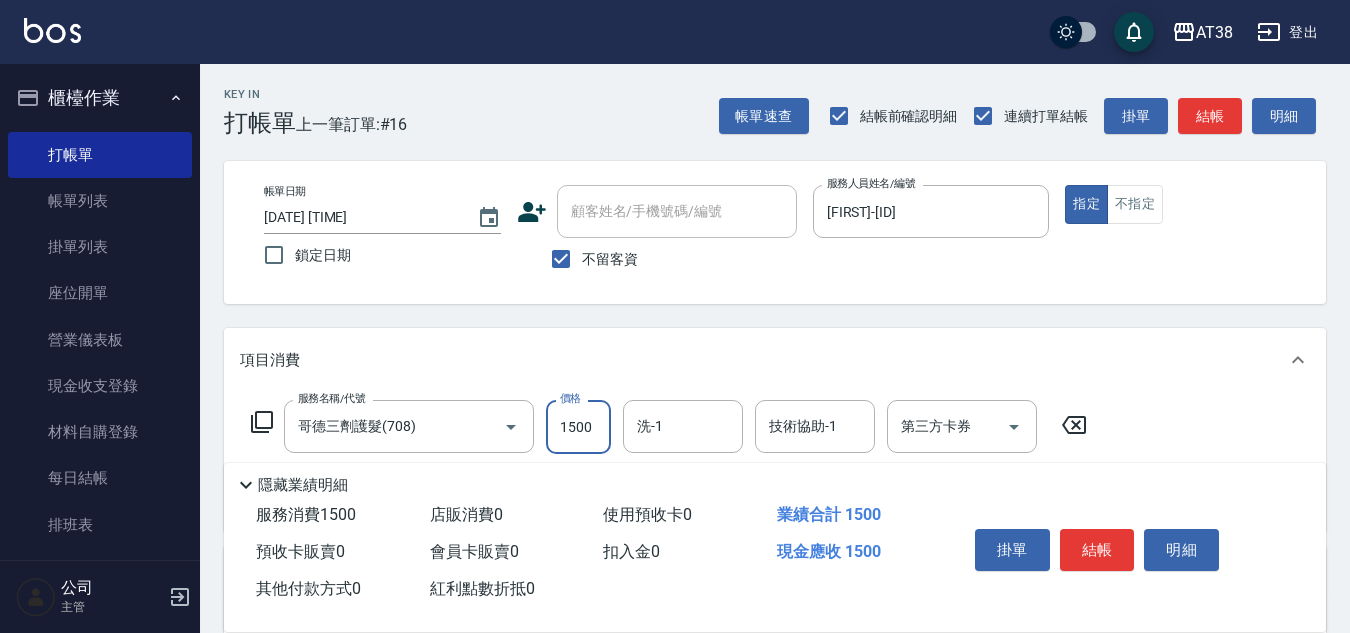 type on "1500" 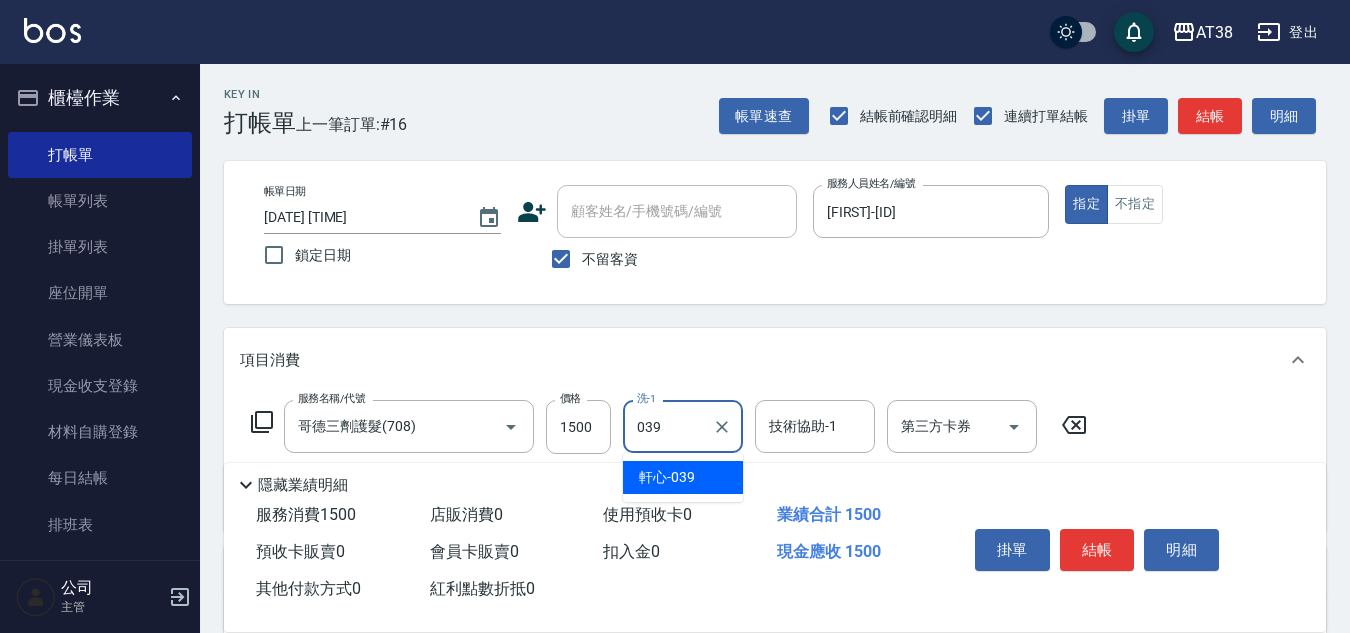 type on "[FIRST]-[ID]" 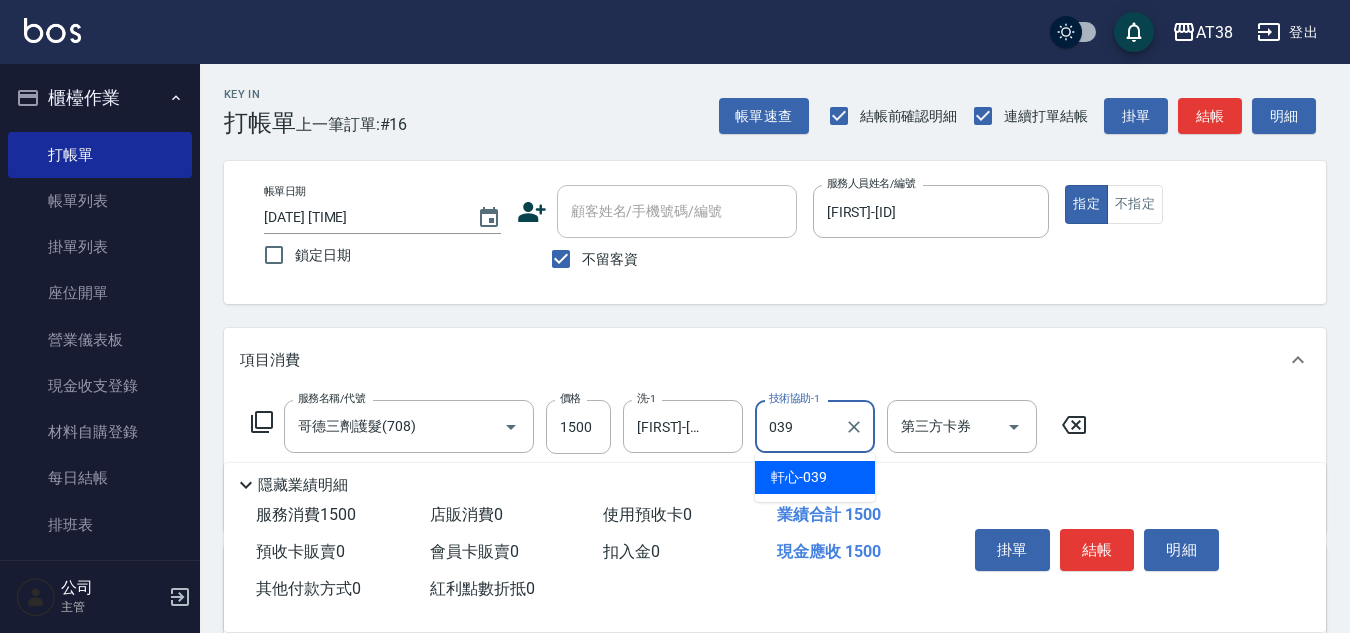 type on "[FIRST]-[ID]" 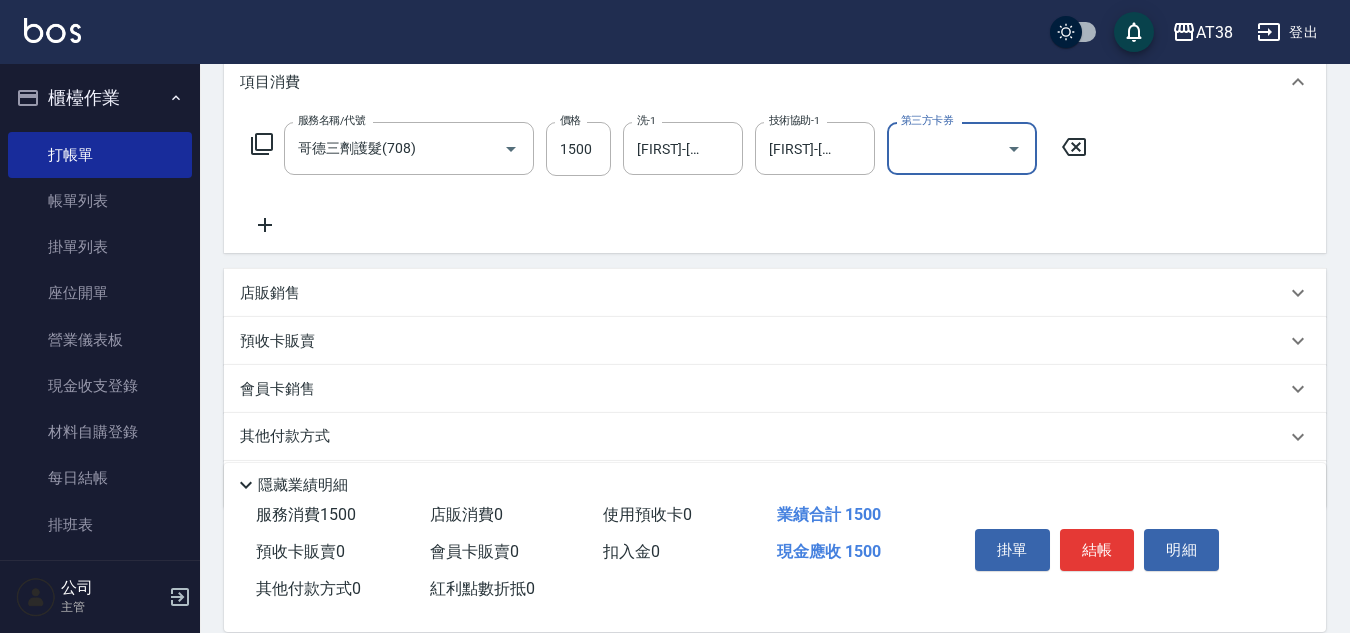 scroll, scrollTop: 346, scrollLeft: 0, axis: vertical 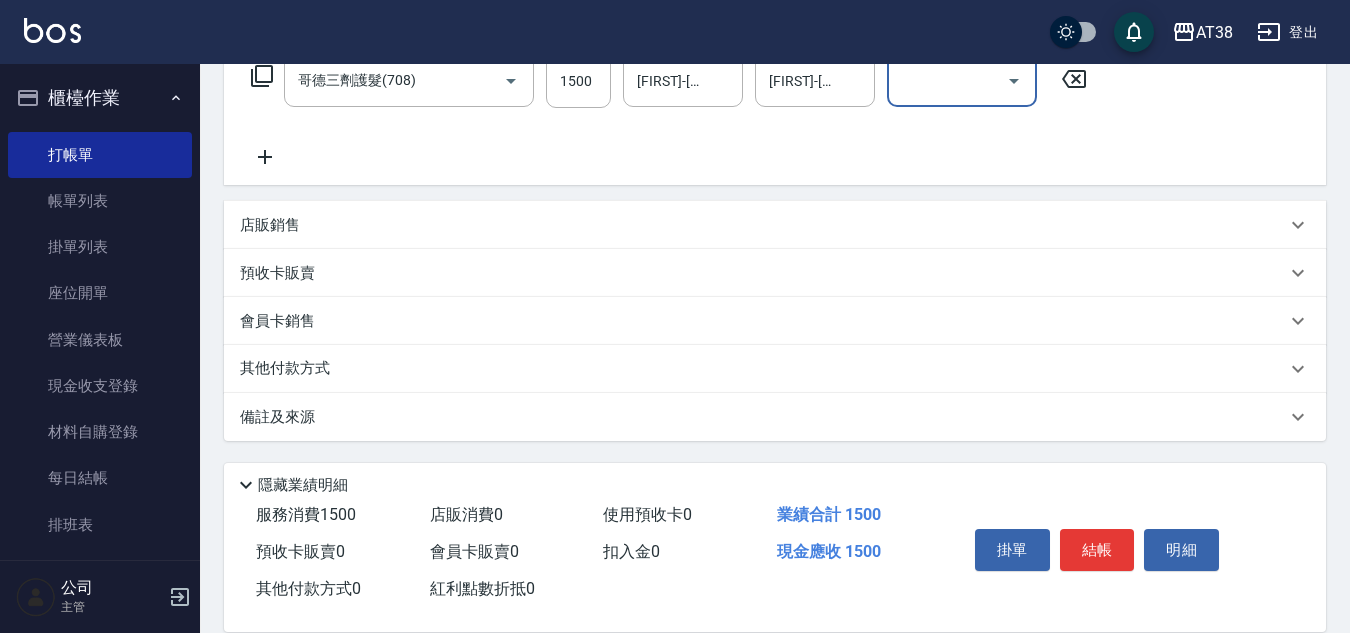 click on "店販銷售" at bounding box center (270, 225) 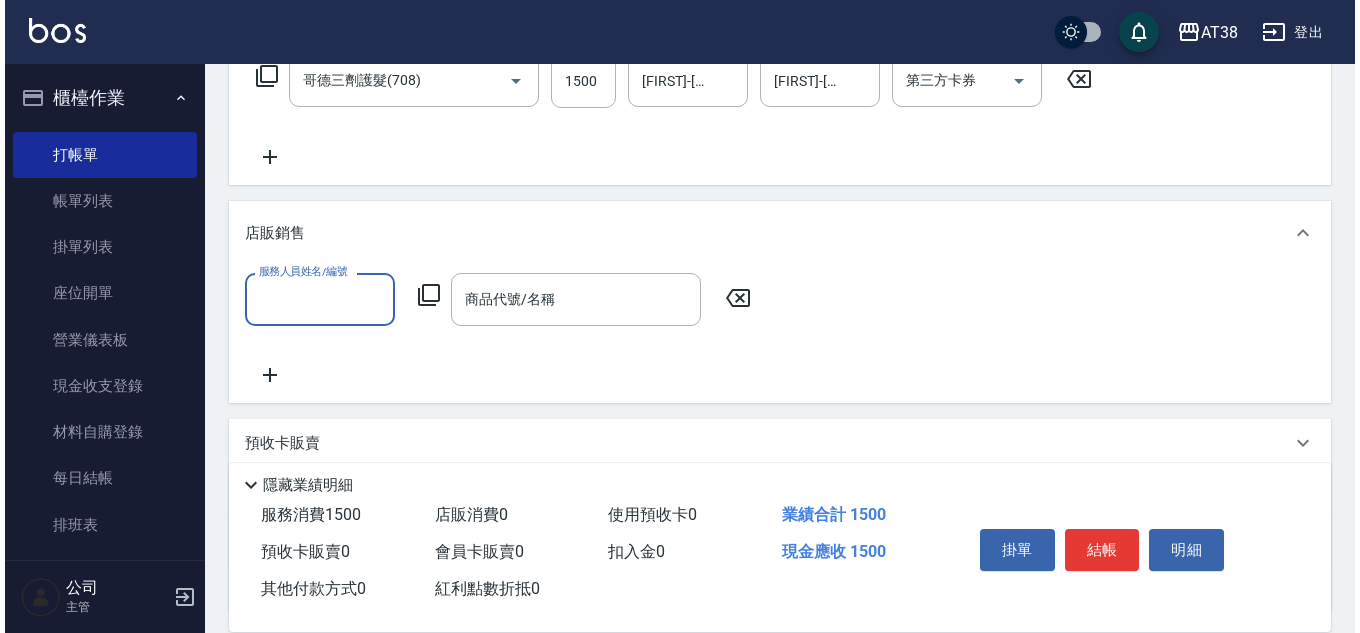 scroll, scrollTop: 0, scrollLeft: 0, axis: both 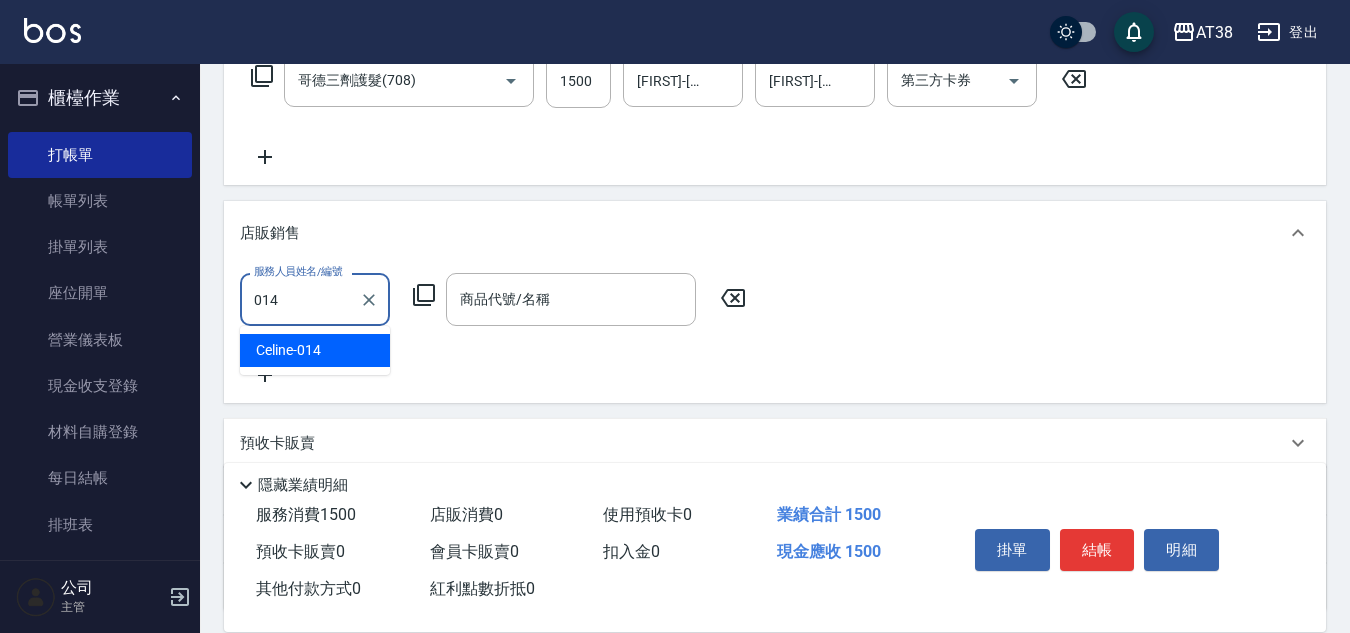 type on "[FIRST]-[ID]" 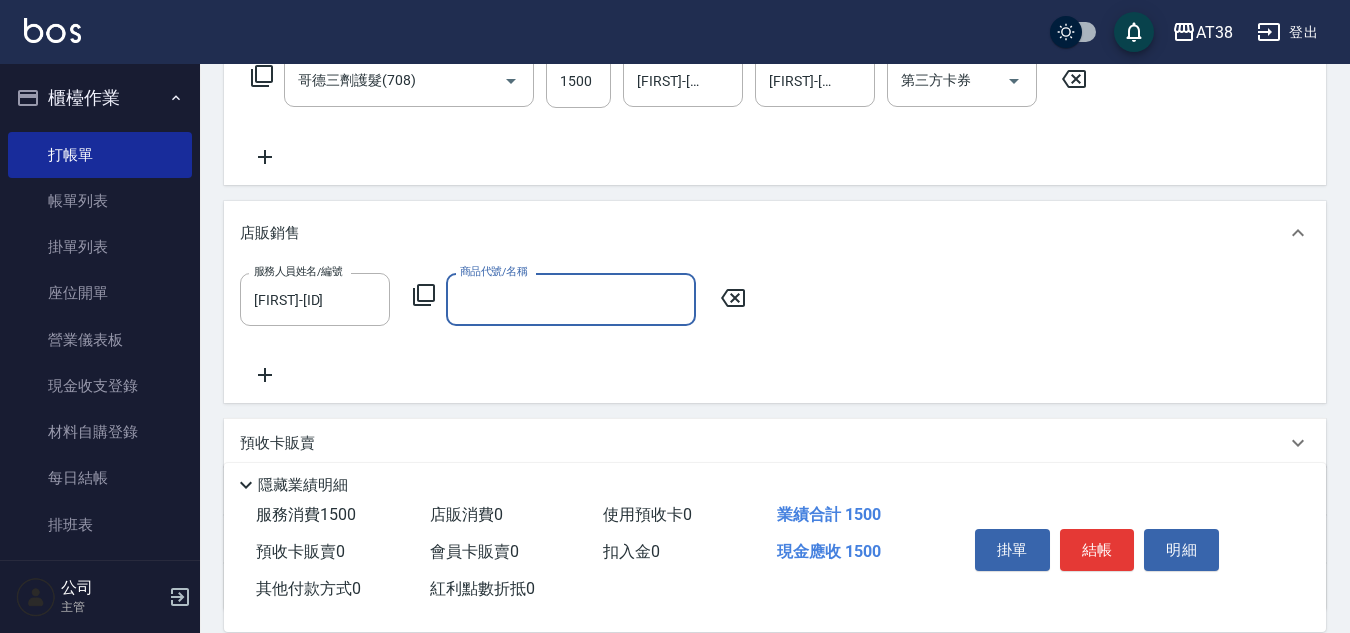 click 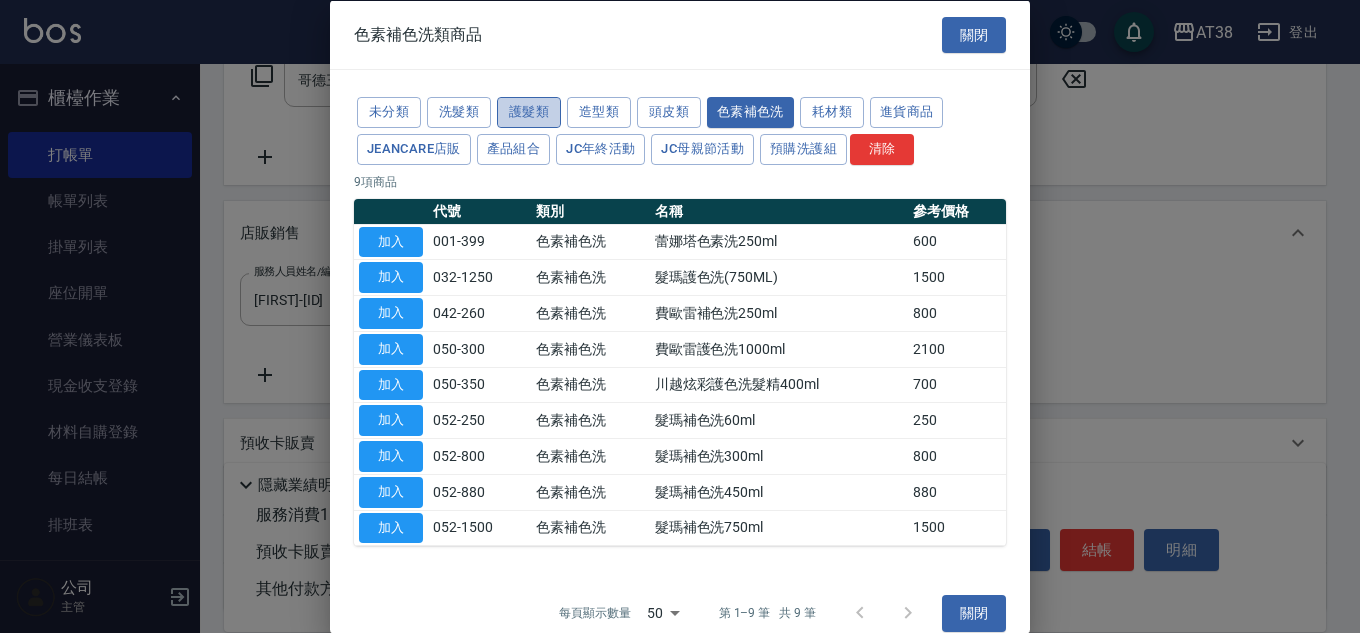 click on "護髮類" at bounding box center [529, 112] 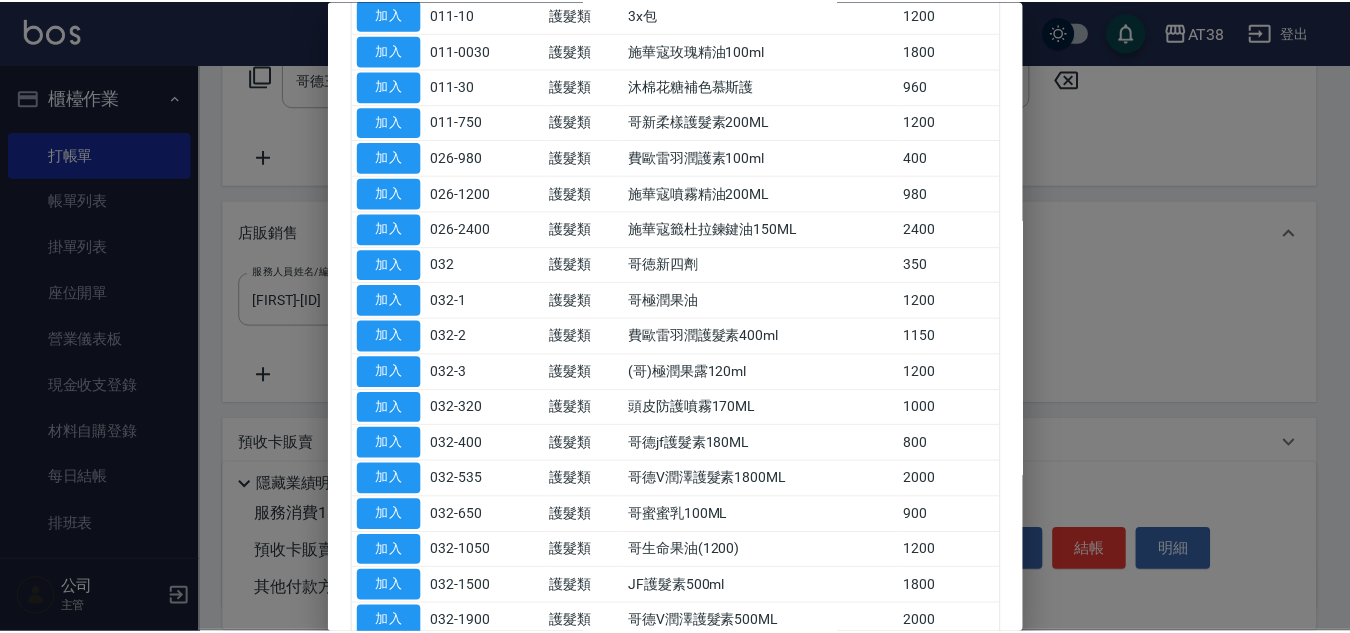 scroll, scrollTop: 600, scrollLeft: 0, axis: vertical 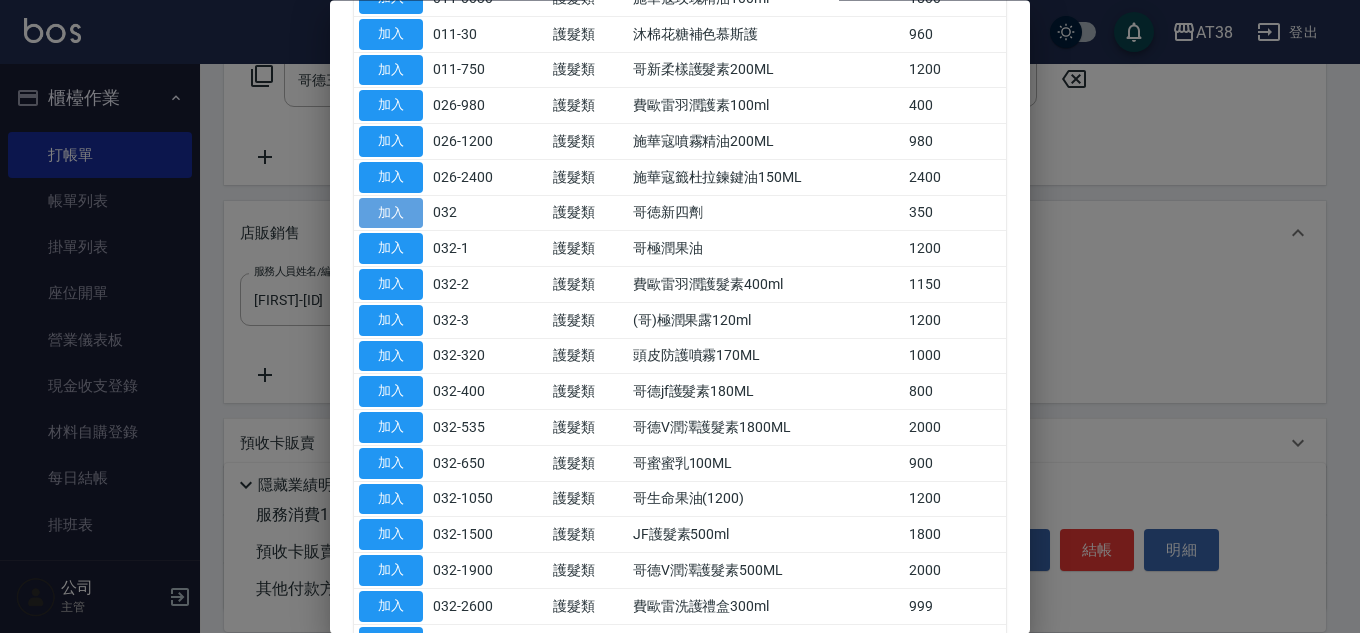 click on "加入" at bounding box center [391, 213] 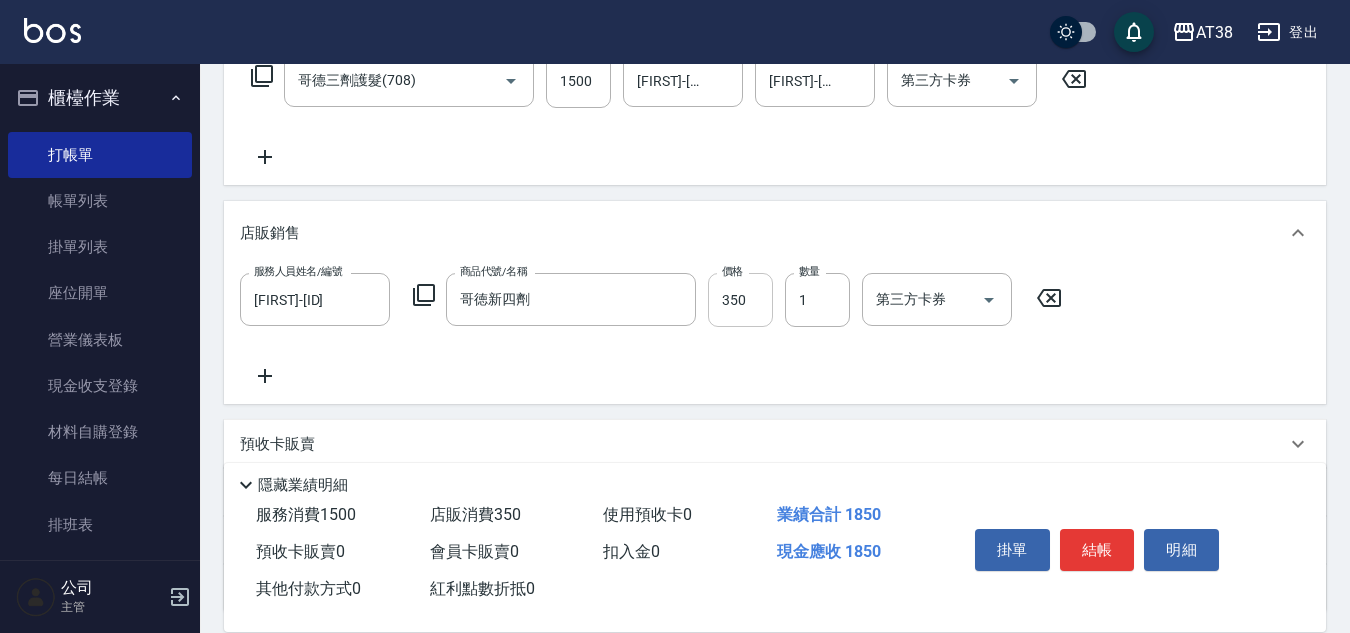 click on "350" at bounding box center [740, 300] 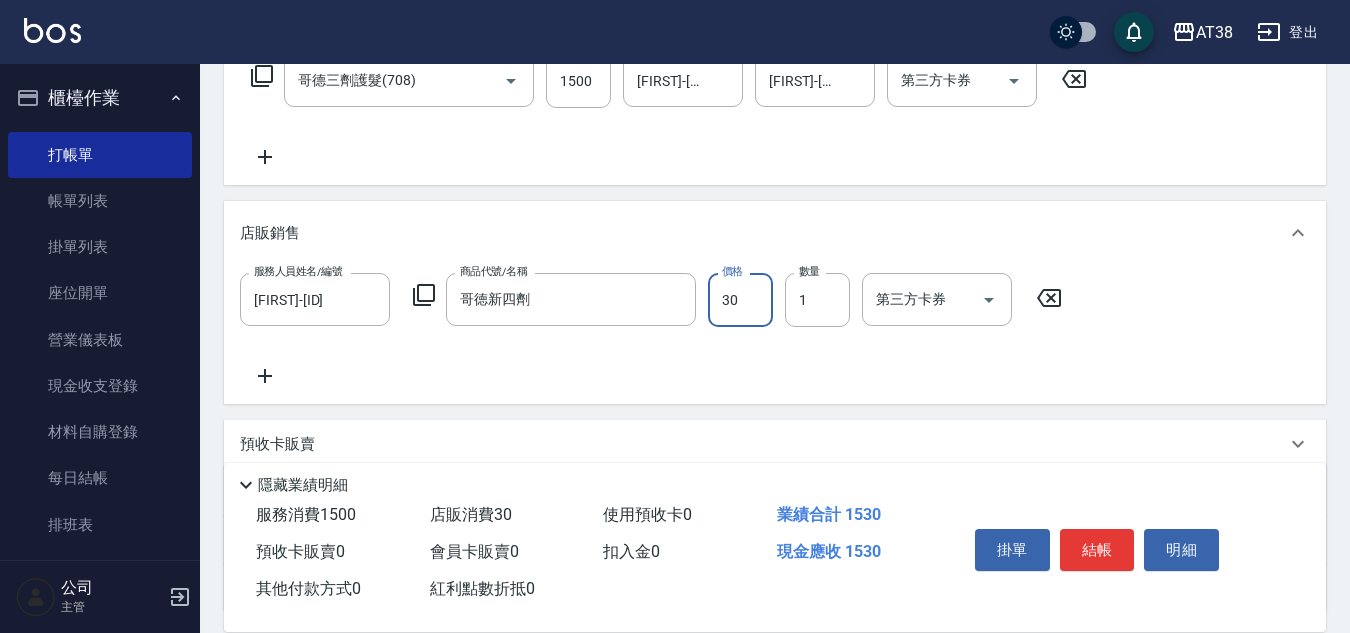 type on "300" 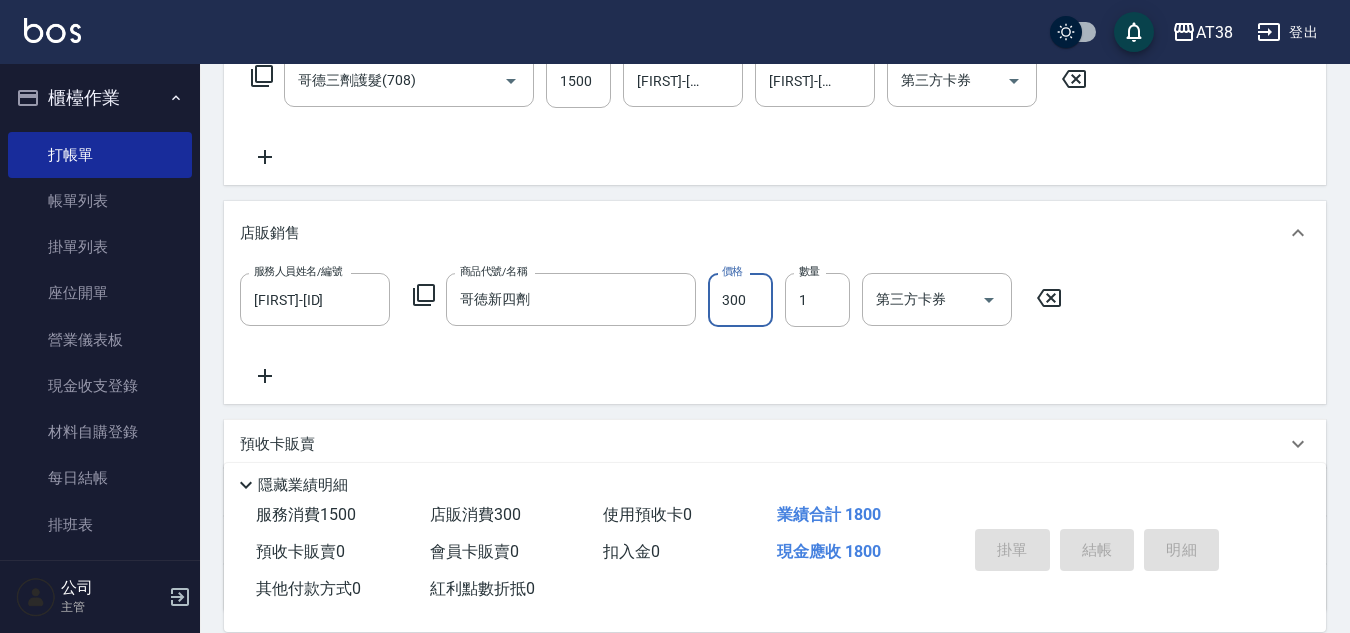 type 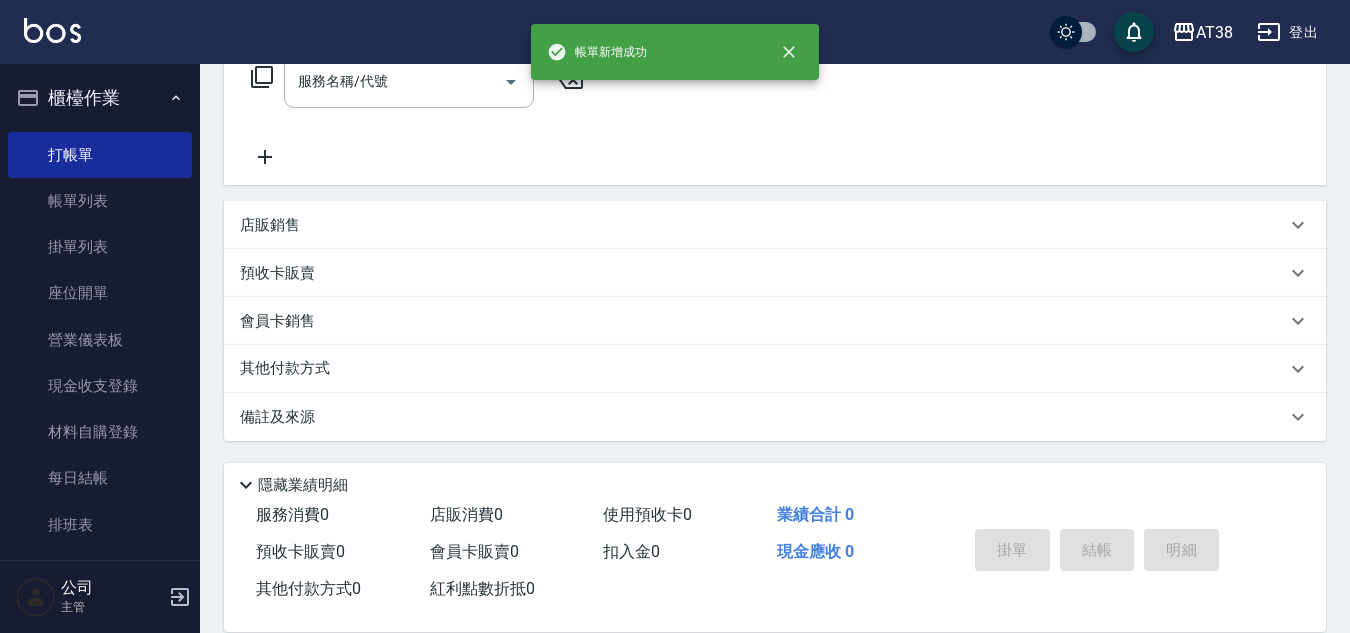 scroll, scrollTop: 0, scrollLeft: 0, axis: both 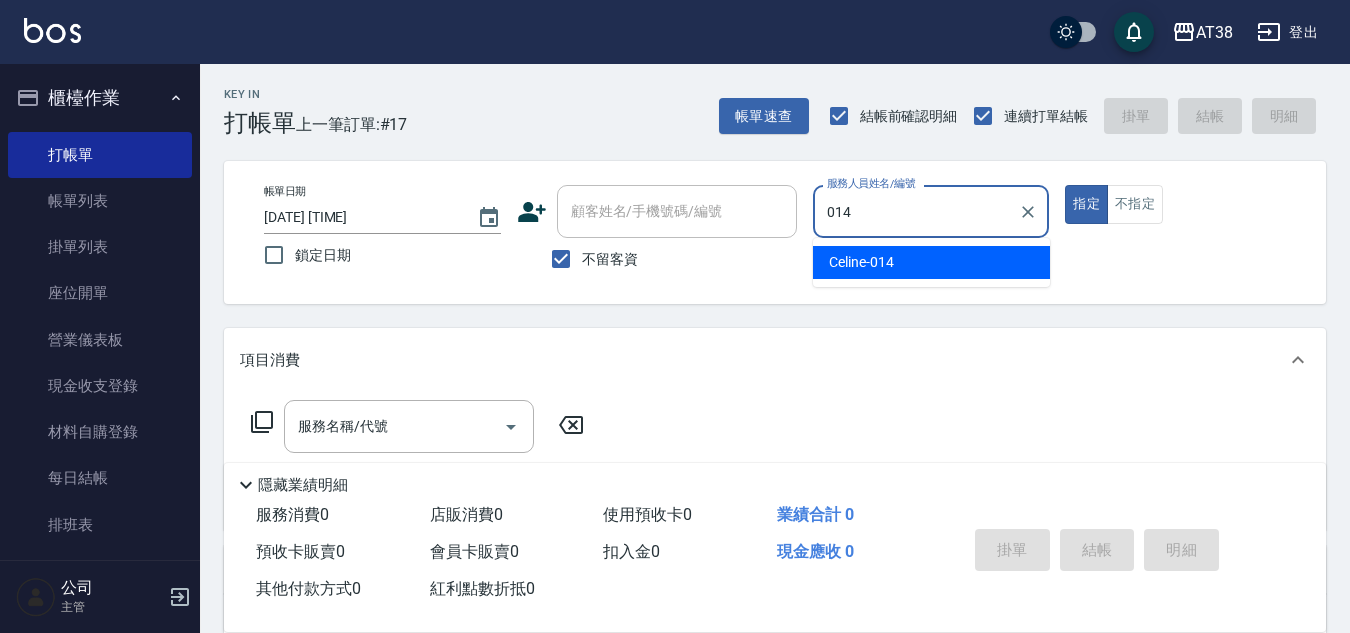type on "[FIRST]-[ID]" 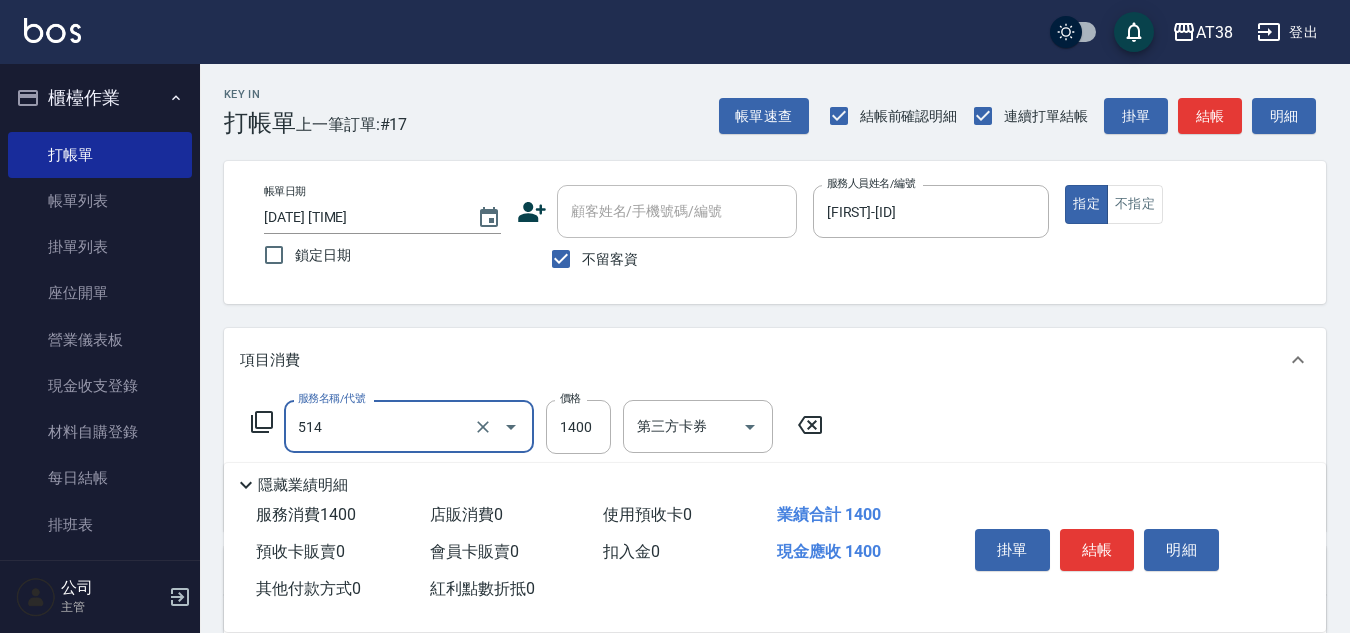 type on "染髮(長)(514)" 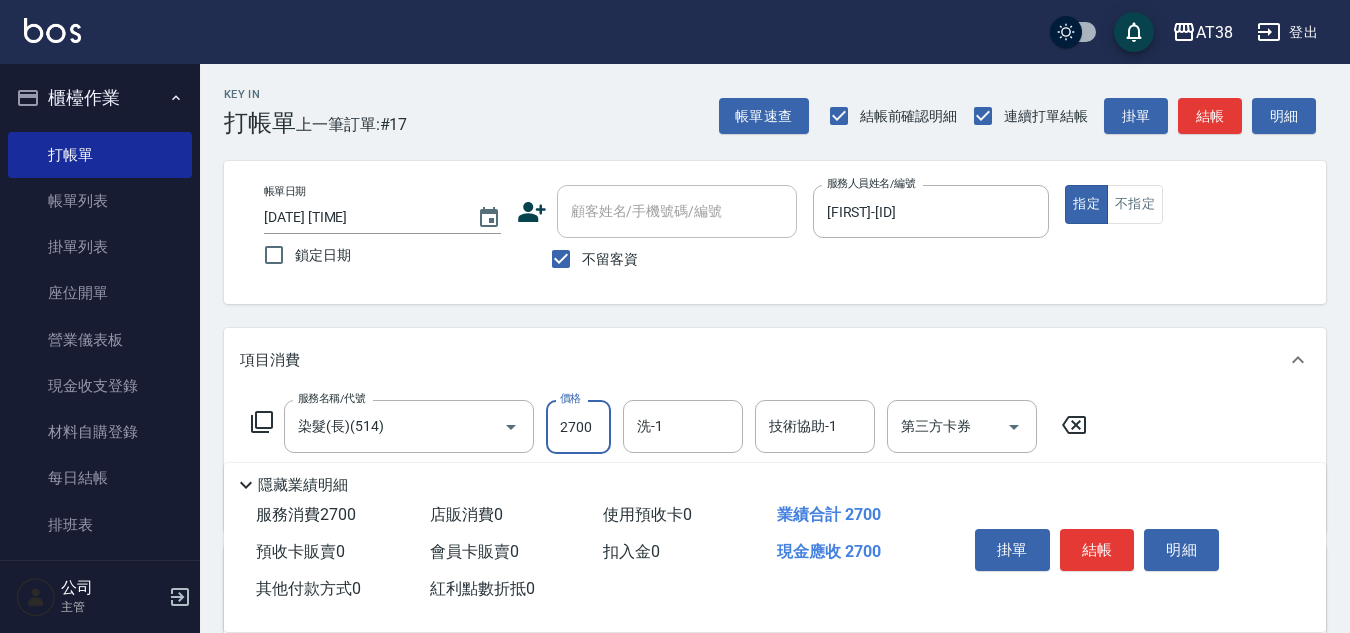 type on "2700" 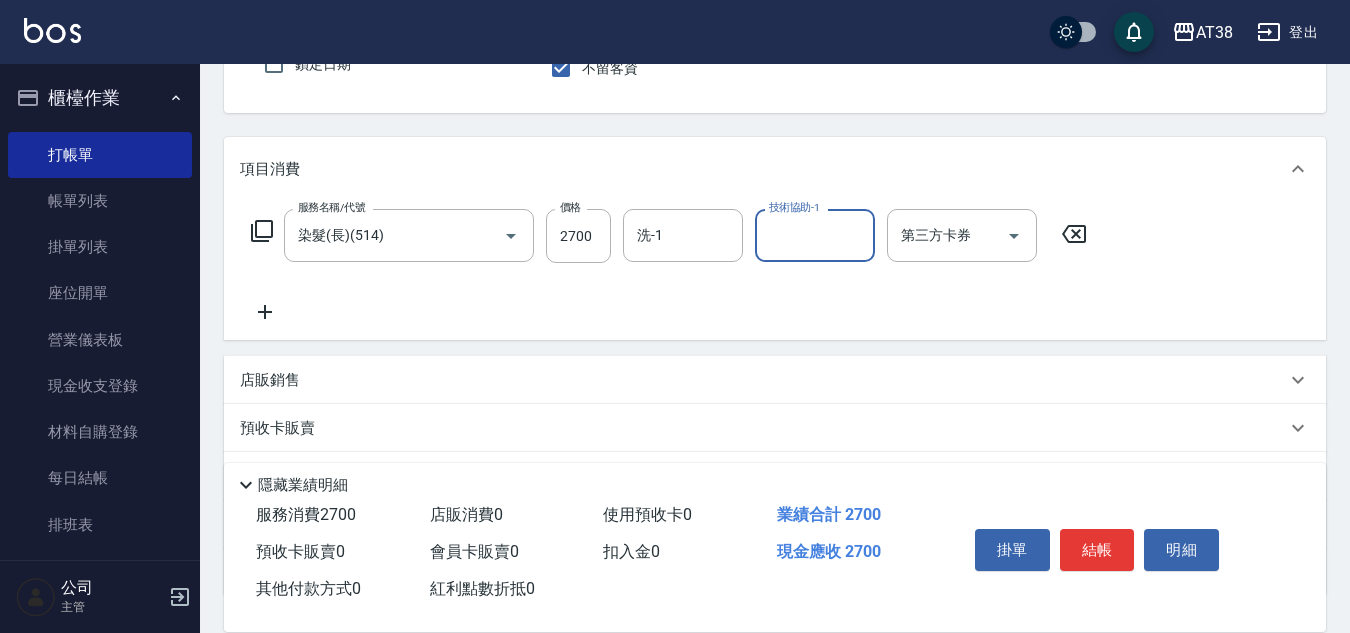 scroll, scrollTop: 200, scrollLeft: 0, axis: vertical 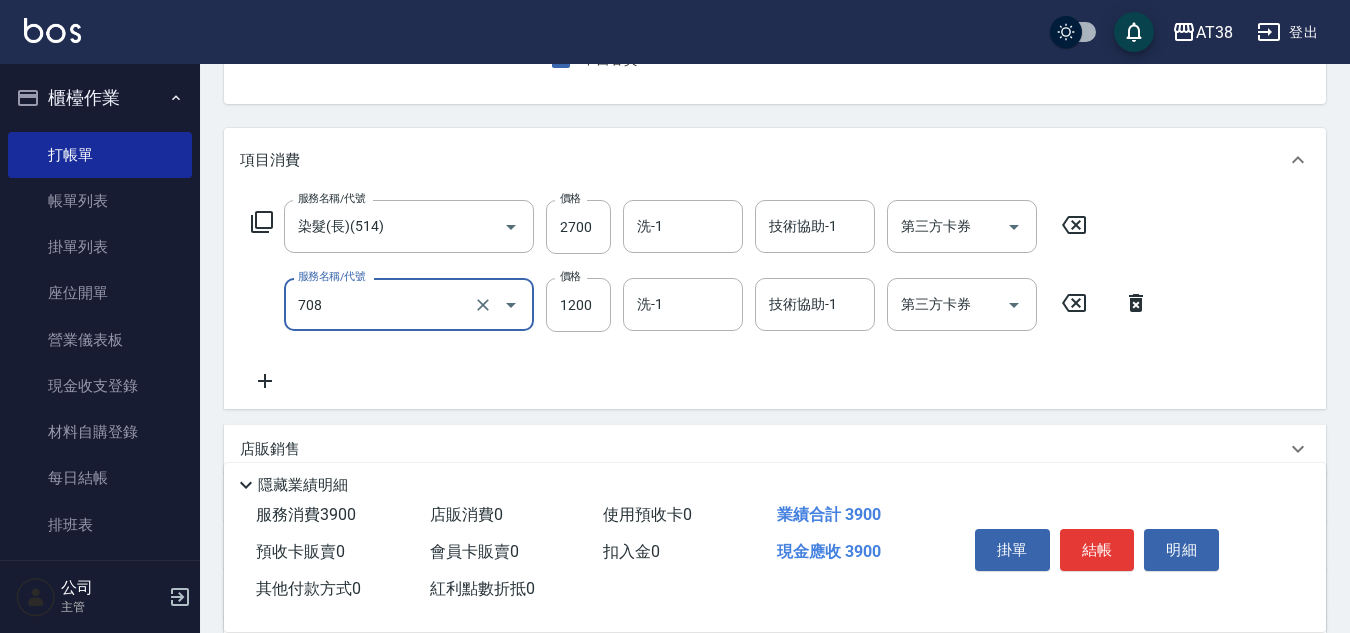 type on "哥德三劑護髮(708)" 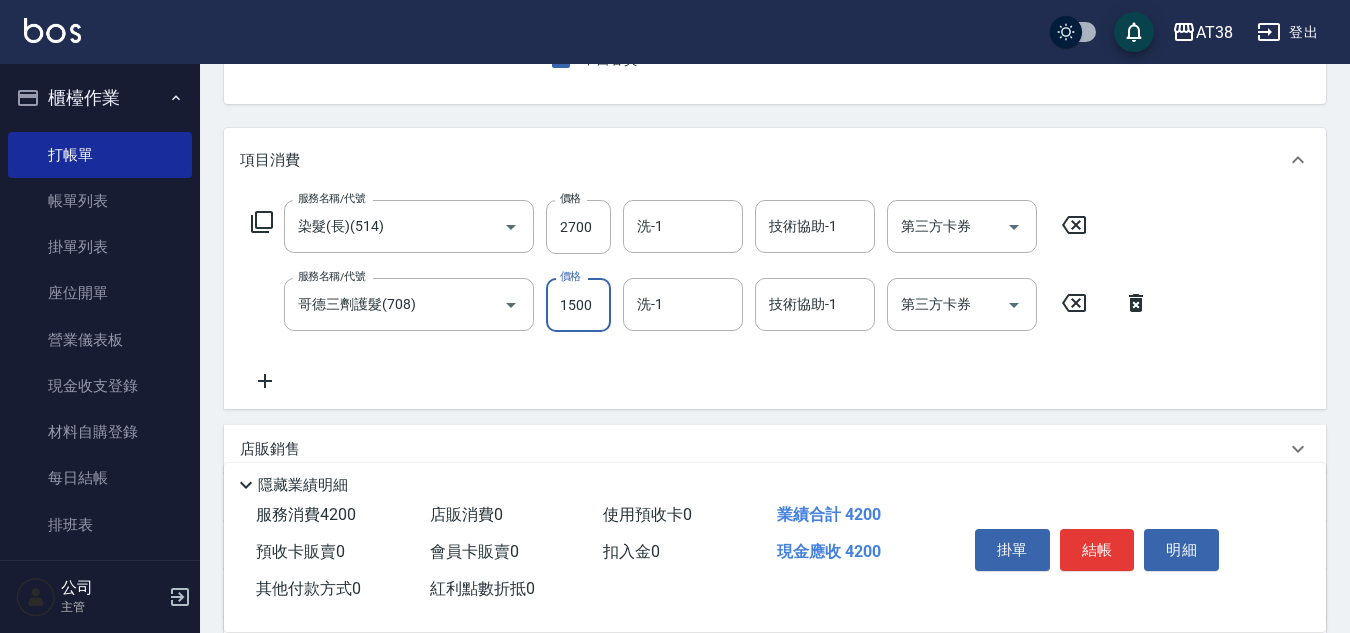 type on "1500" 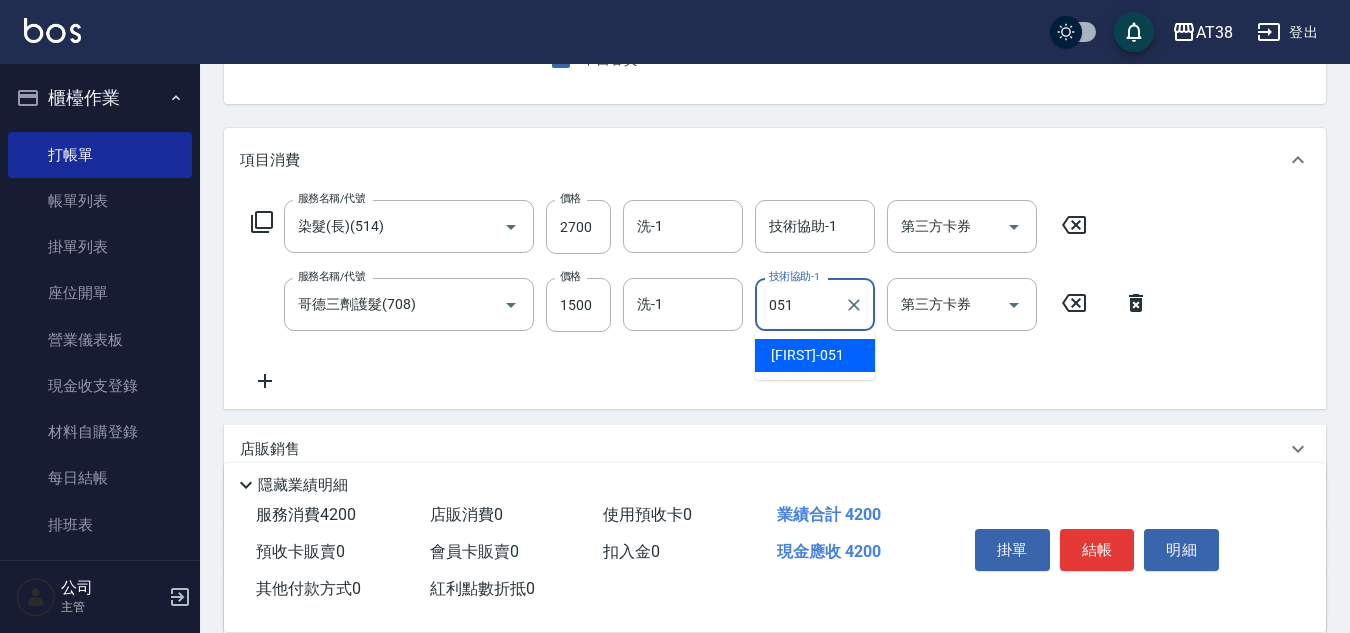 type on "[FIRST]-[ID]" 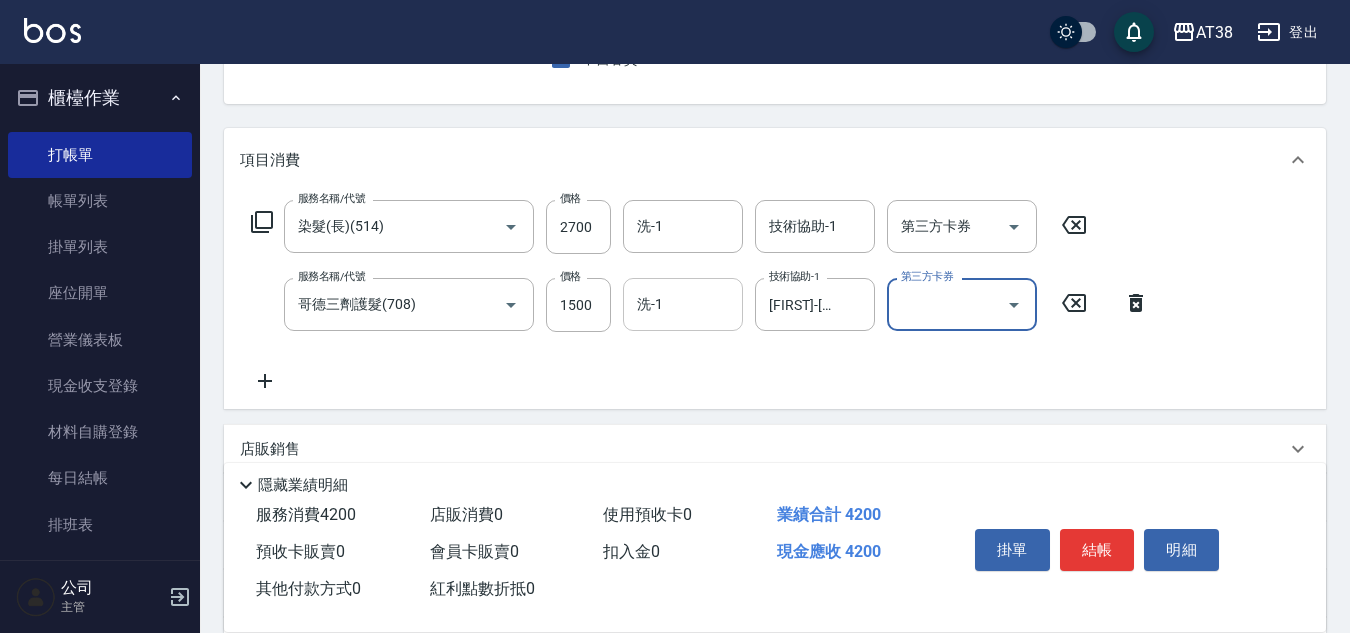 click on "洗-1" at bounding box center (683, 304) 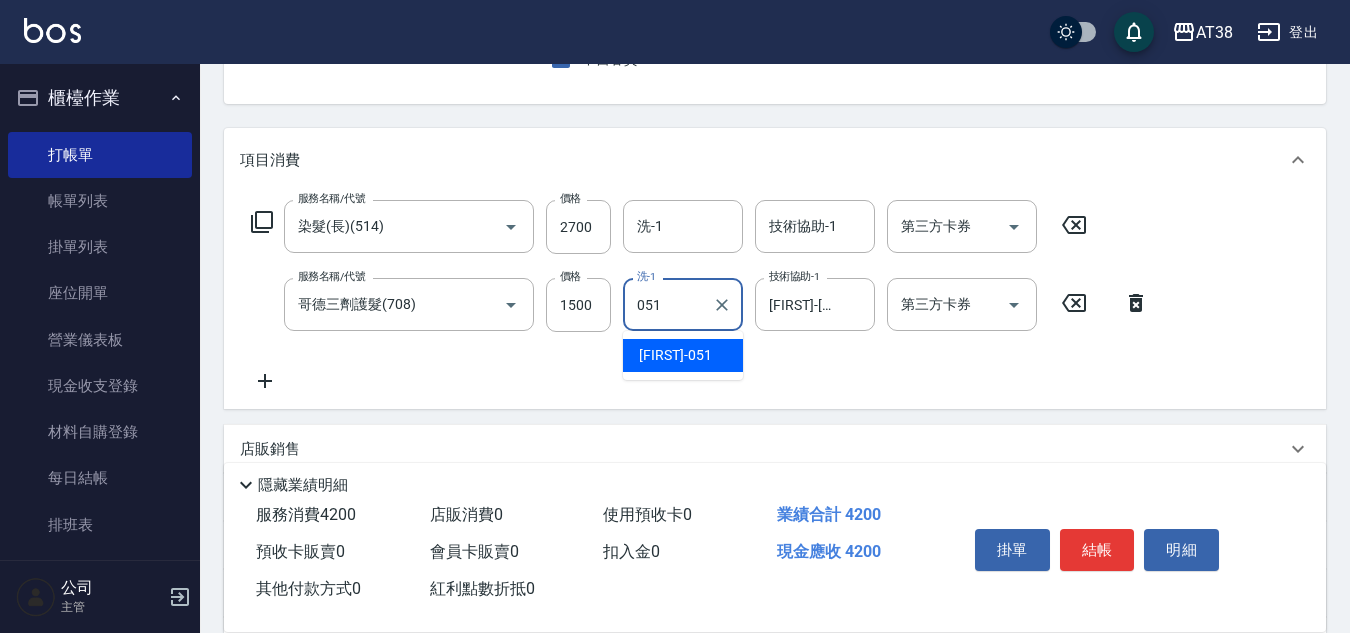 type on "[FIRST]-[ID]" 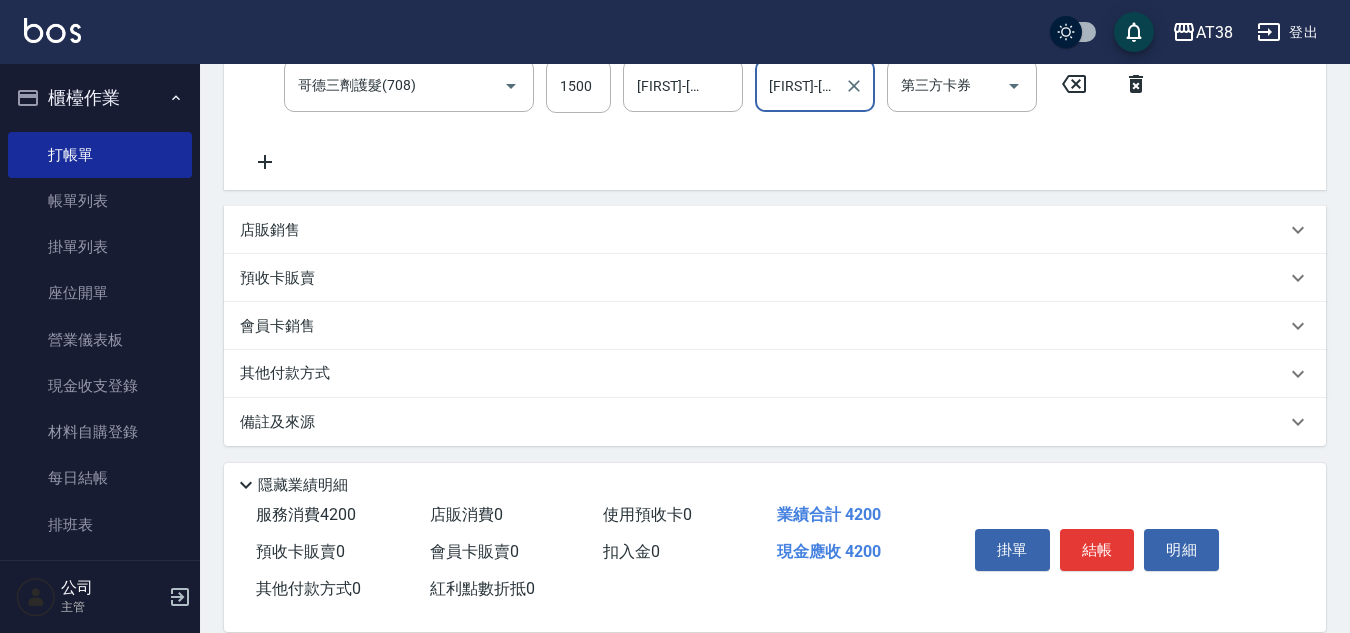 scroll, scrollTop: 424, scrollLeft: 0, axis: vertical 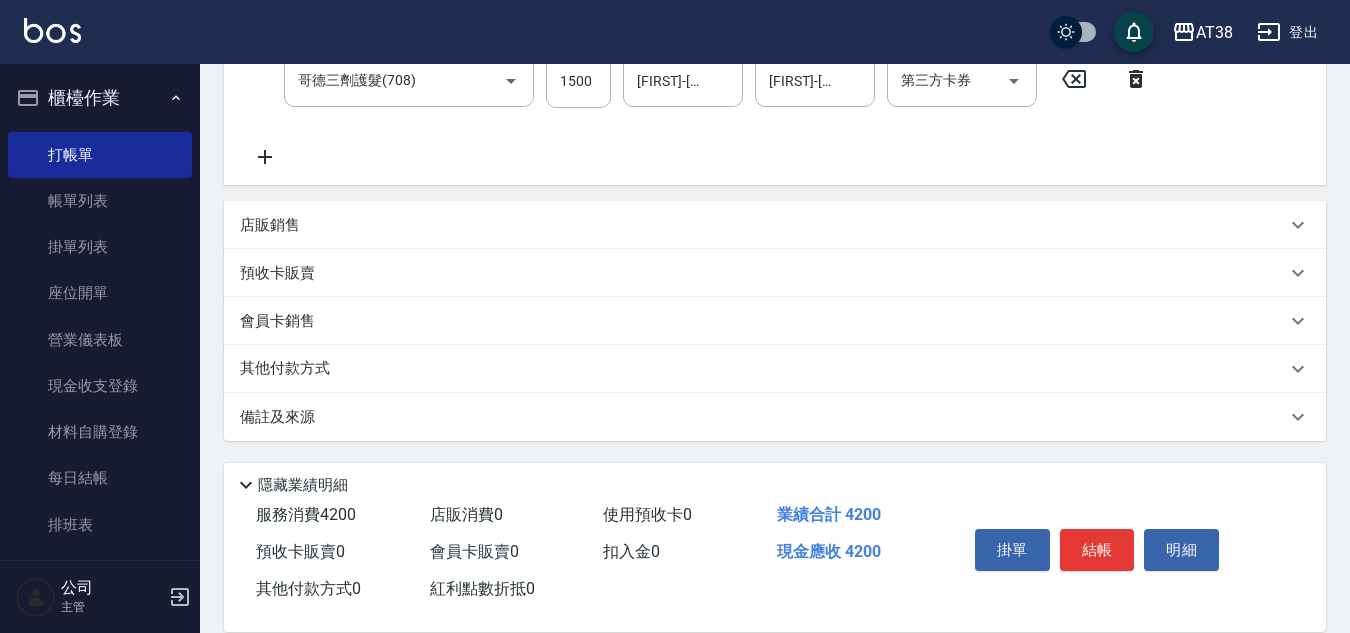 click on "其他付款方式" at bounding box center (290, 369) 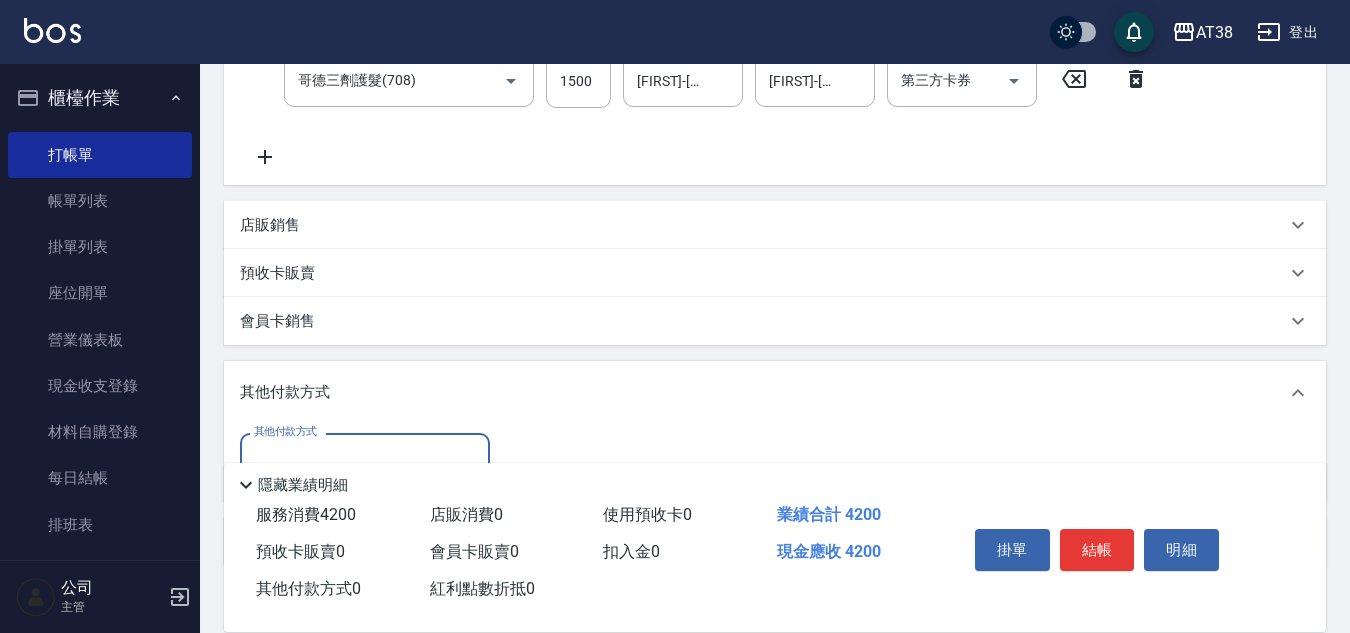 scroll, scrollTop: 0, scrollLeft: 0, axis: both 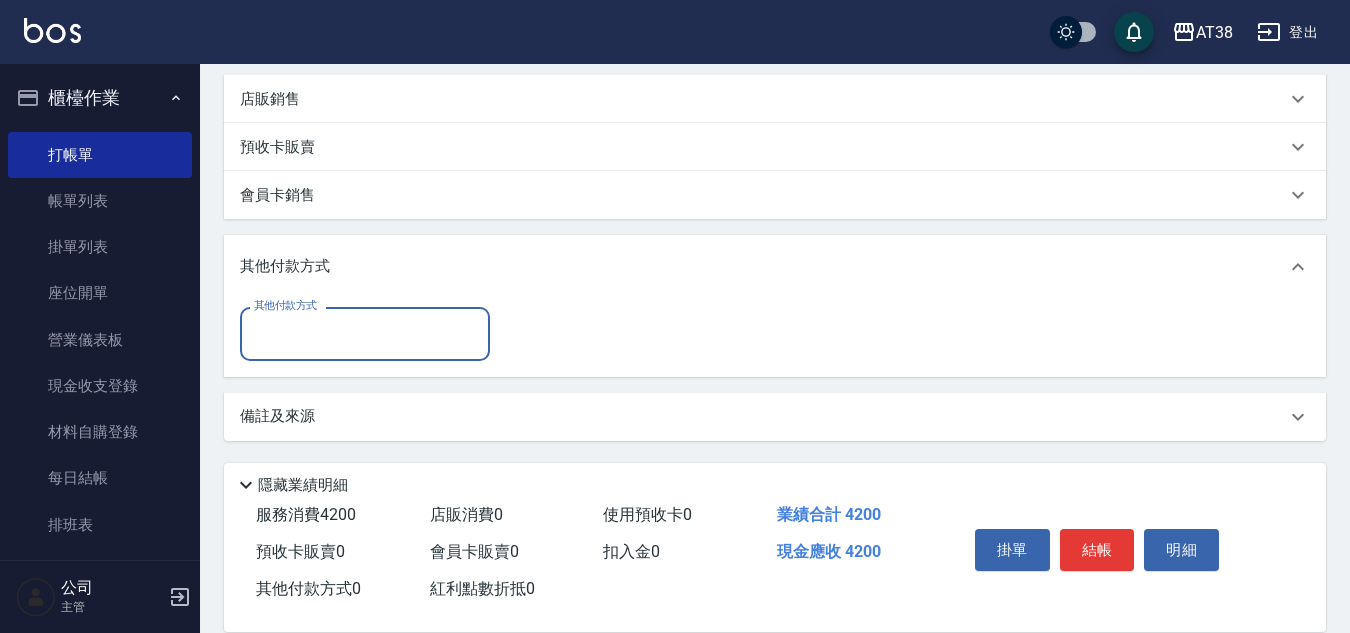 click on "其他付款方式" at bounding box center (365, 333) 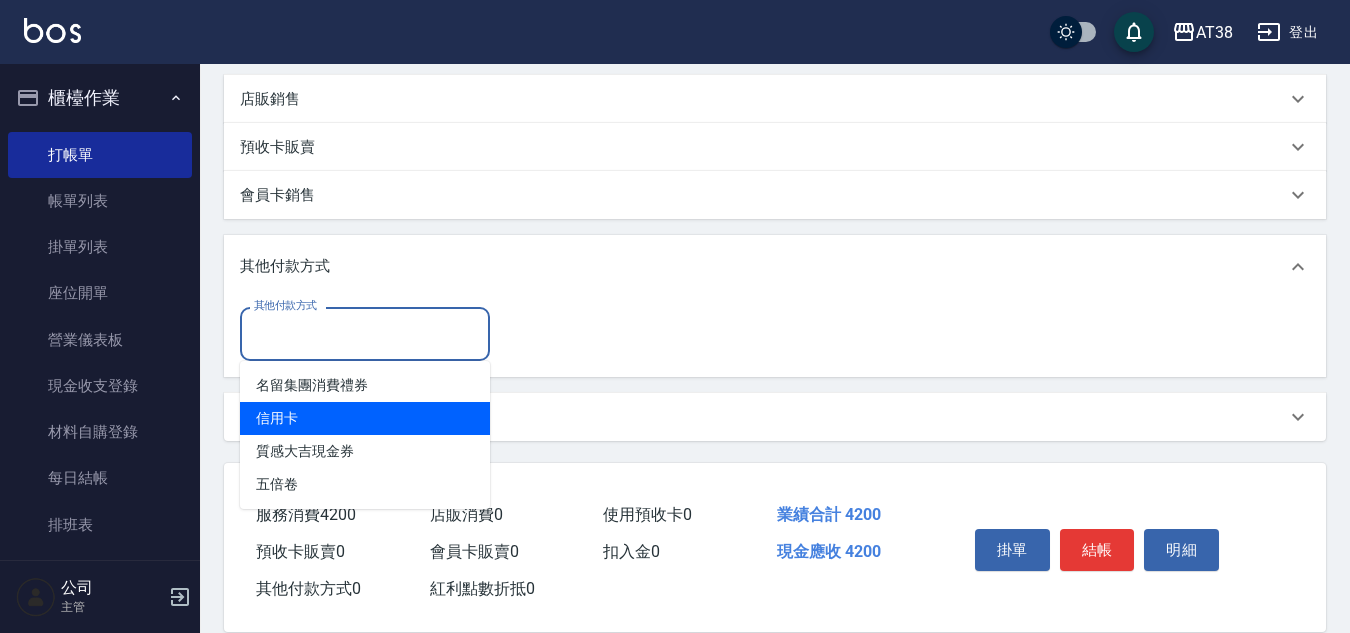 click on "信用卡" at bounding box center (365, 418) 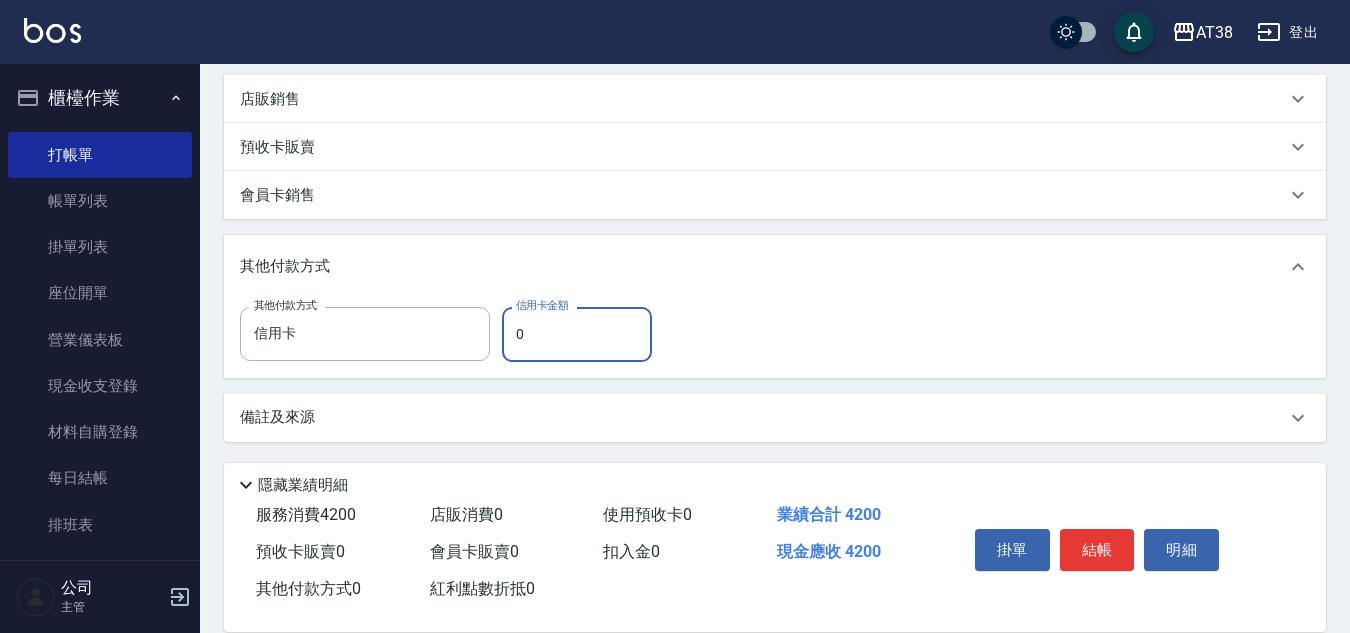 type on "信用卡" 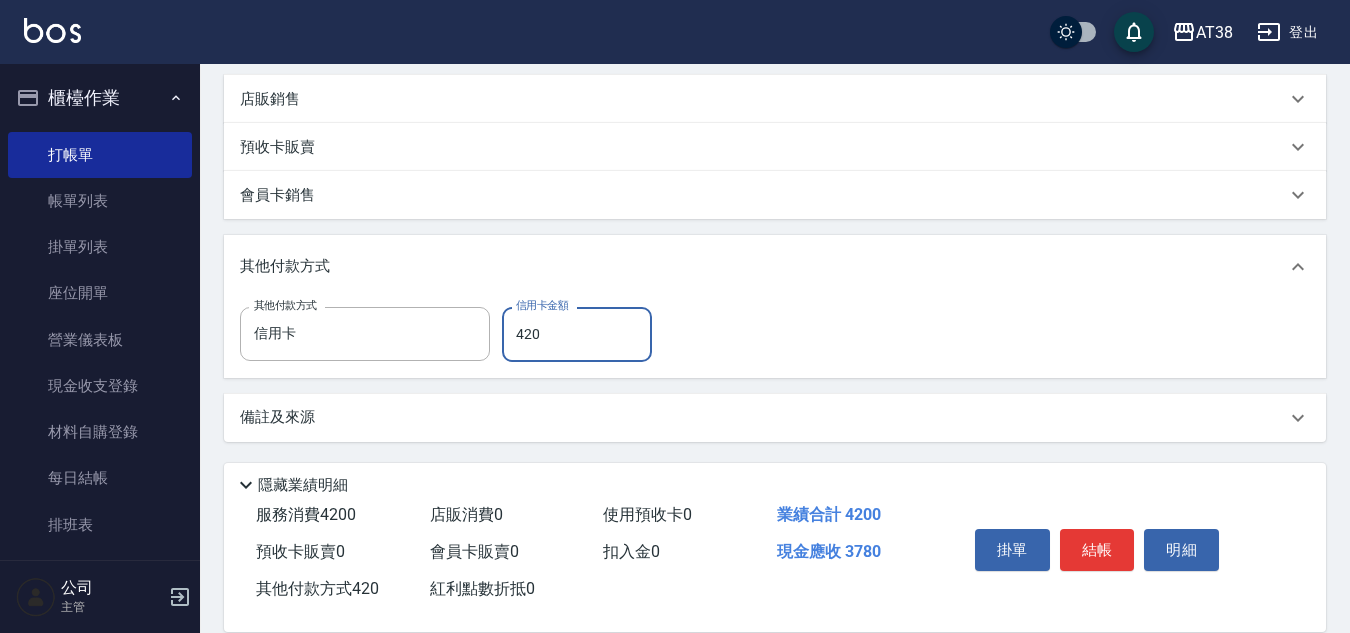 type on "4200" 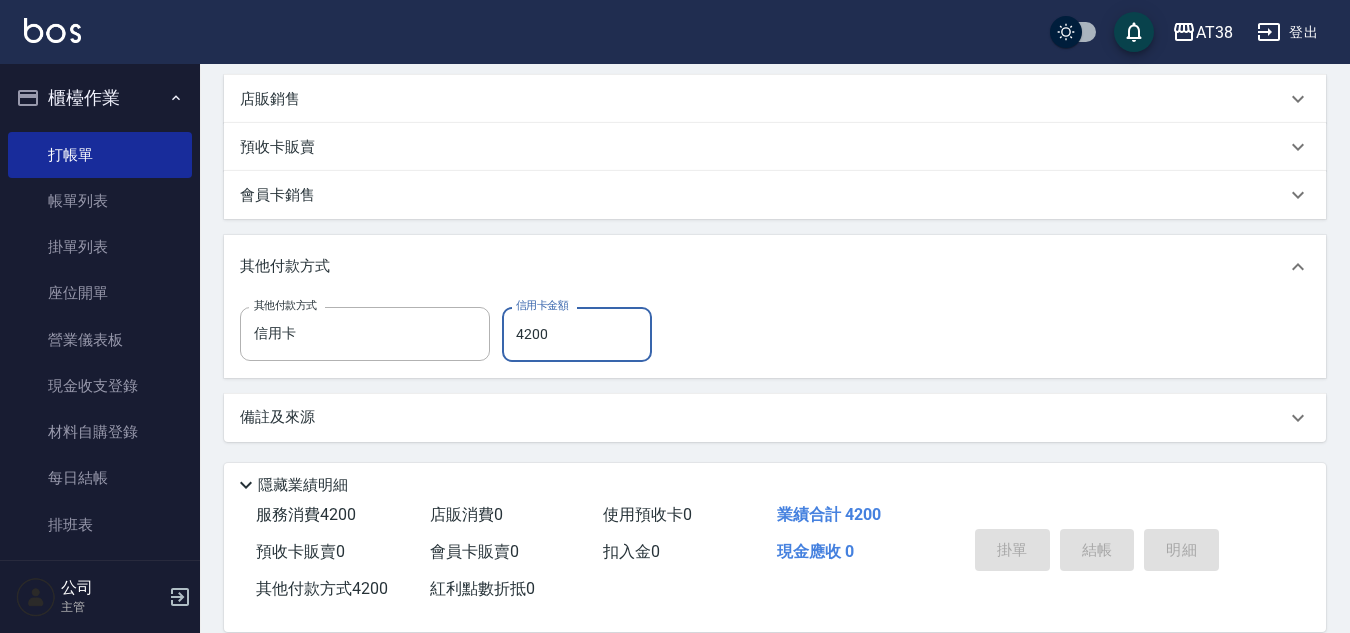 type on "2025/08/07 19:17" 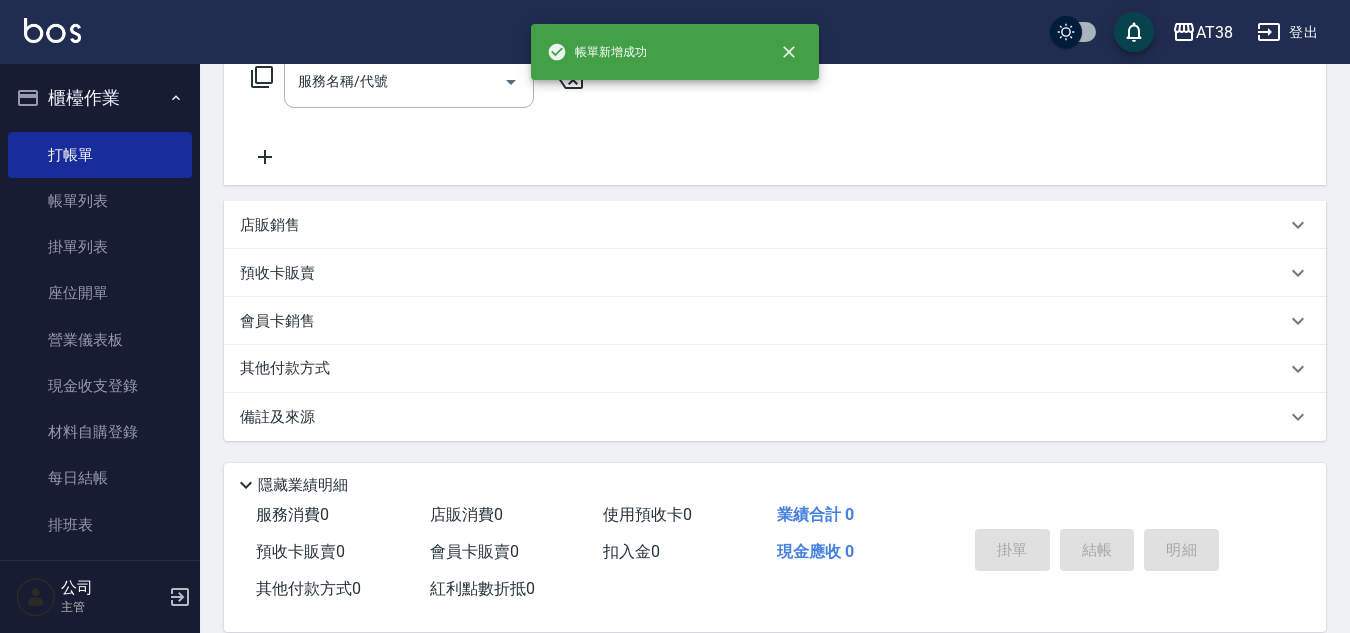 scroll, scrollTop: 0, scrollLeft: 0, axis: both 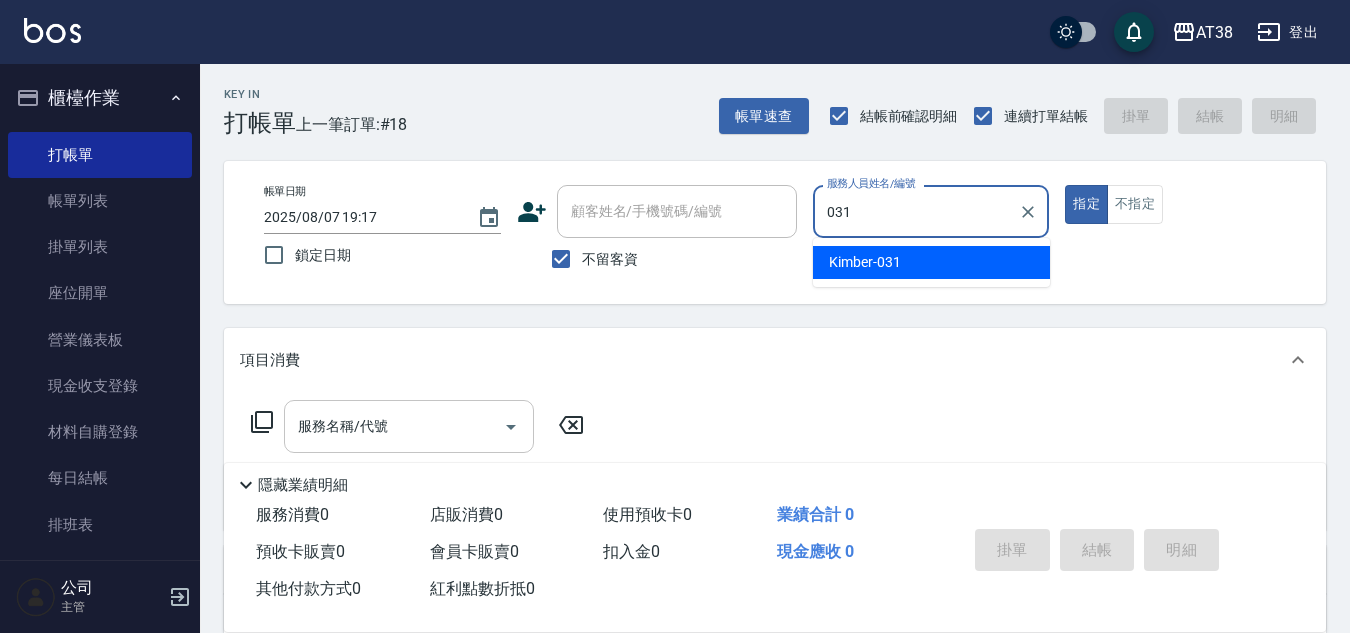 type on "[FIRST]-[ID]" 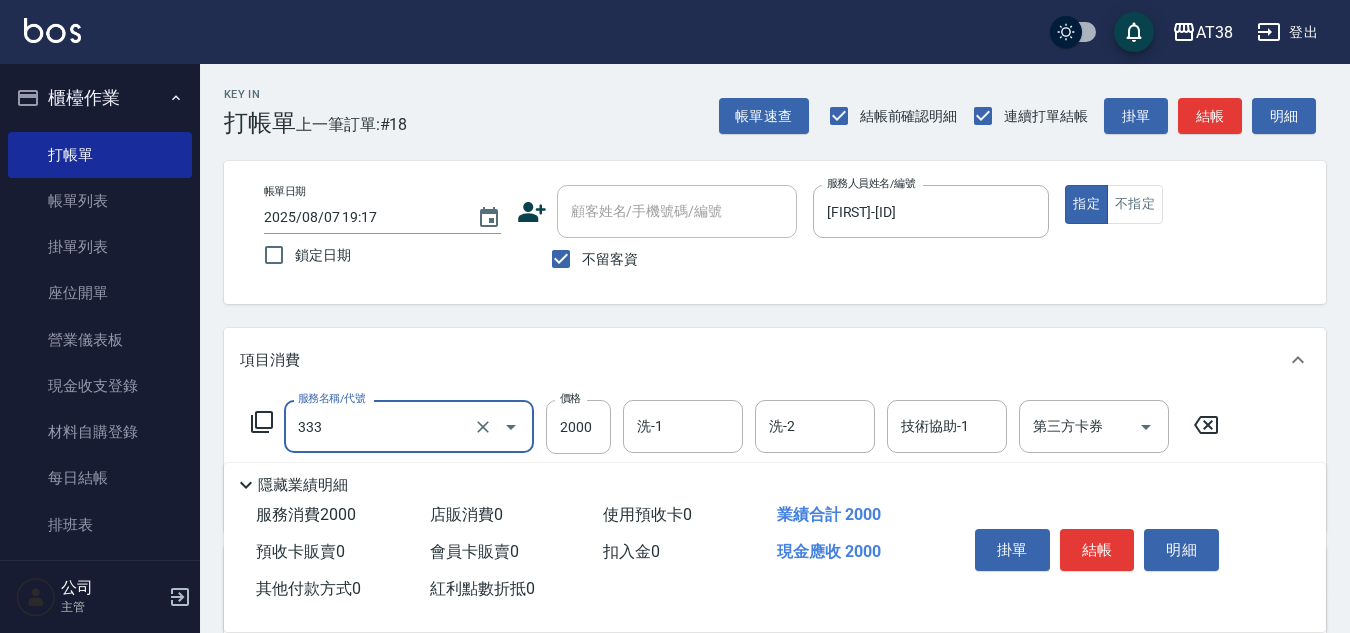 type on "網路燙髮(333)" 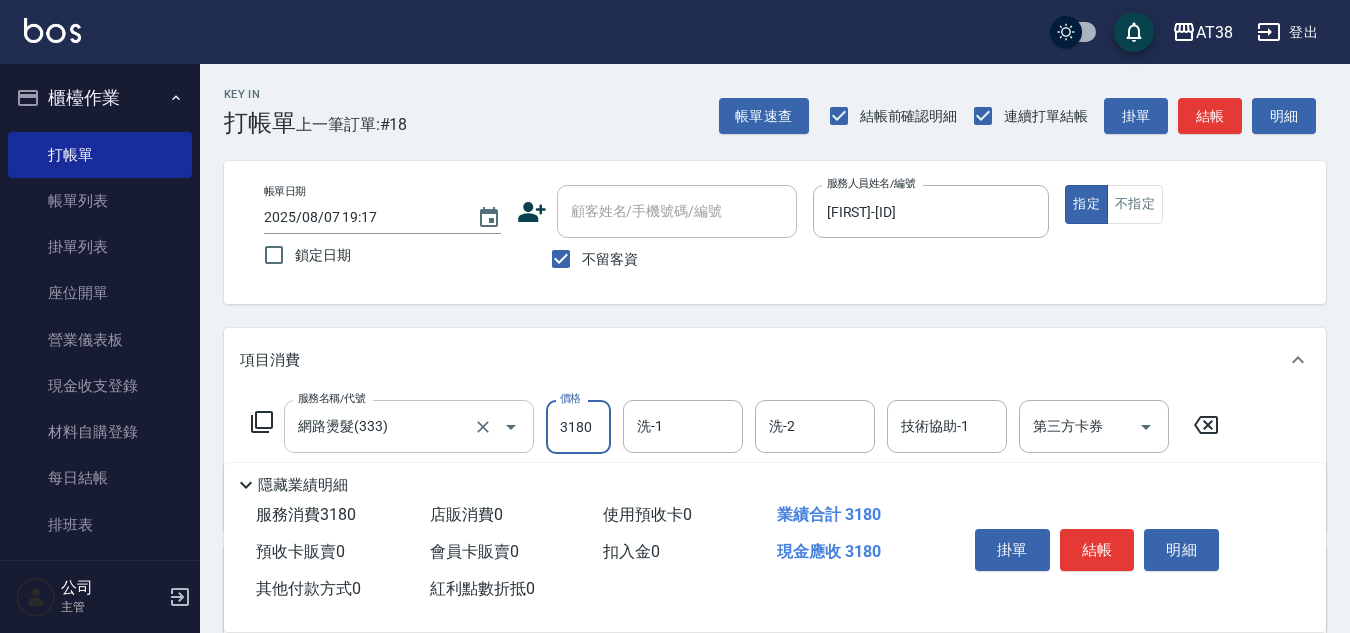 type on "3180" 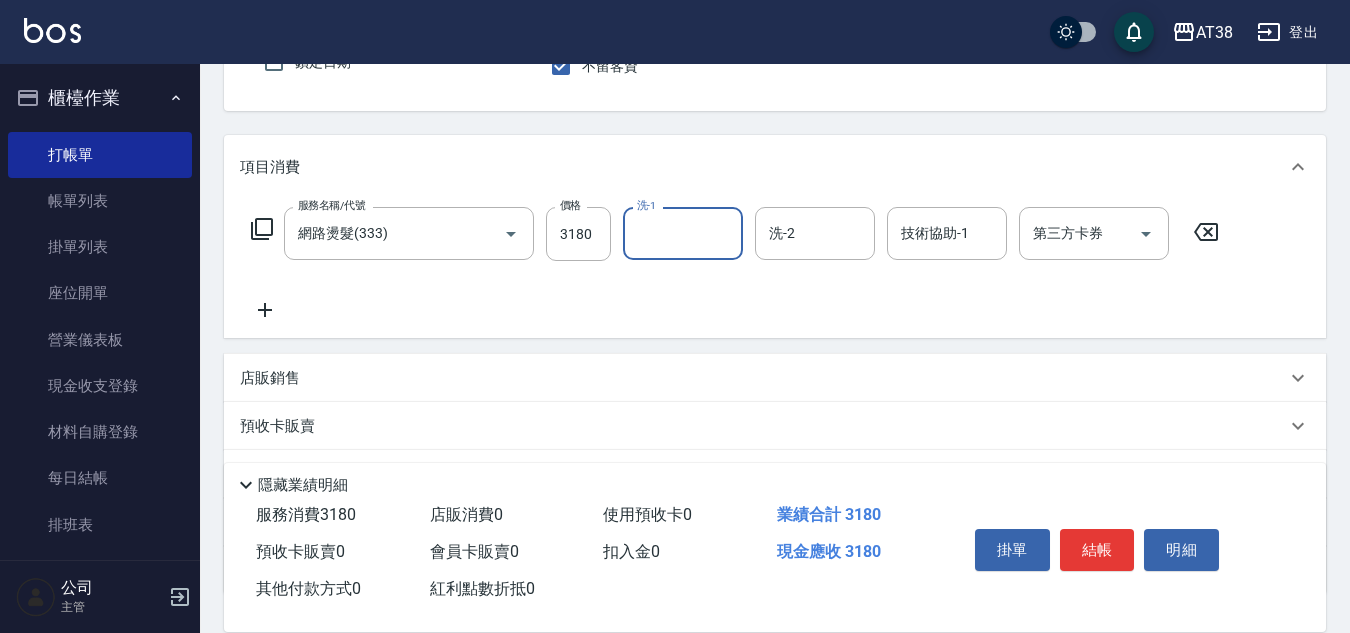scroll, scrollTop: 200, scrollLeft: 0, axis: vertical 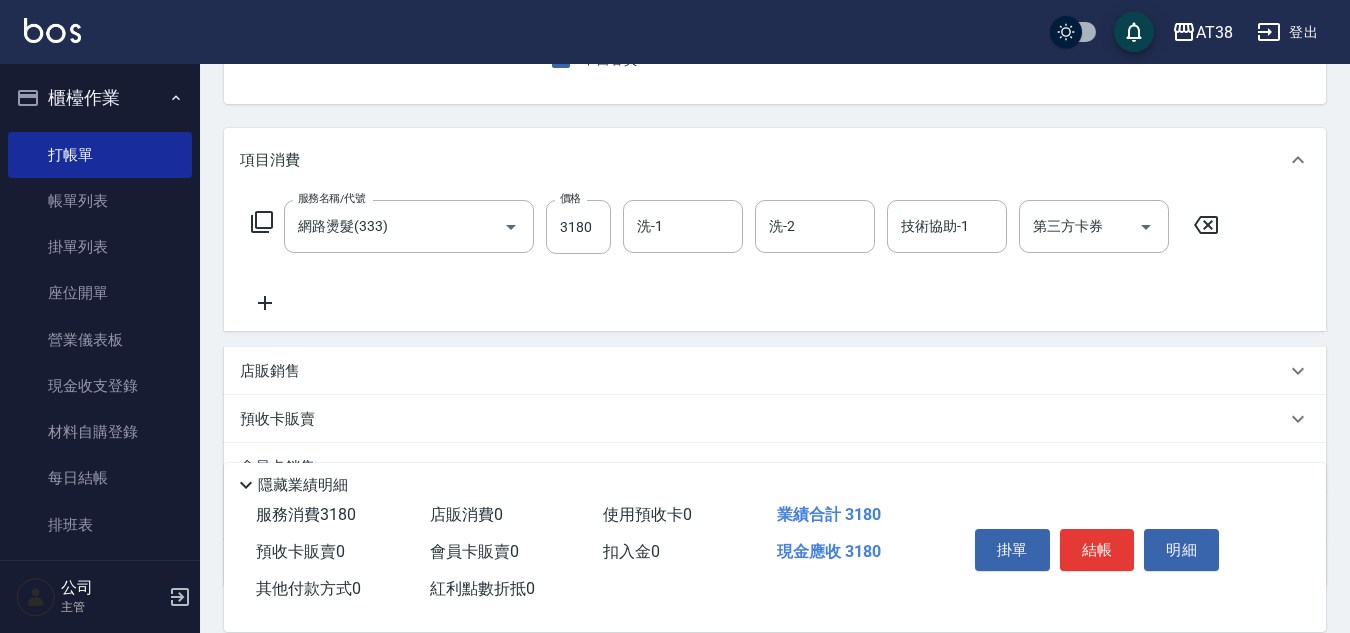 click on "店販銷售" at bounding box center [270, 371] 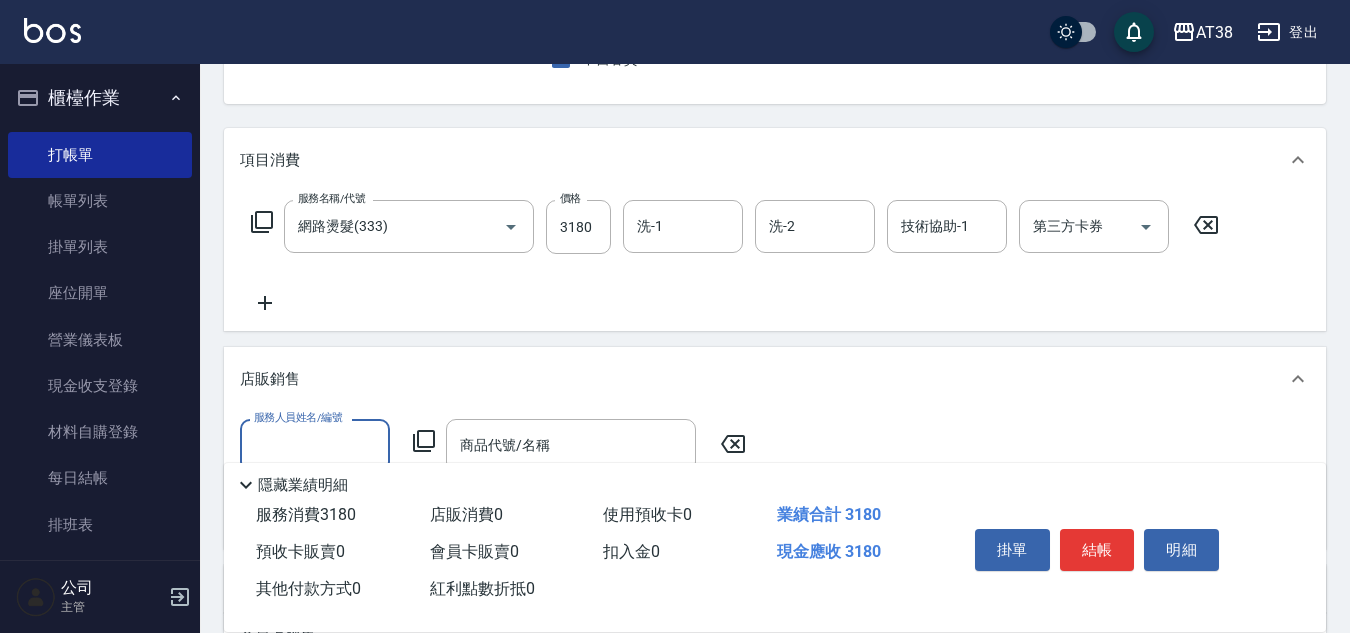 scroll, scrollTop: 0, scrollLeft: 0, axis: both 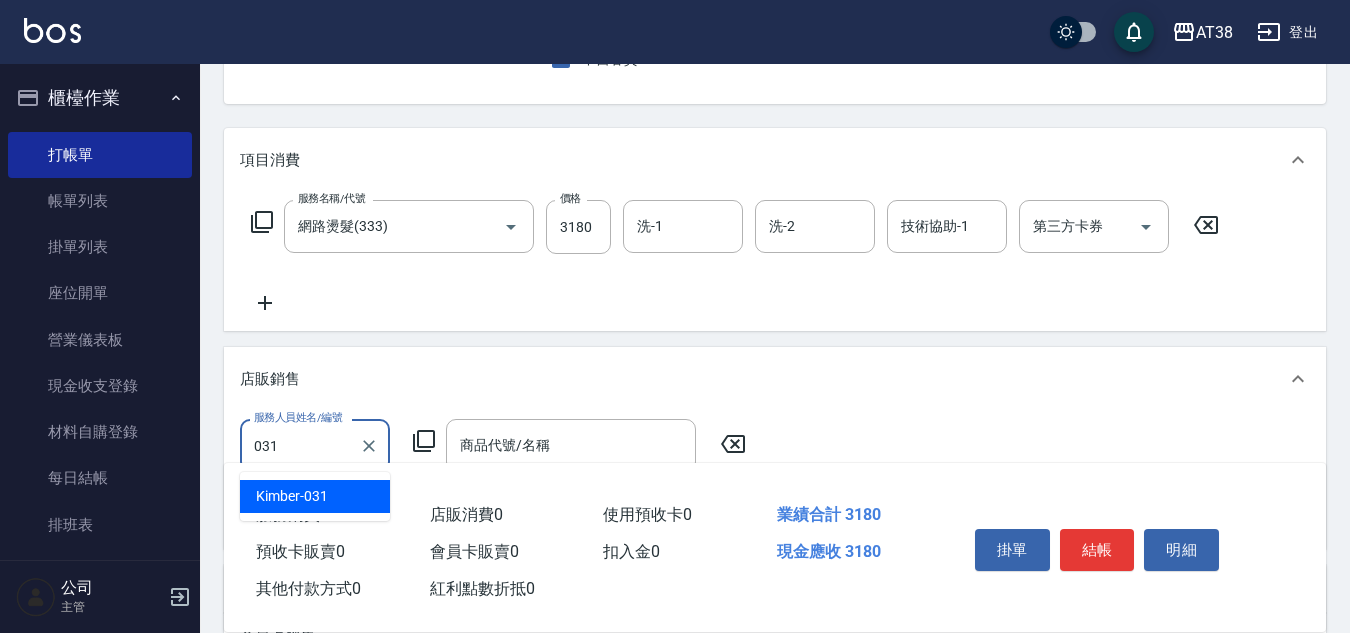 type on "[FIRST]-[ID]" 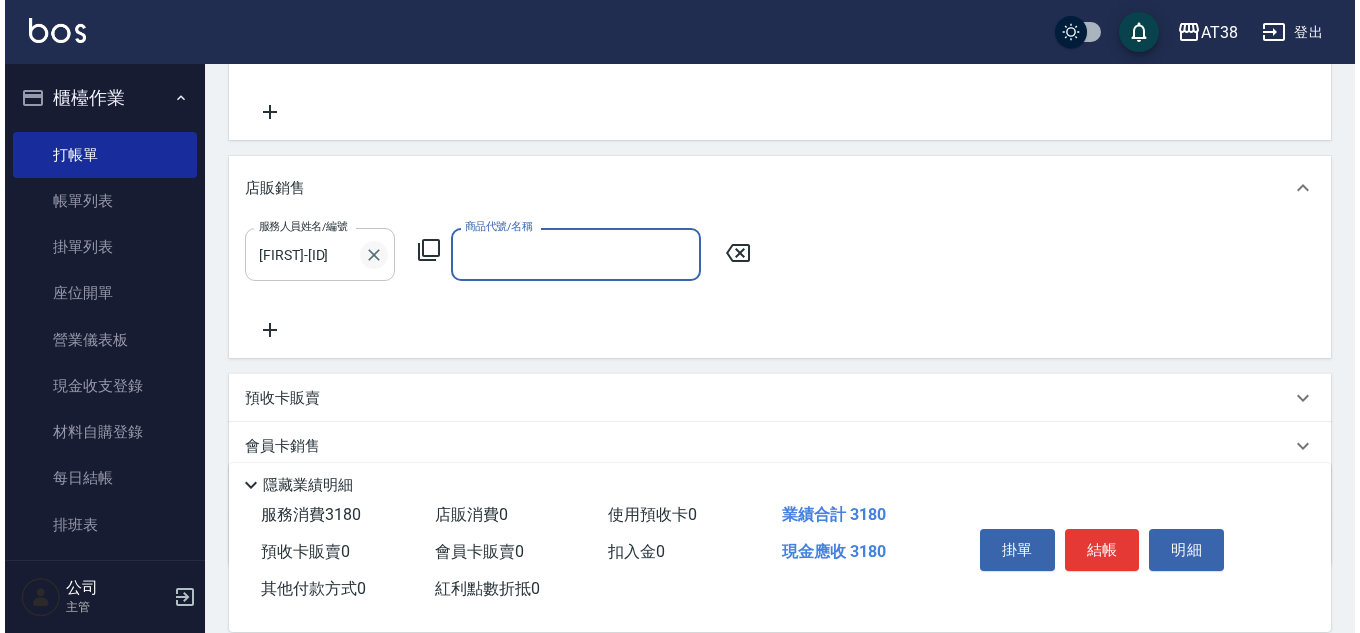 scroll, scrollTop: 400, scrollLeft: 0, axis: vertical 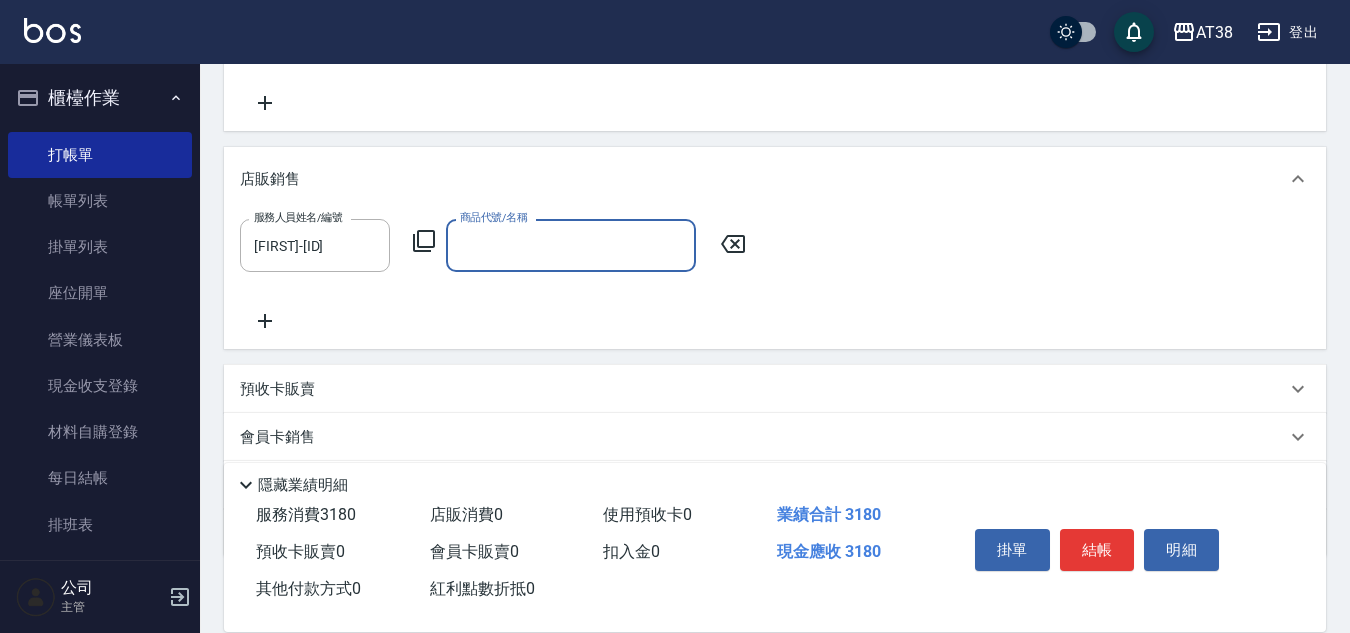 click 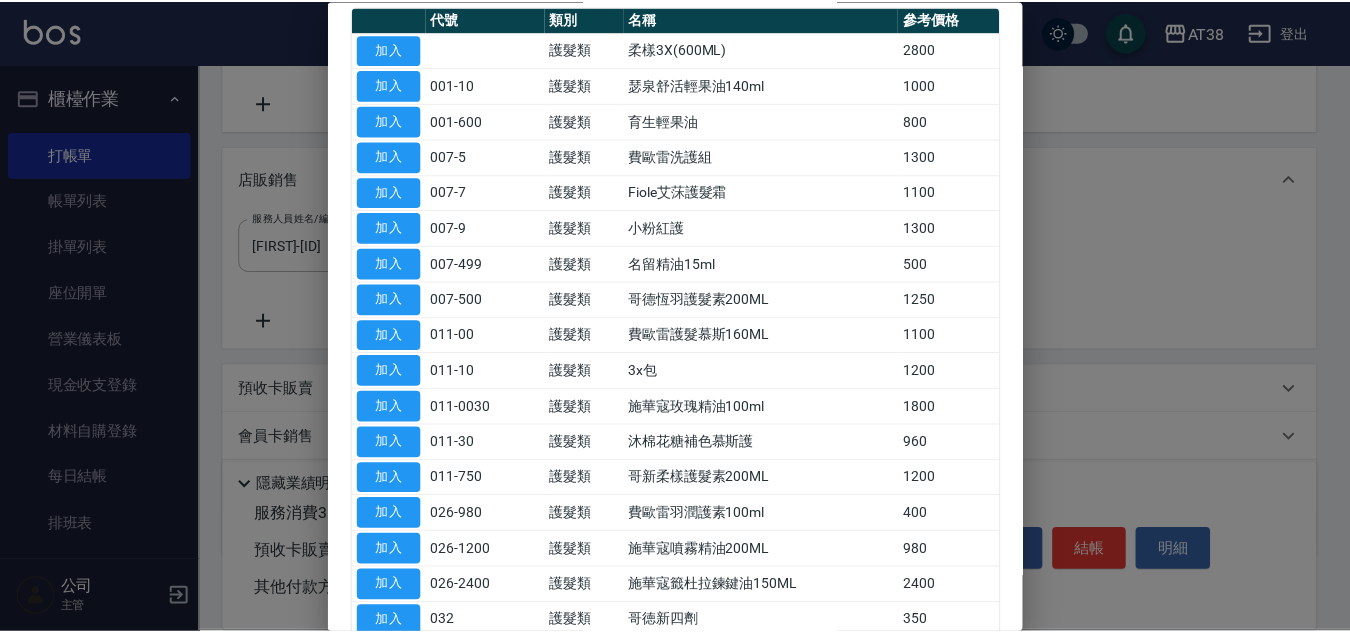 scroll, scrollTop: 400, scrollLeft: 0, axis: vertical 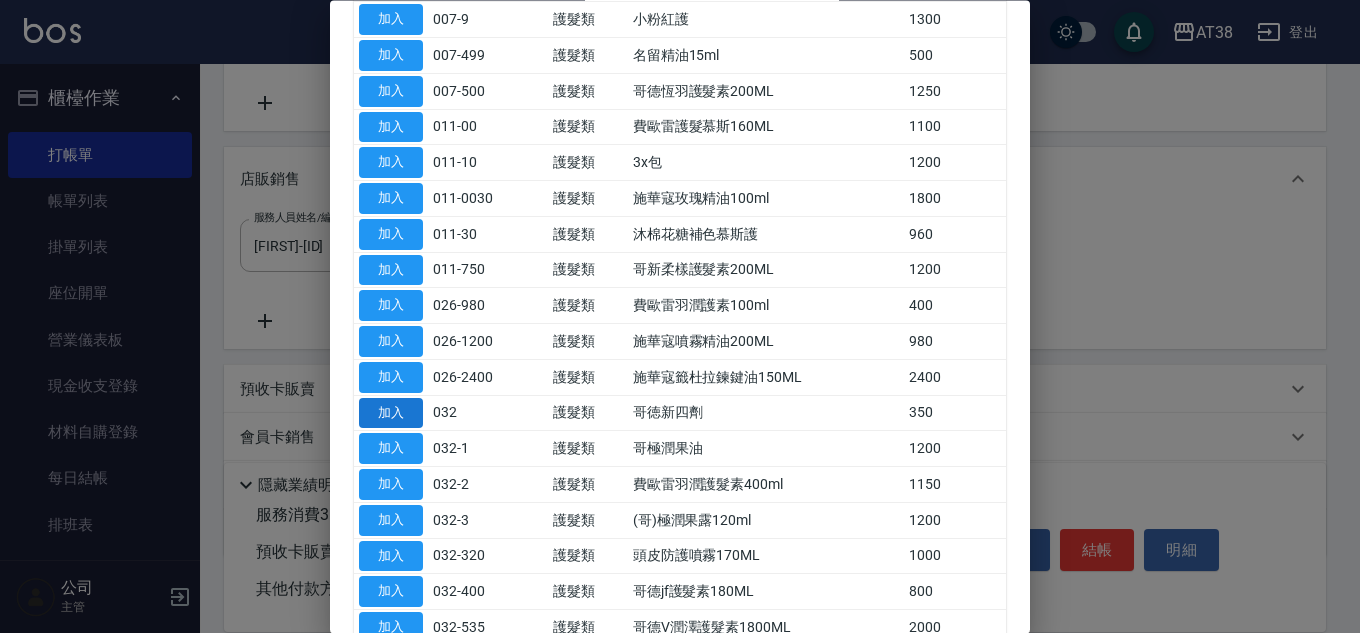 click on "加入" at bounding box center [391, 413] 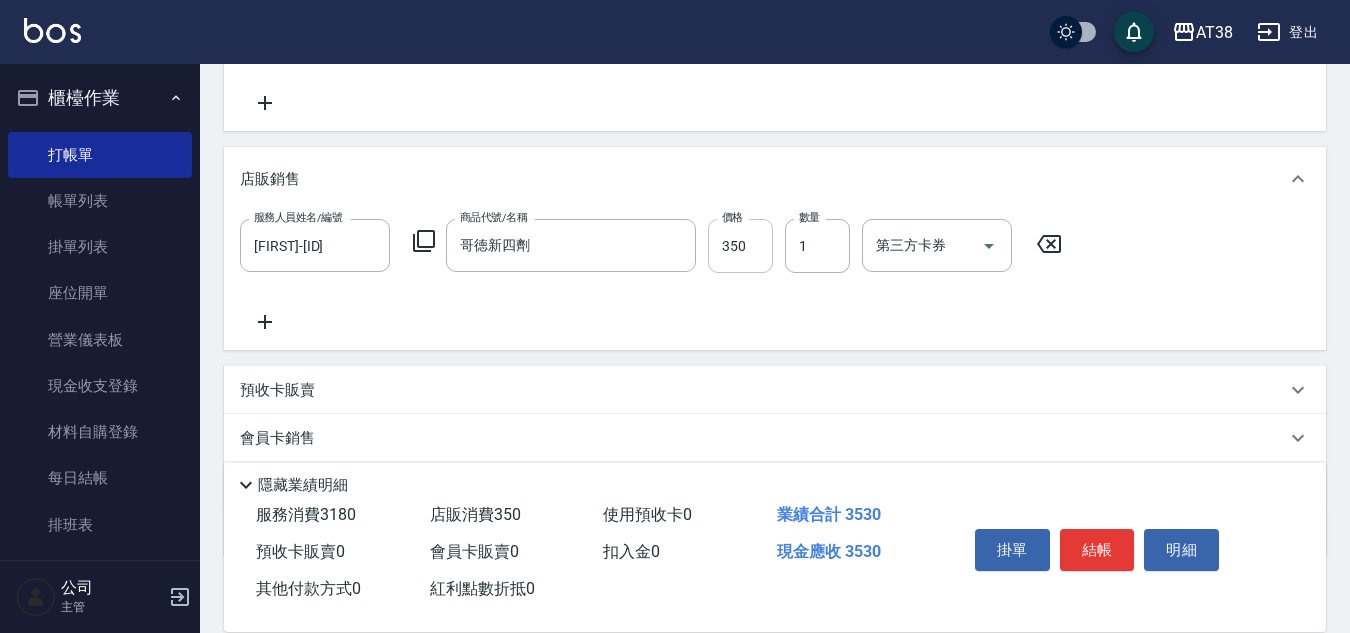click on "350" at bounding box center (740, 246) 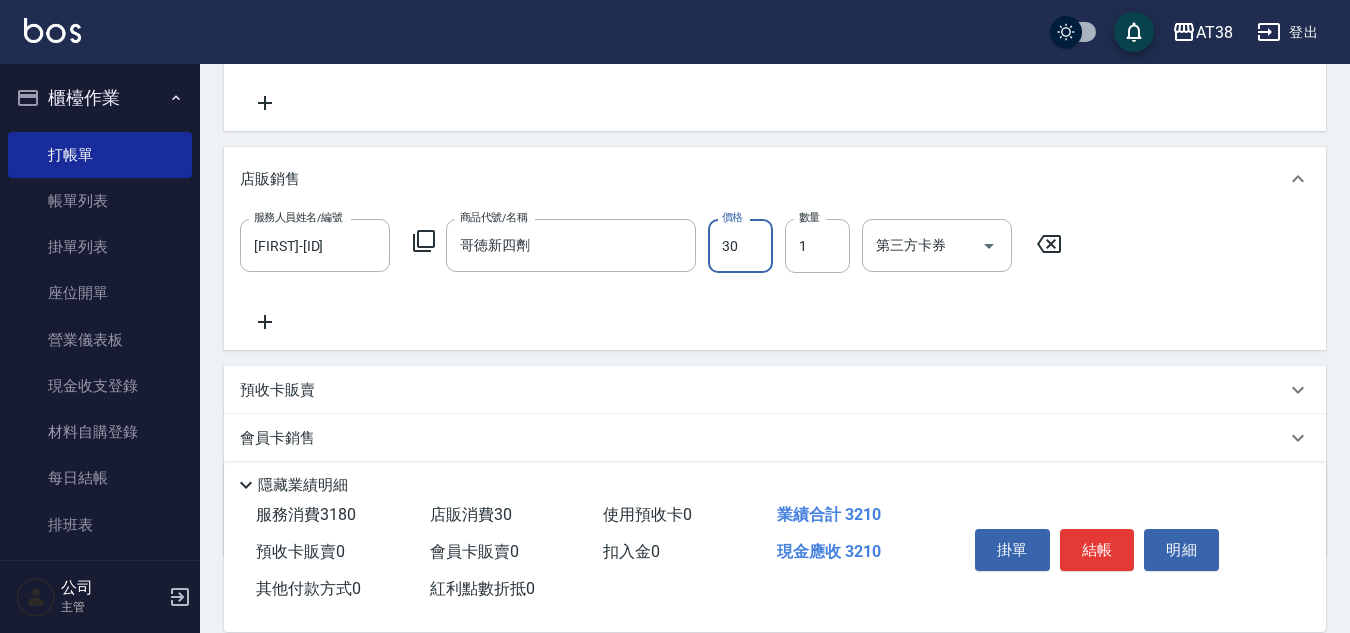 type on "300" 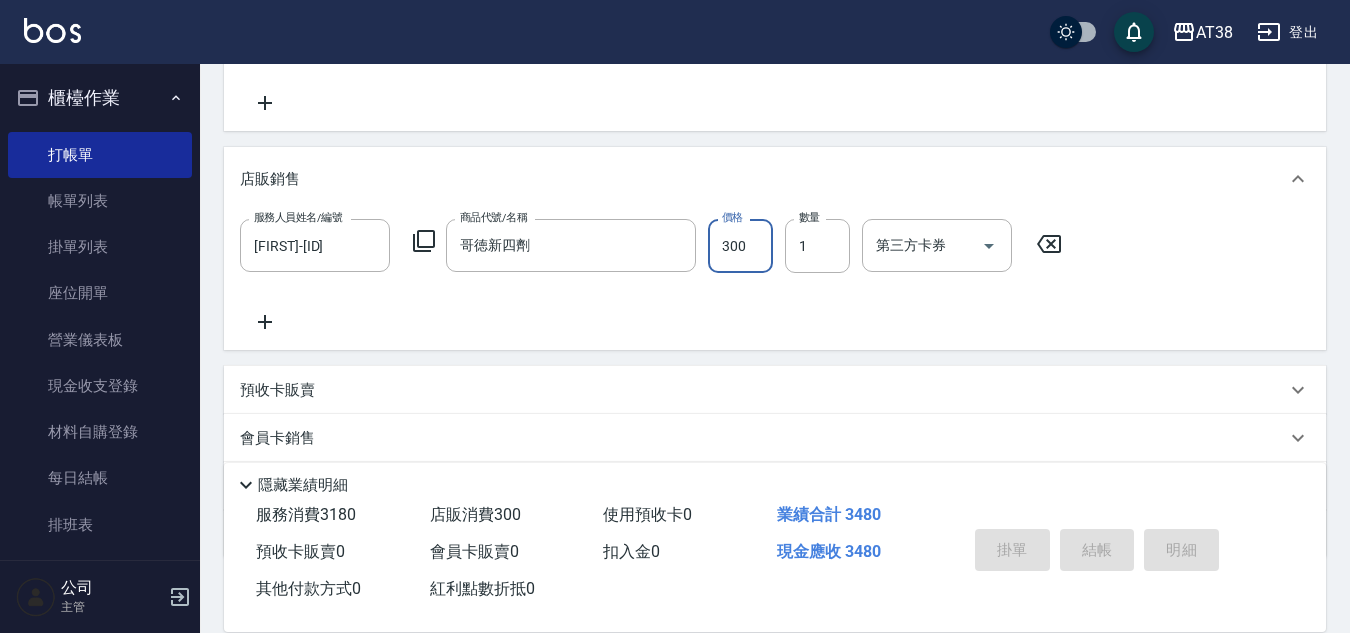 type on "2025/08/07 19:18" 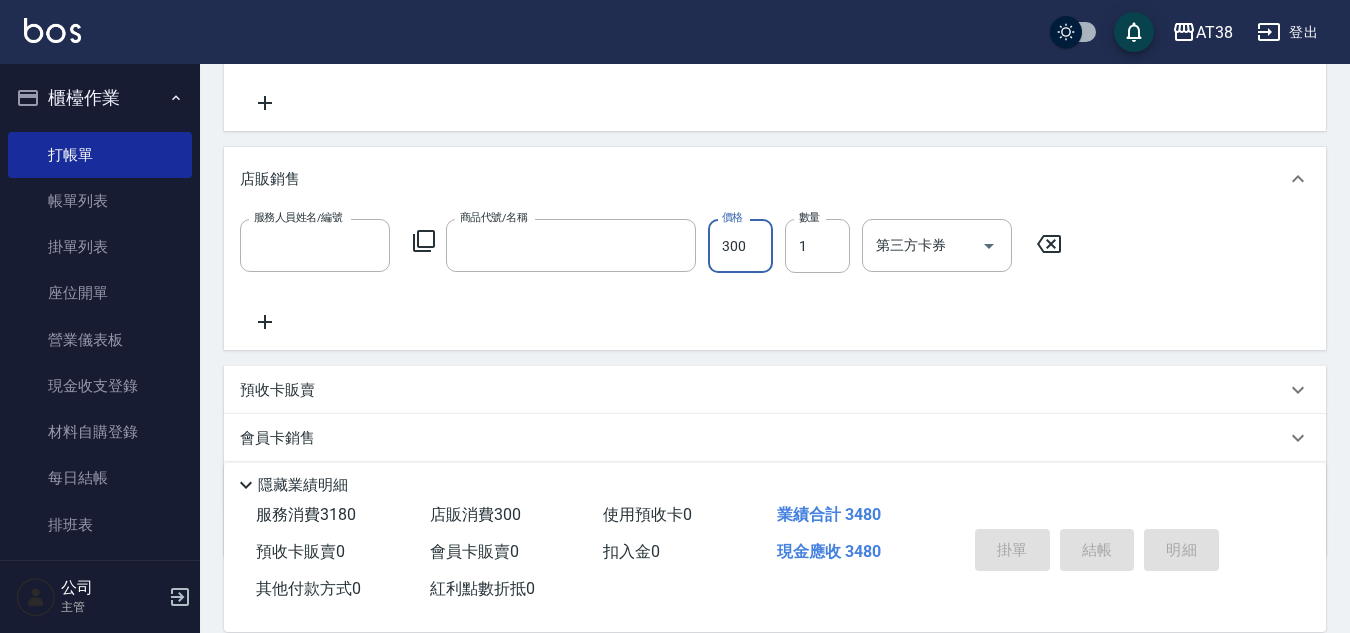 scroll, scrollTop: 0, scrollLeft: 0, axis: both 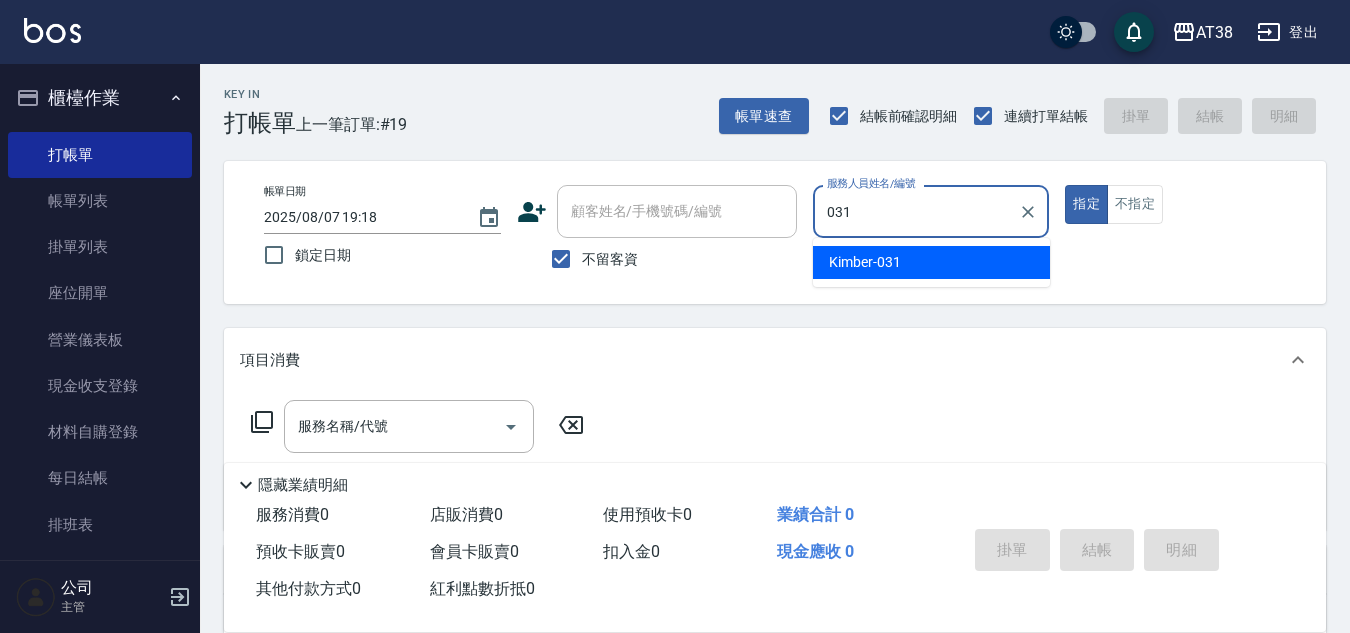 type on "[FIRST]-[ID]" 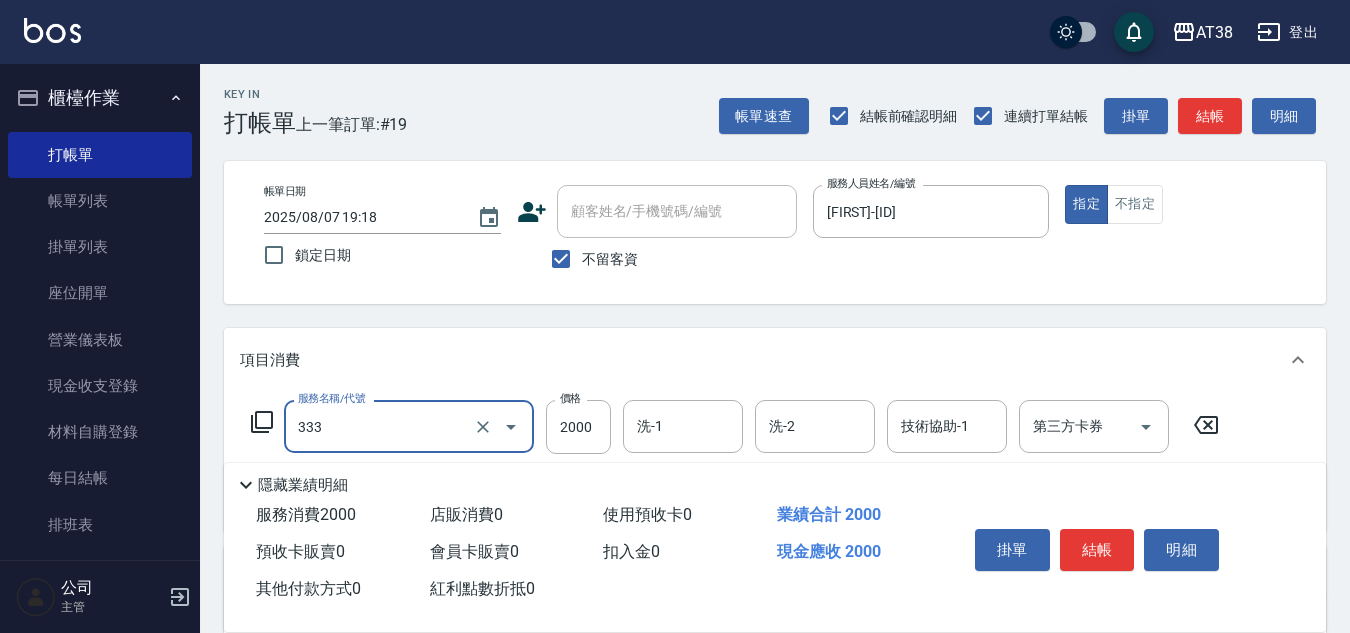 type on "網路燙髮(333)" 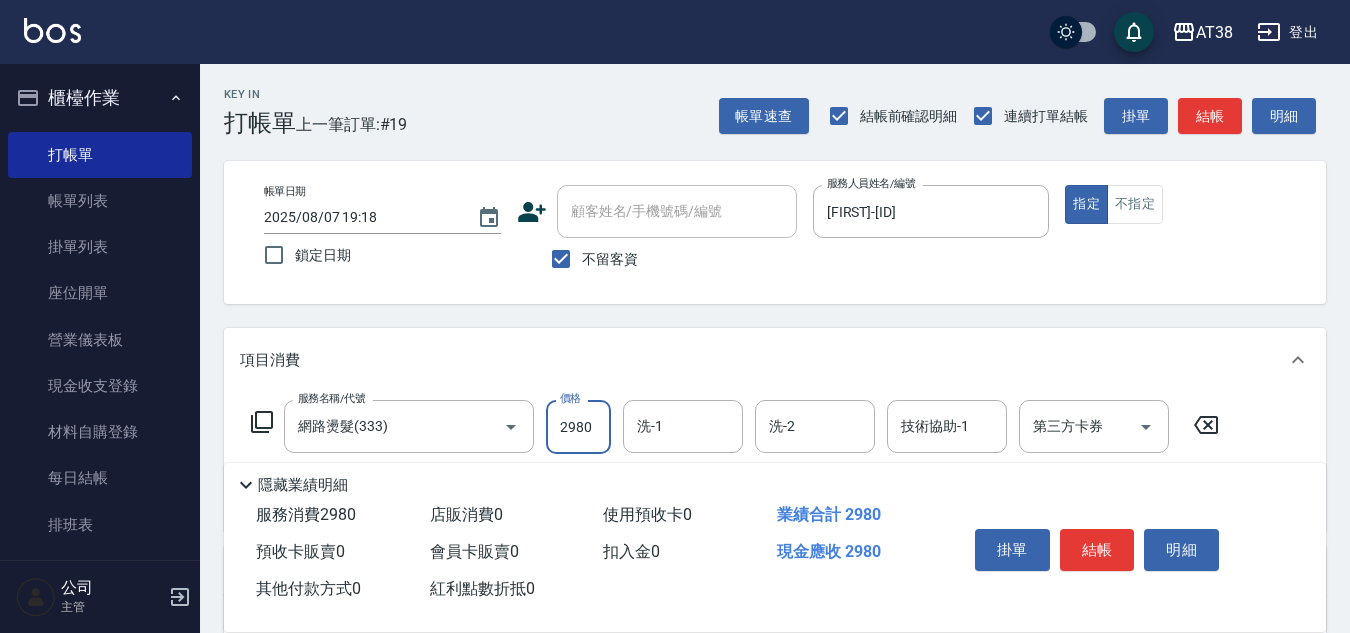 type on "2980" 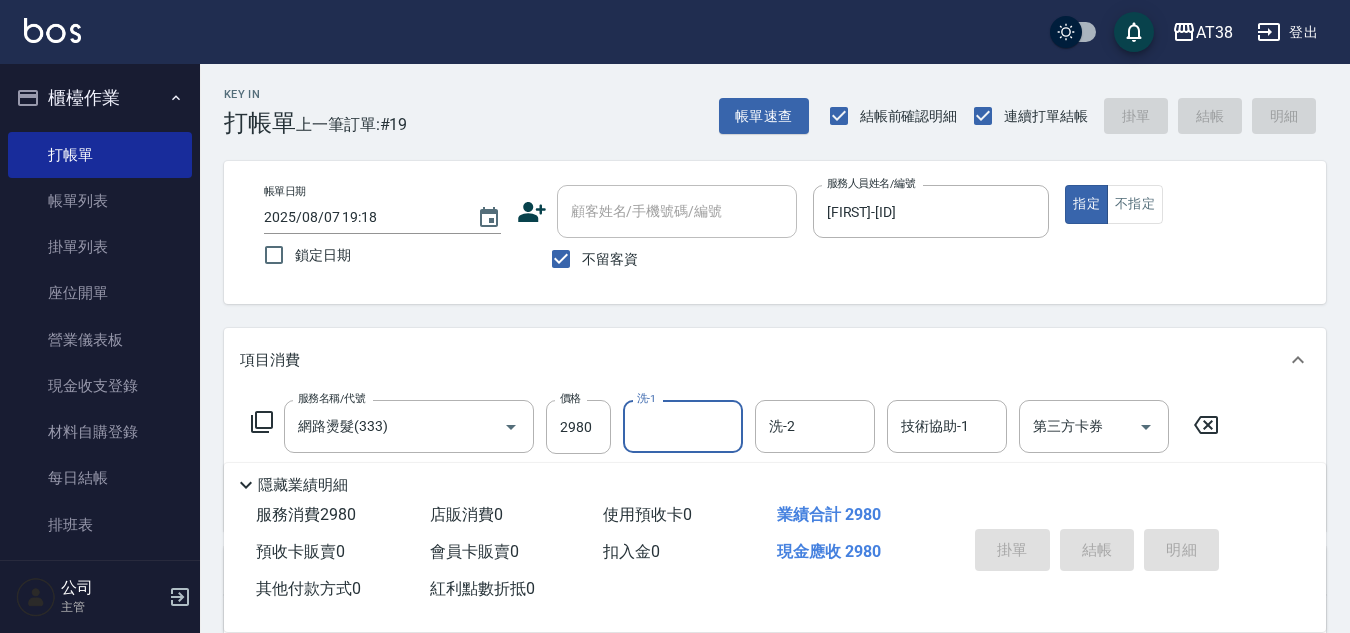 type 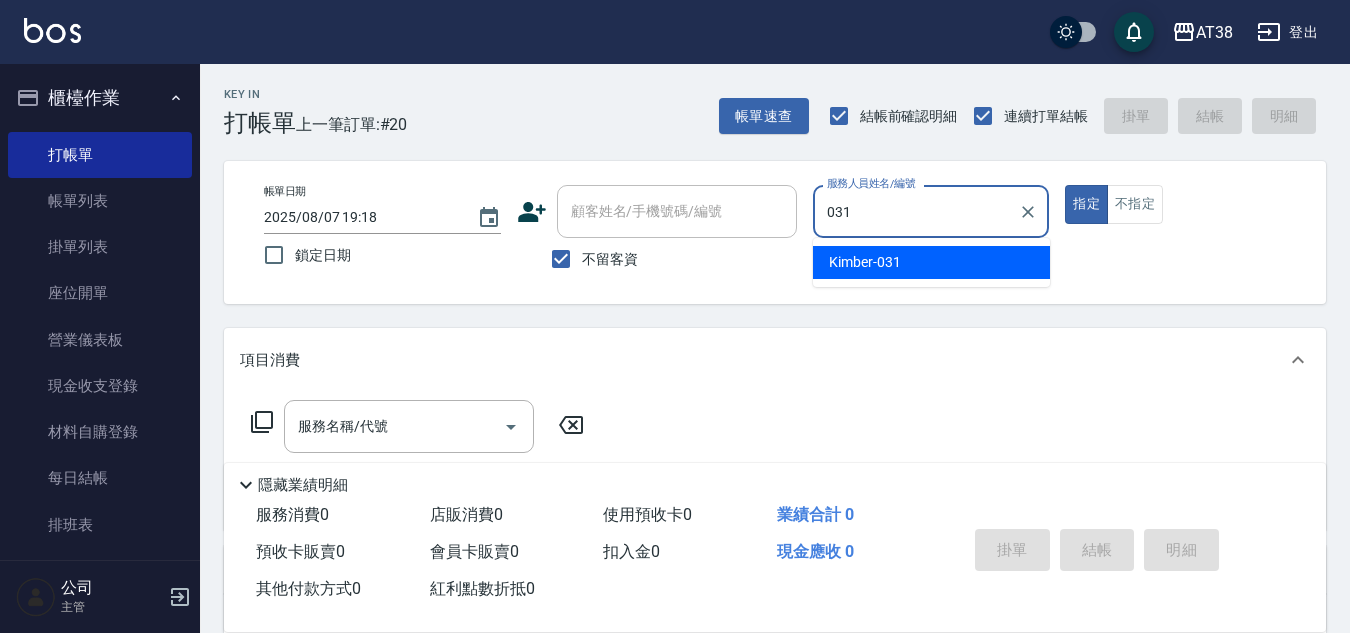 type on "[FIRST]-[ID]" 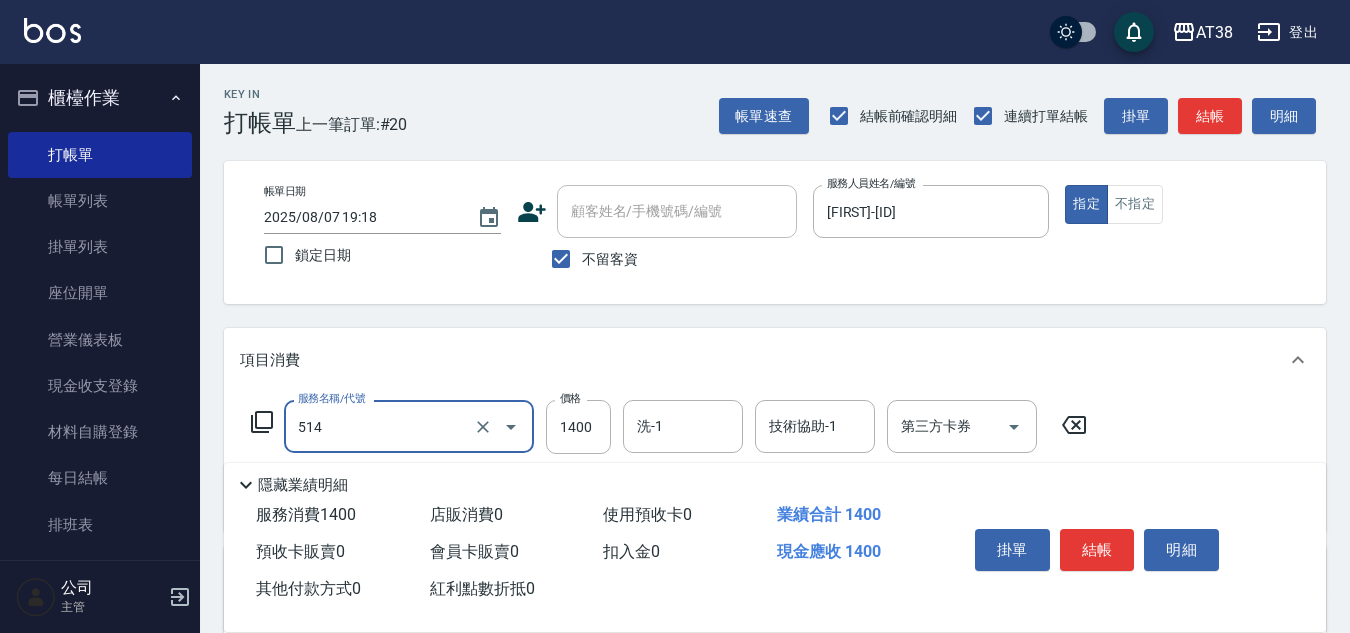 type on "染髮(長)(514)" 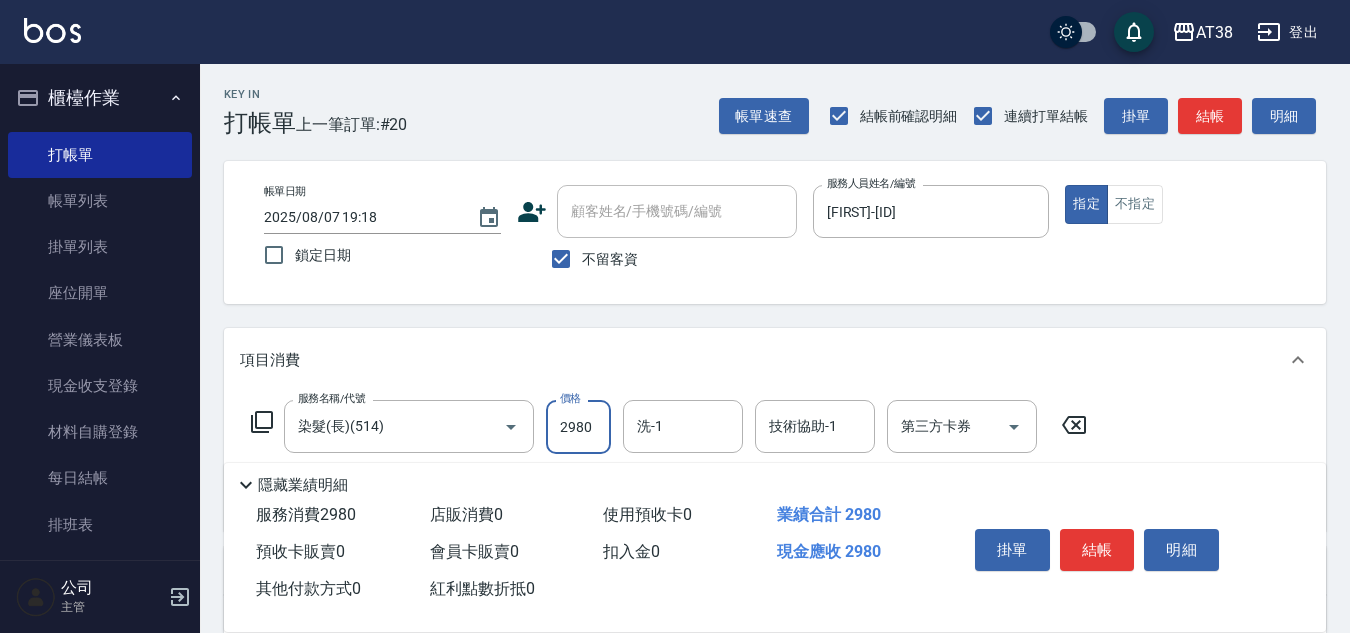 type on "2980" 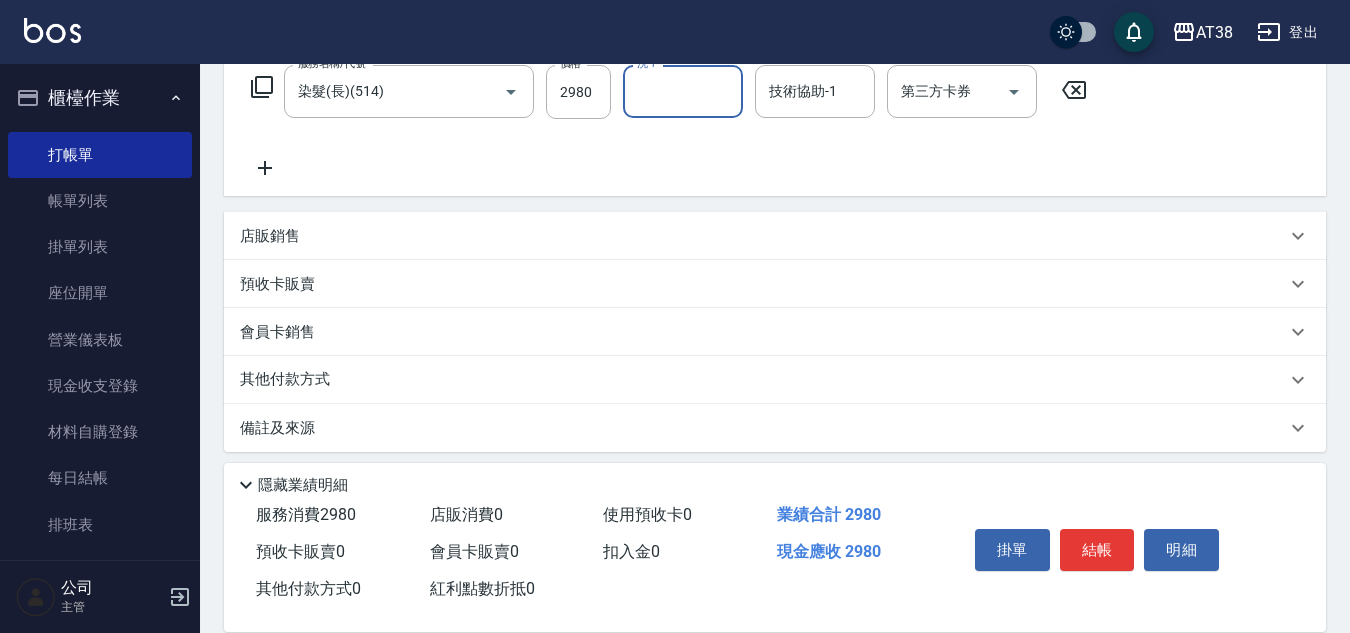 scroll, scrollTop: 346, scrollLeft: 0, axis: vertical 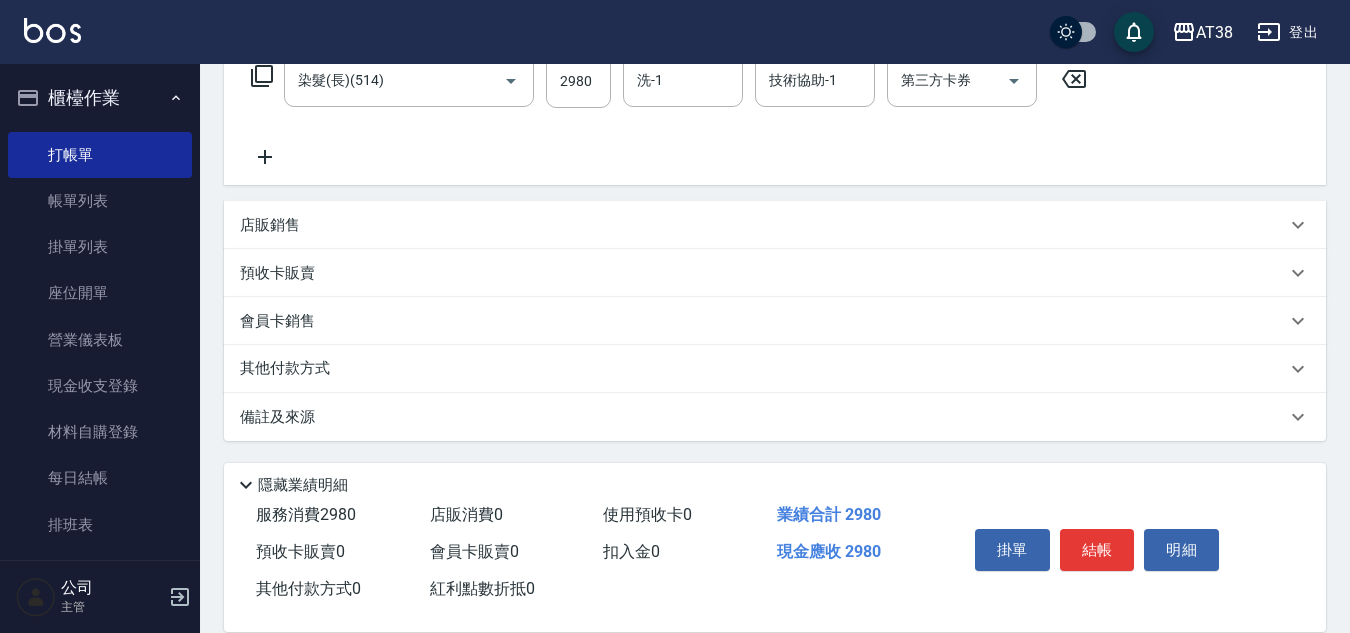 click on "其他付款方式" at bounding box center [290, 369] 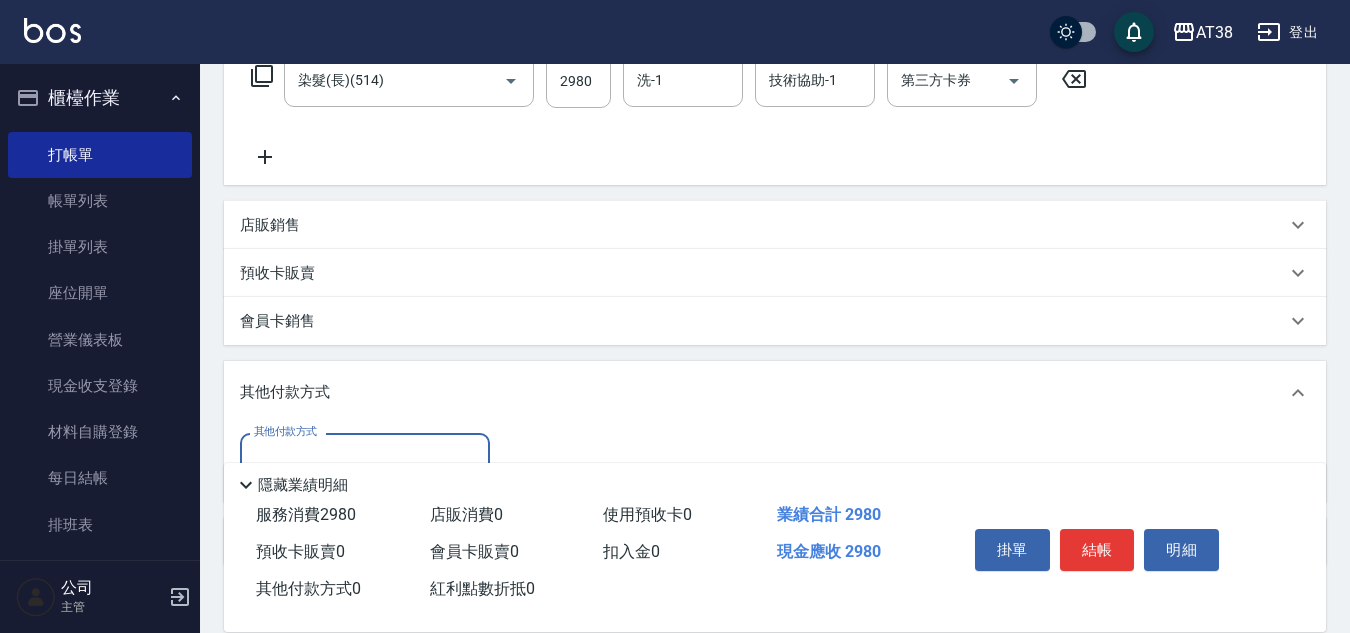 scroll, scrollTop: 0, scrollLeft: 0, axis: both 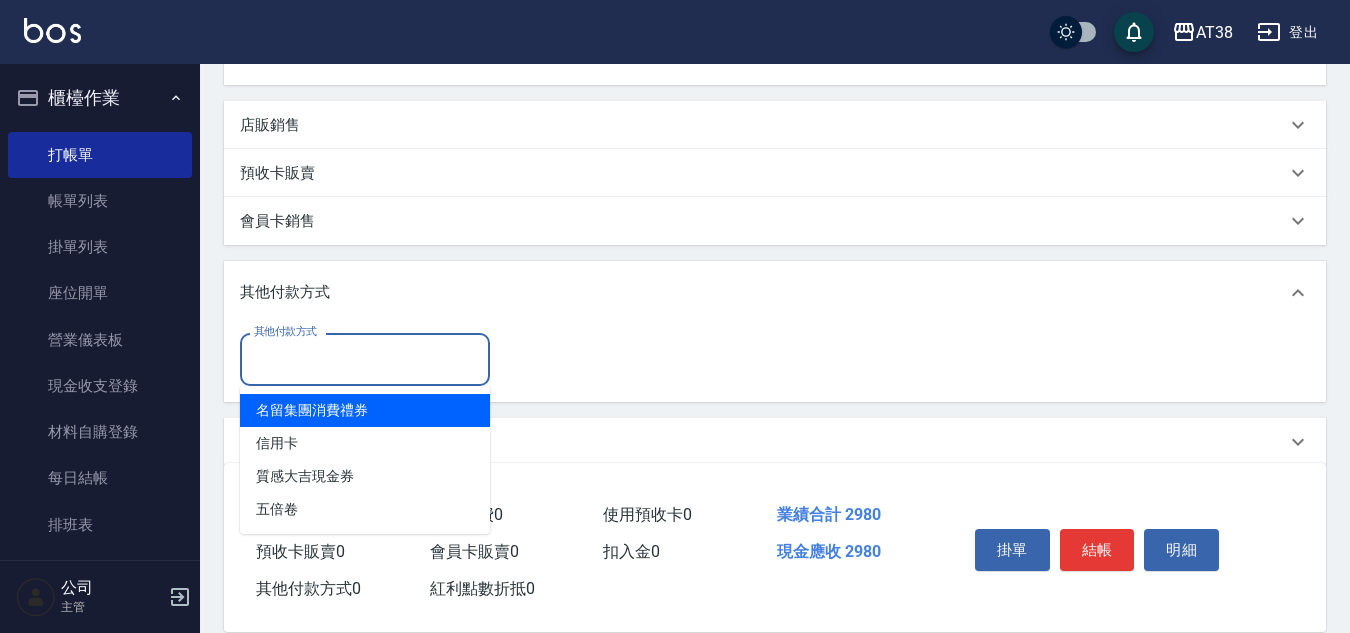 click on "其他付款方式" at bounding box center [365, 359] 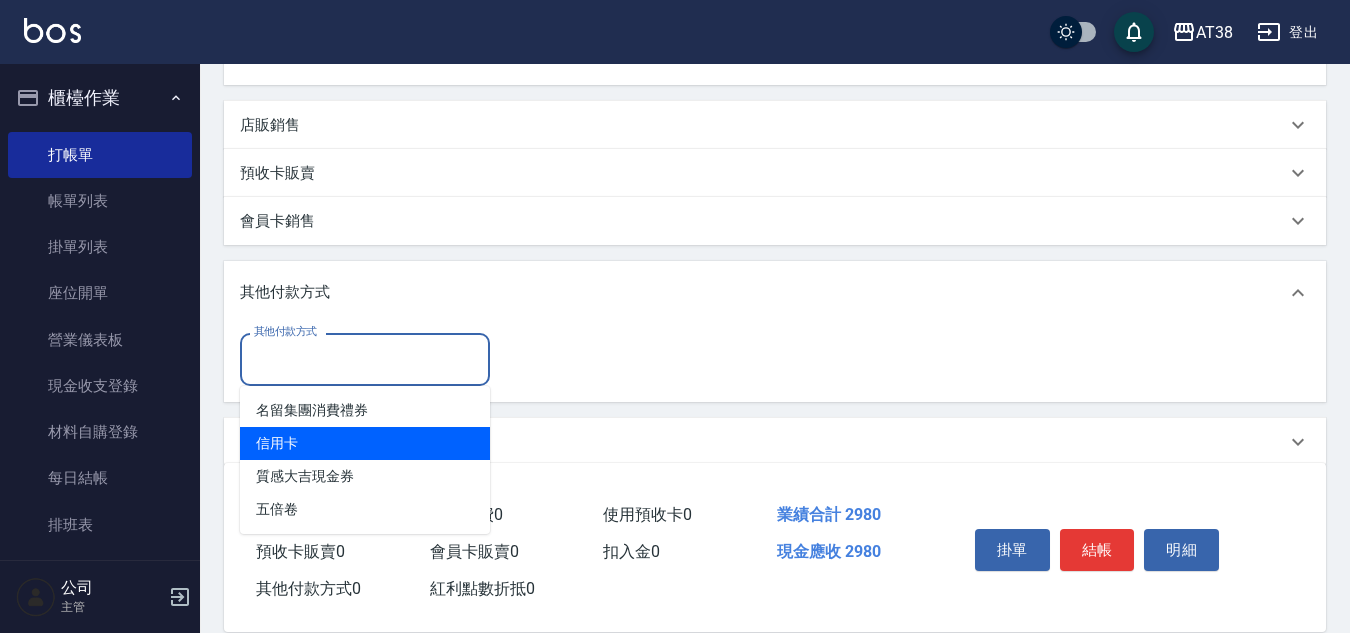 click on "信用卡" at bounding box center (365, 443) 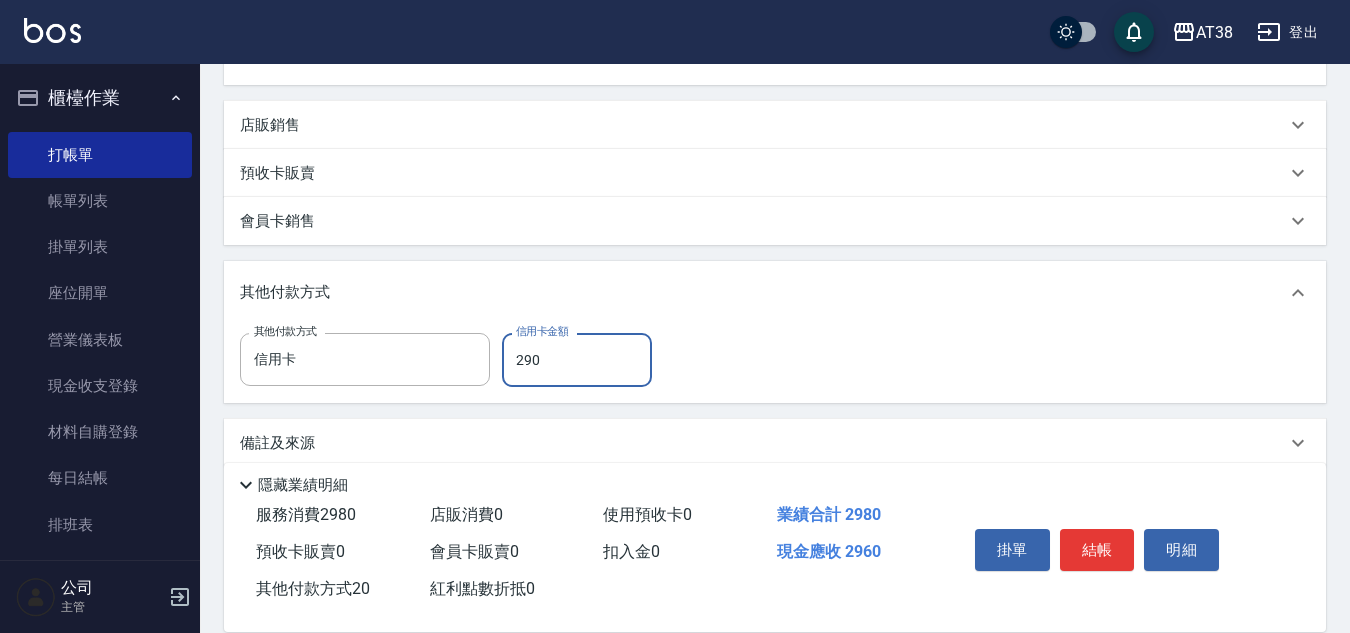 type on "2980" 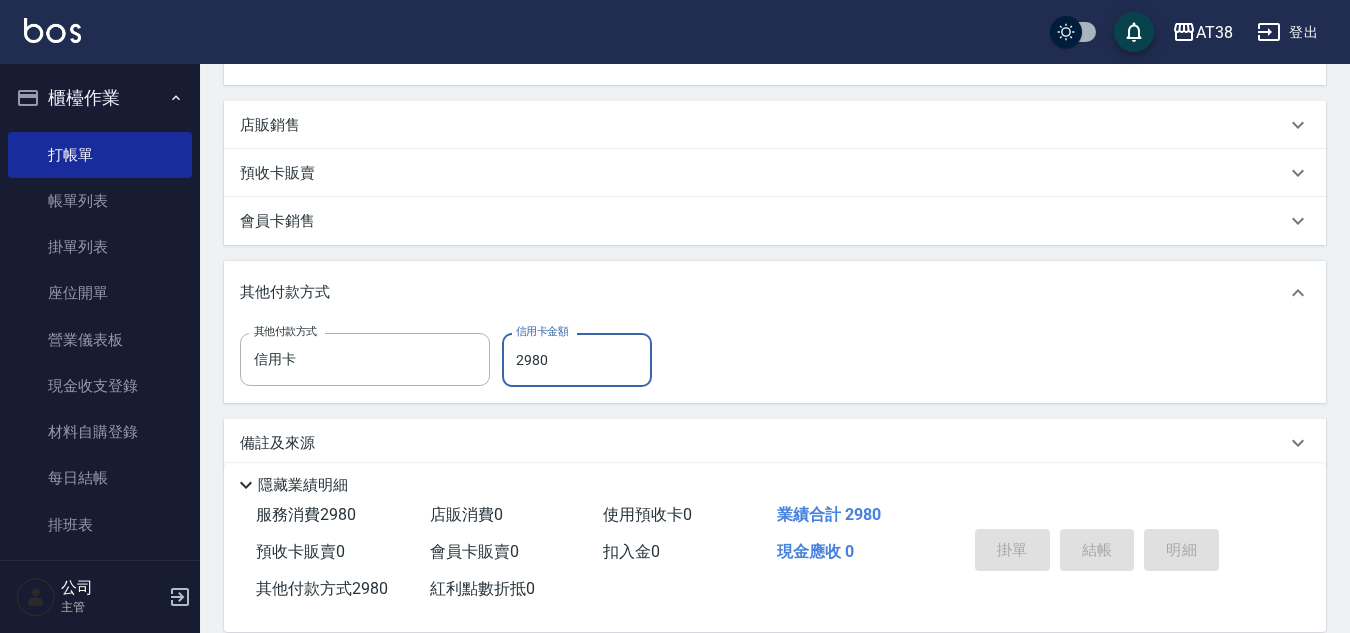 type on "2025/08/07 19:21" 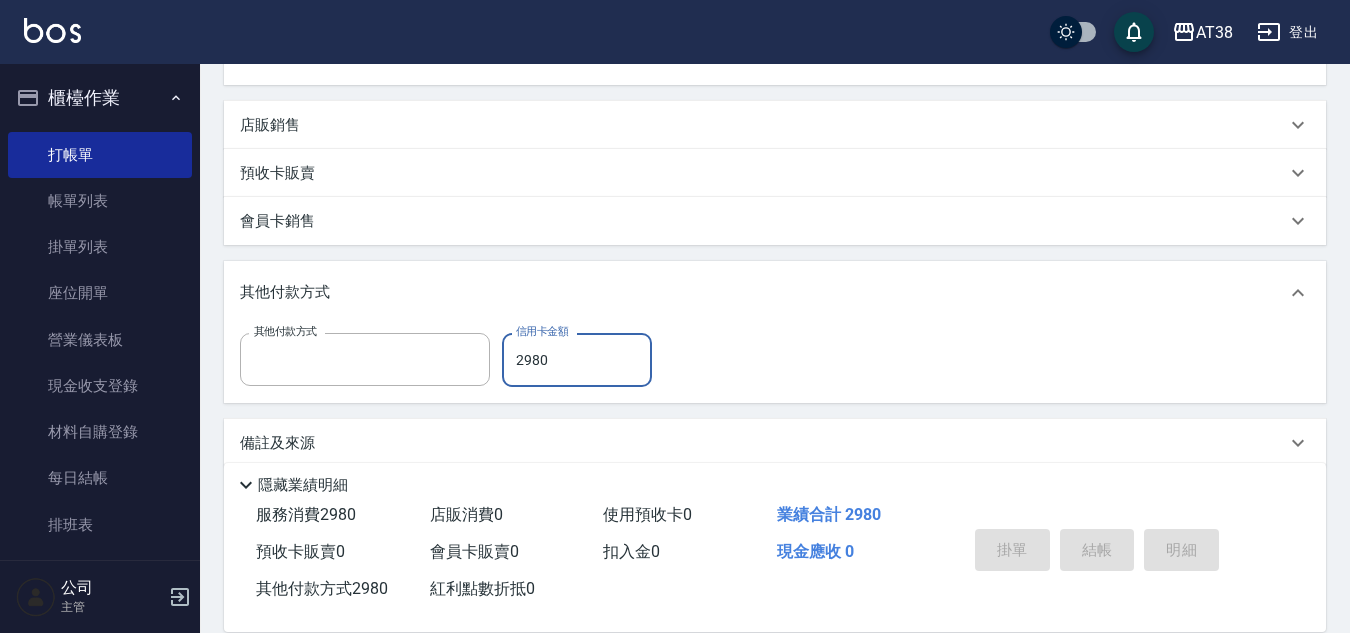 scroll, scrollTop: 0, scrollLeft: 0, axis: both 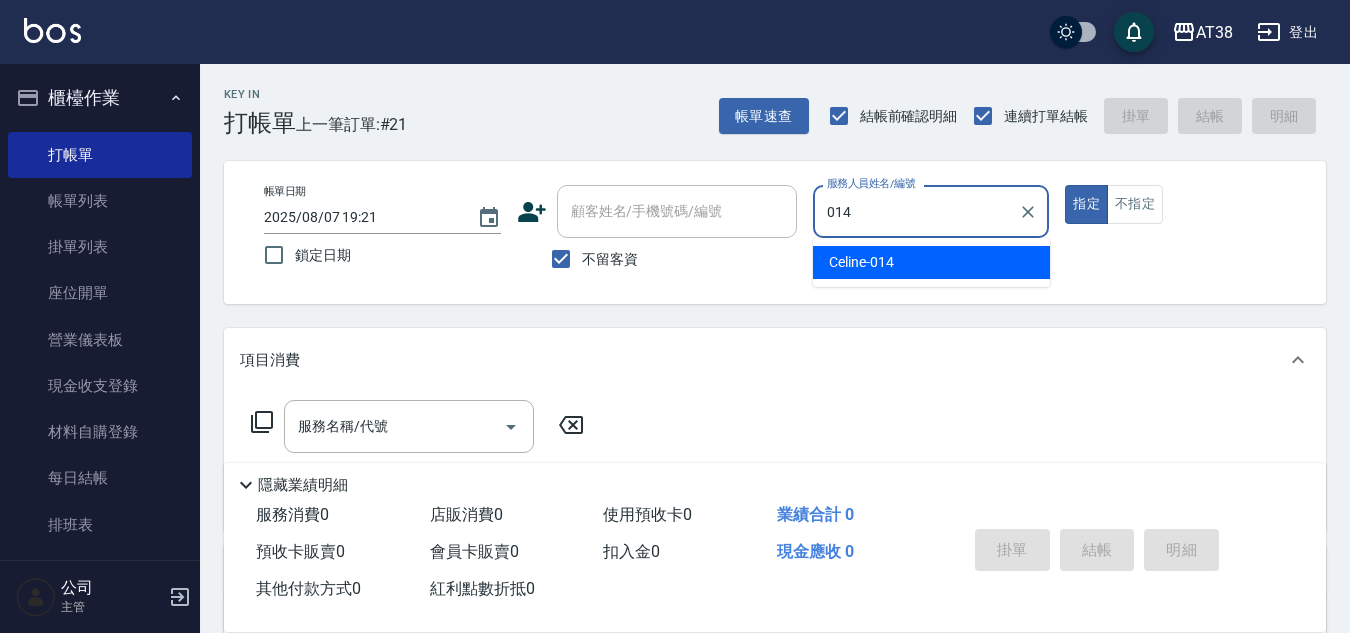 type on "[FIRST]-[ID]" 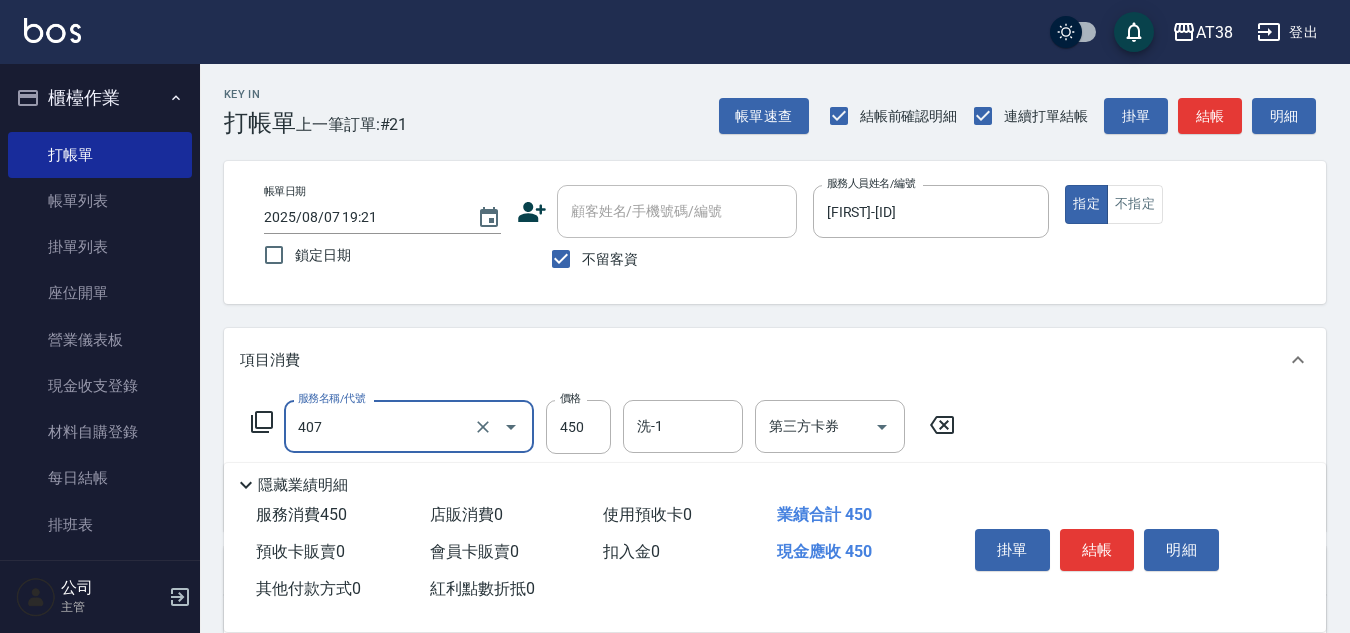 type on "剪髮(407)" 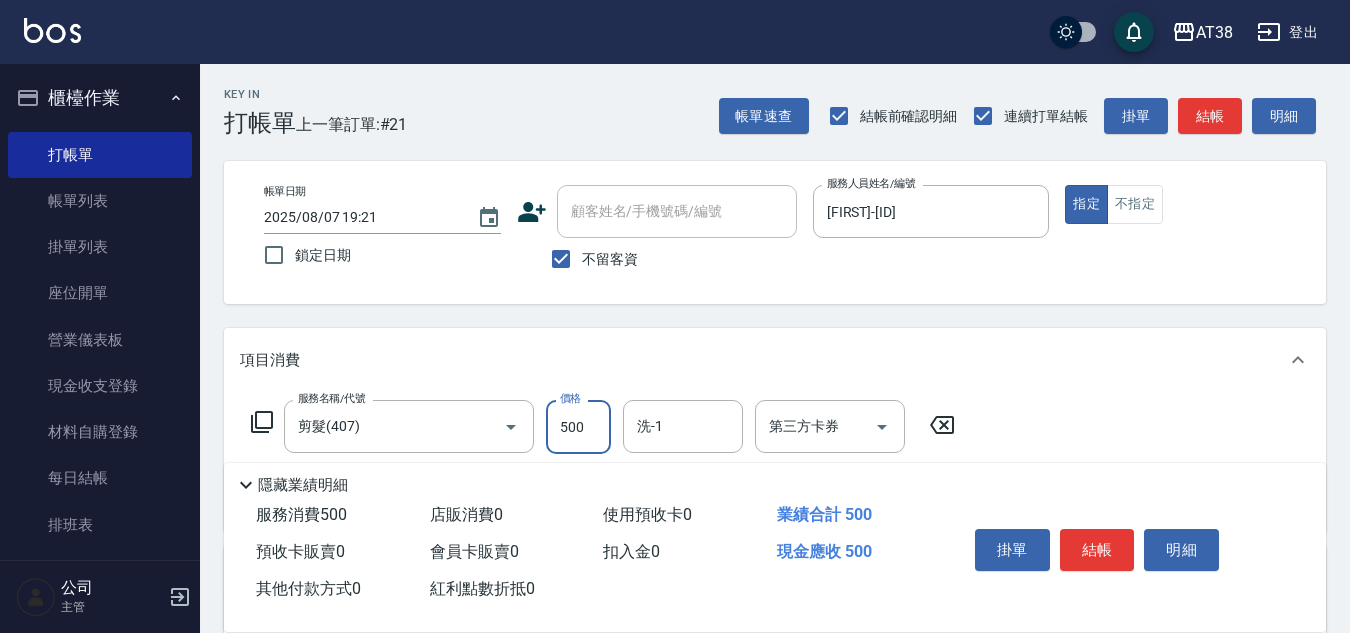 type on "500" 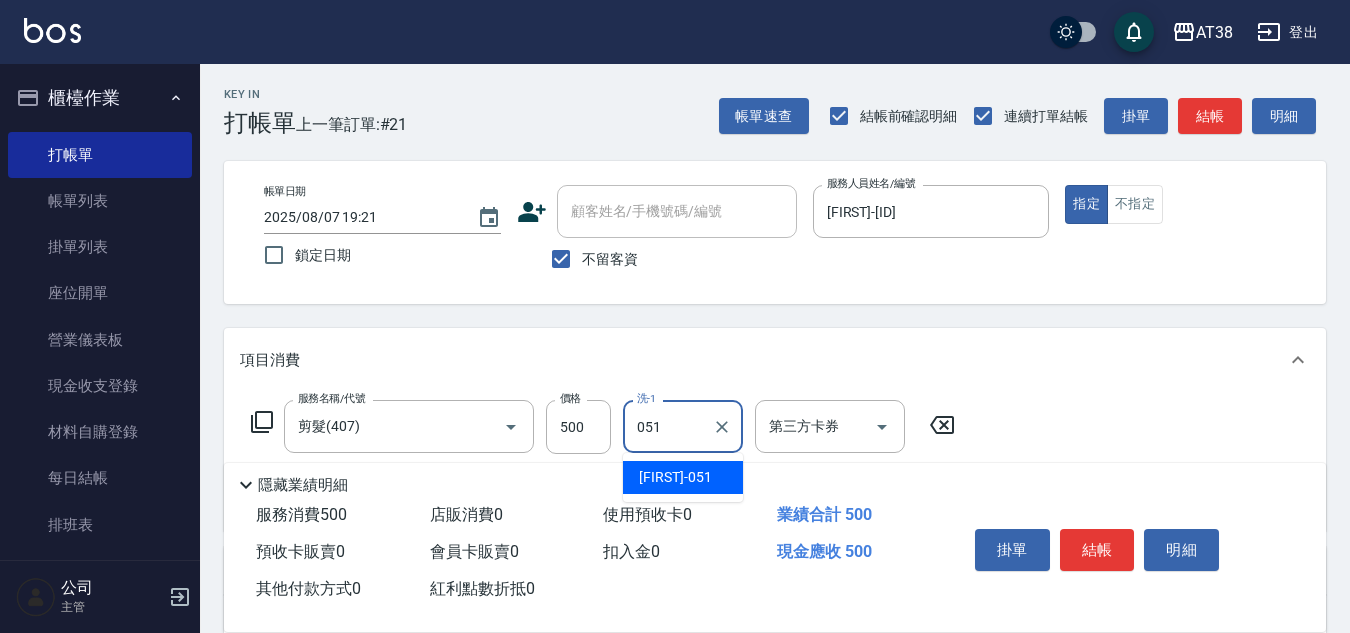 type on "[FIRST]-[ID]" 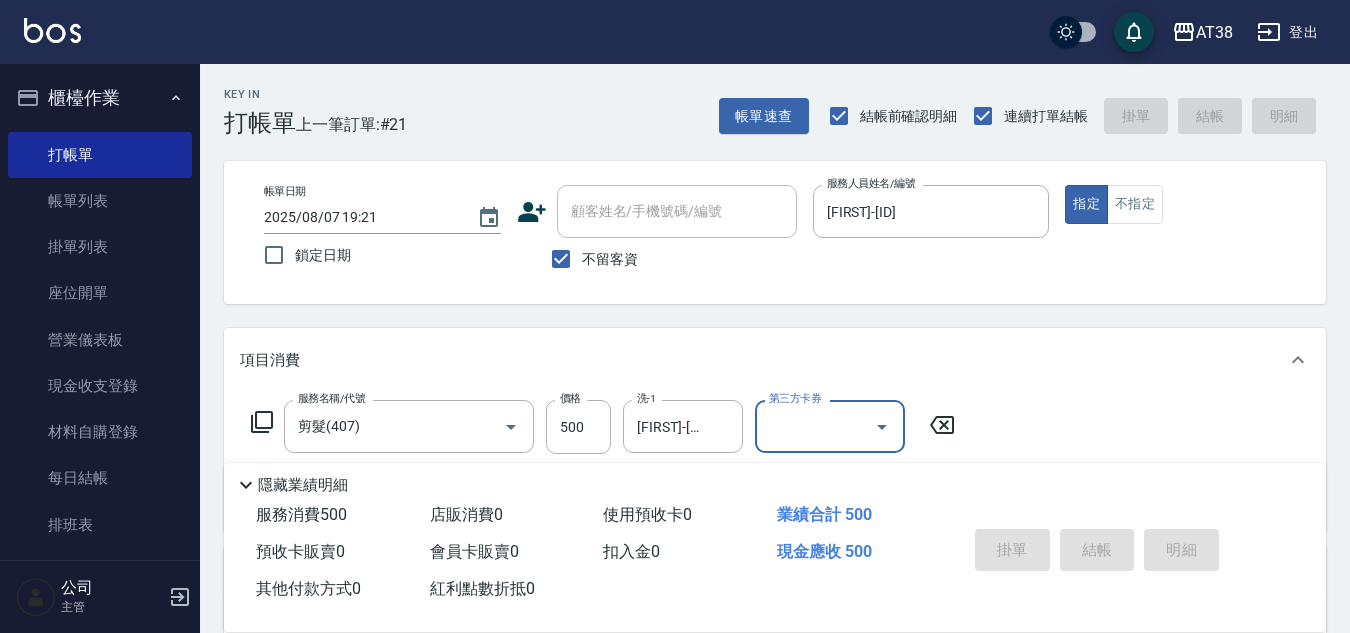 type 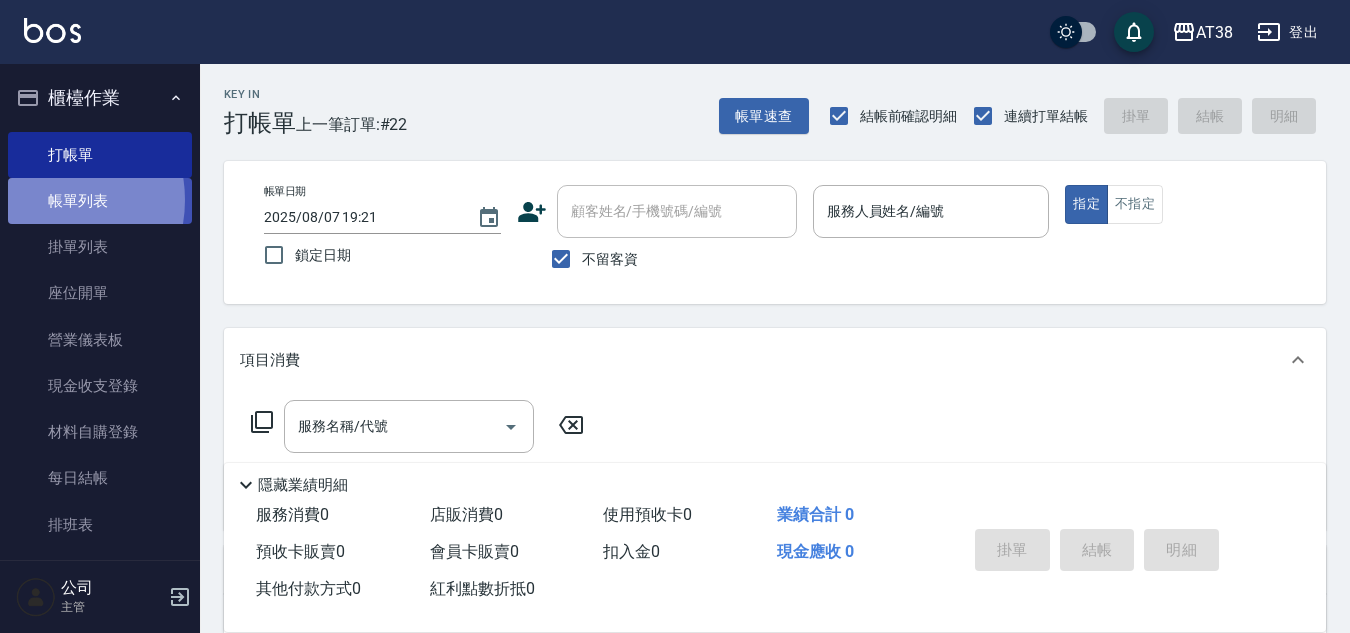 click on "帳單列表" at bounding box center (100, 201) 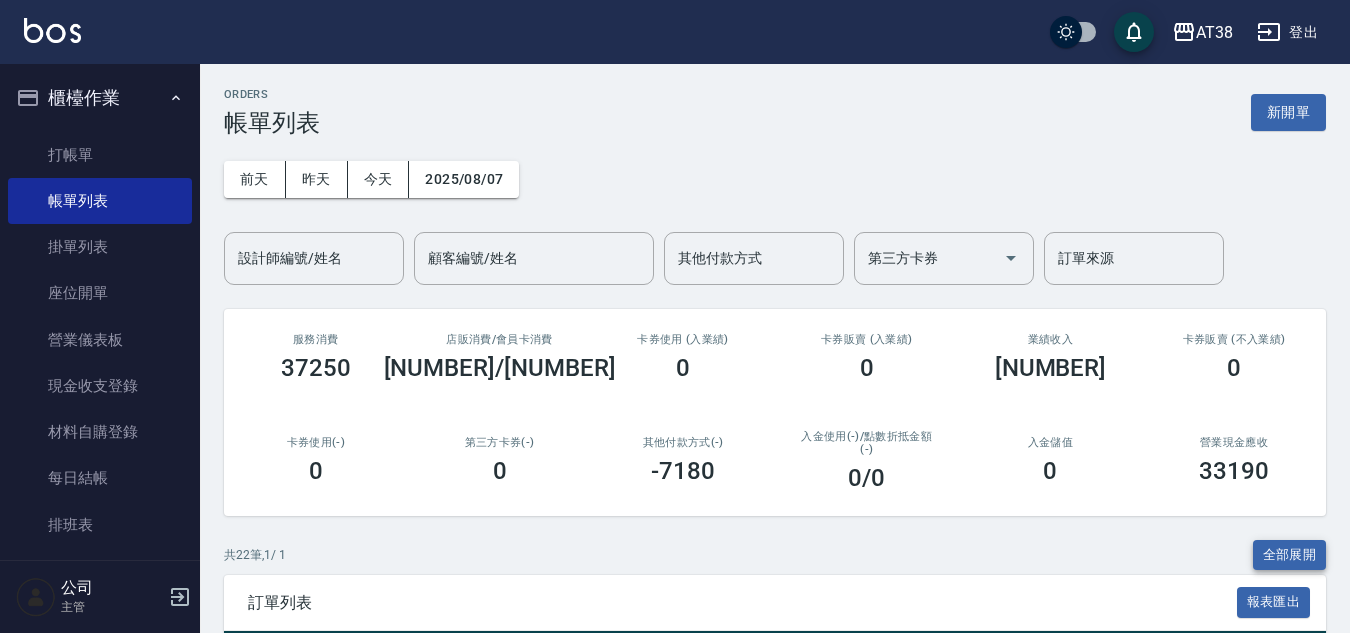 click on "全部展開" at bounding box center (1290, 555) 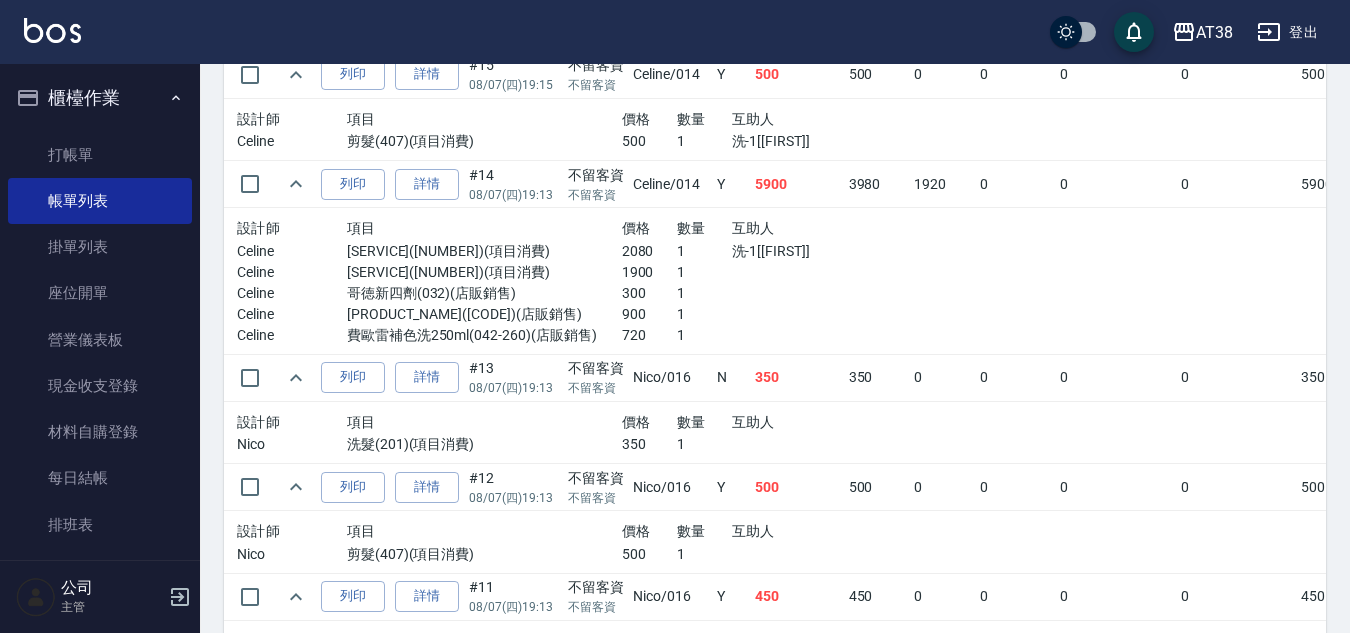 scroll, scrollTop: 1478, scrollLeft: 0, axis: vertical 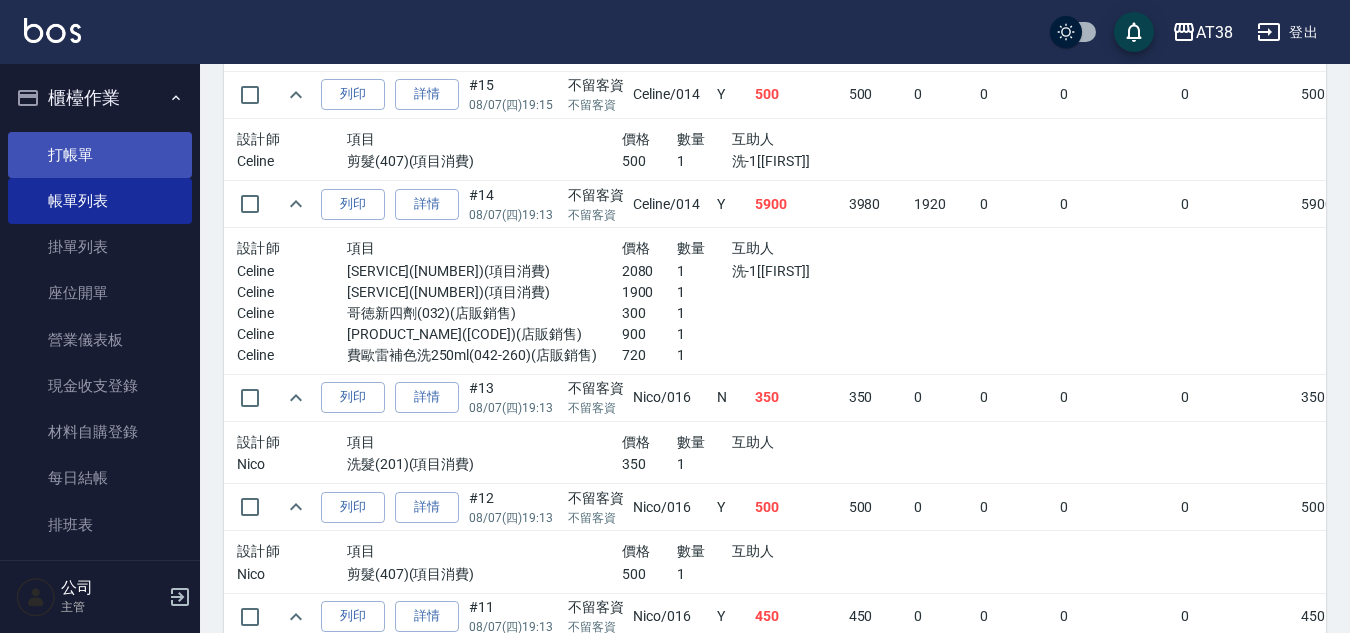 click on "打帳單" at bounding box center [100, 155] 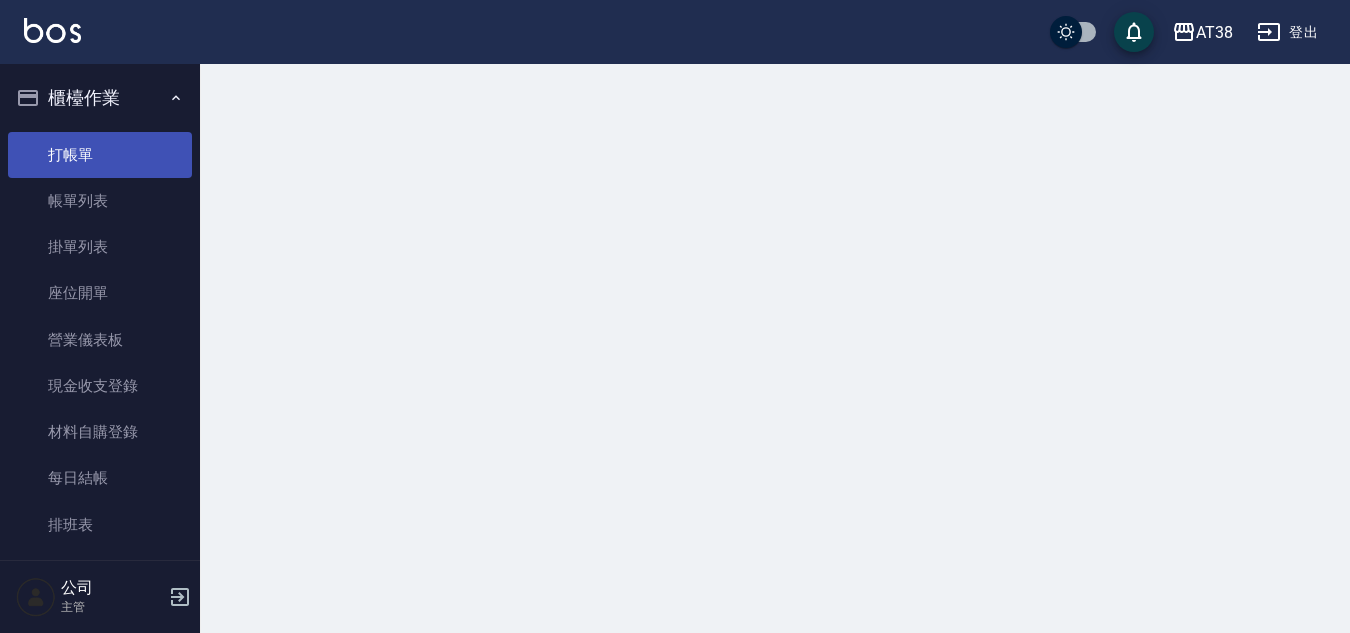 scroll, scrollTop: 0, scrollLeft: 0, axis: both 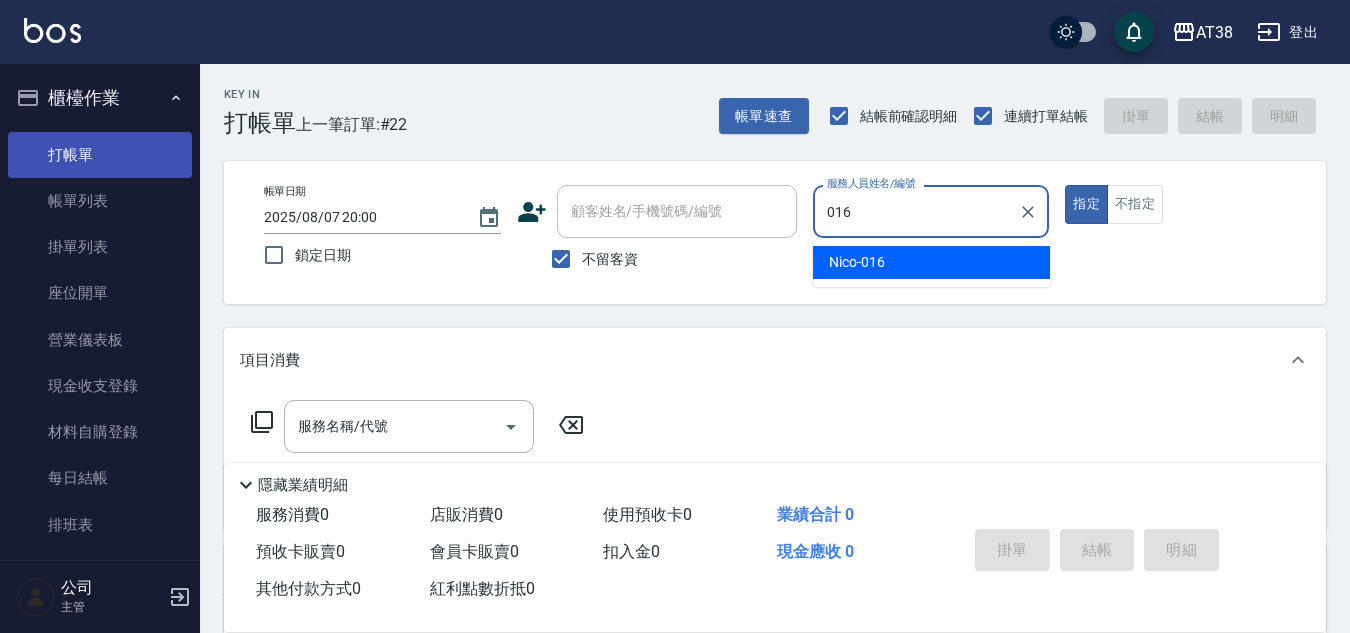 type on "[FIRST]-[ID]" 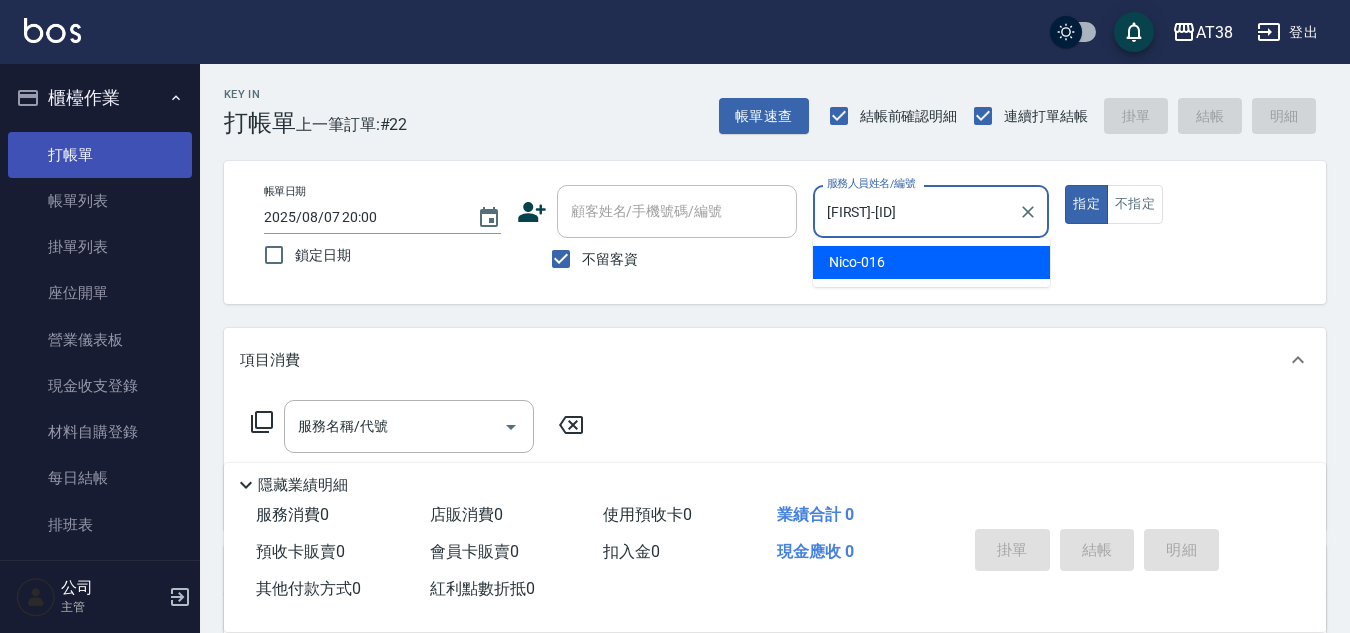 type on "true" 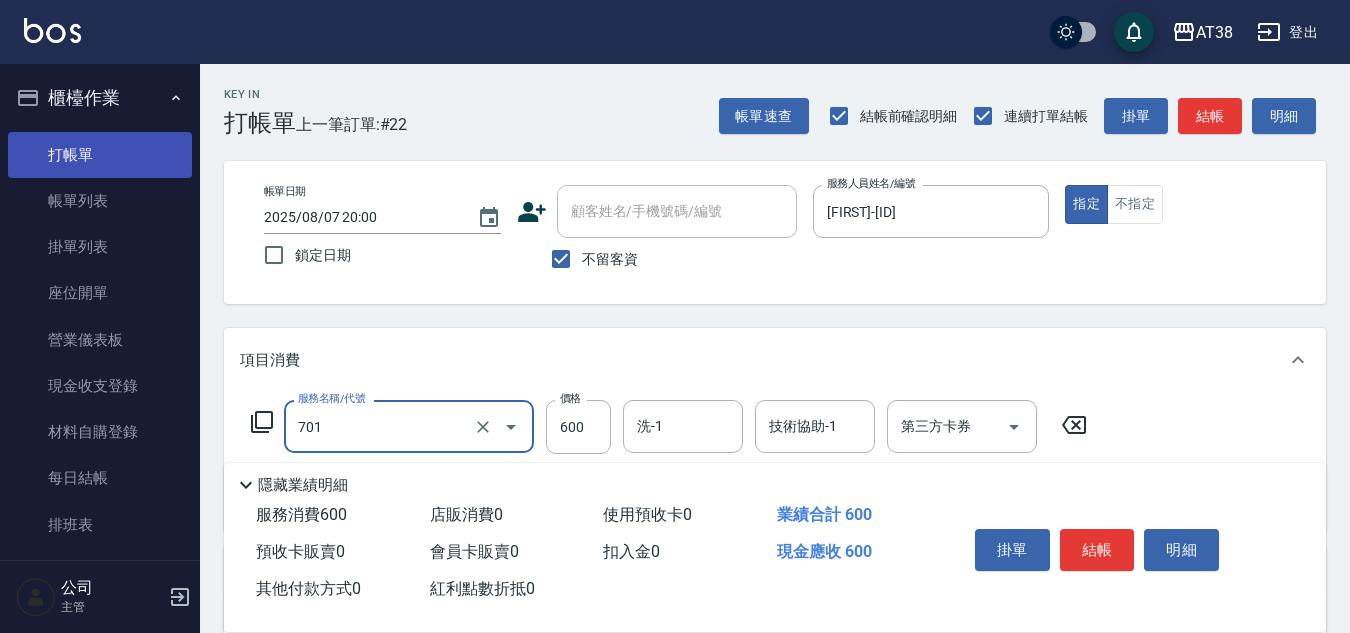 type on "護髮(自嶺料)(701)" 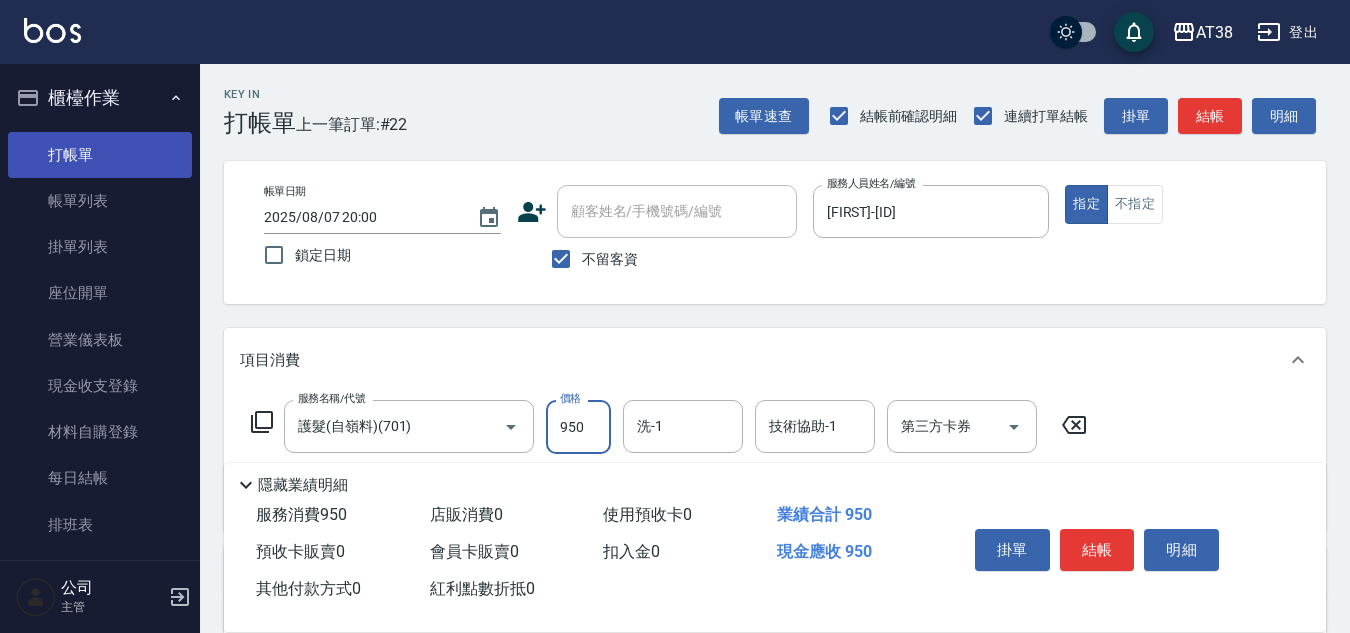 type on "950" 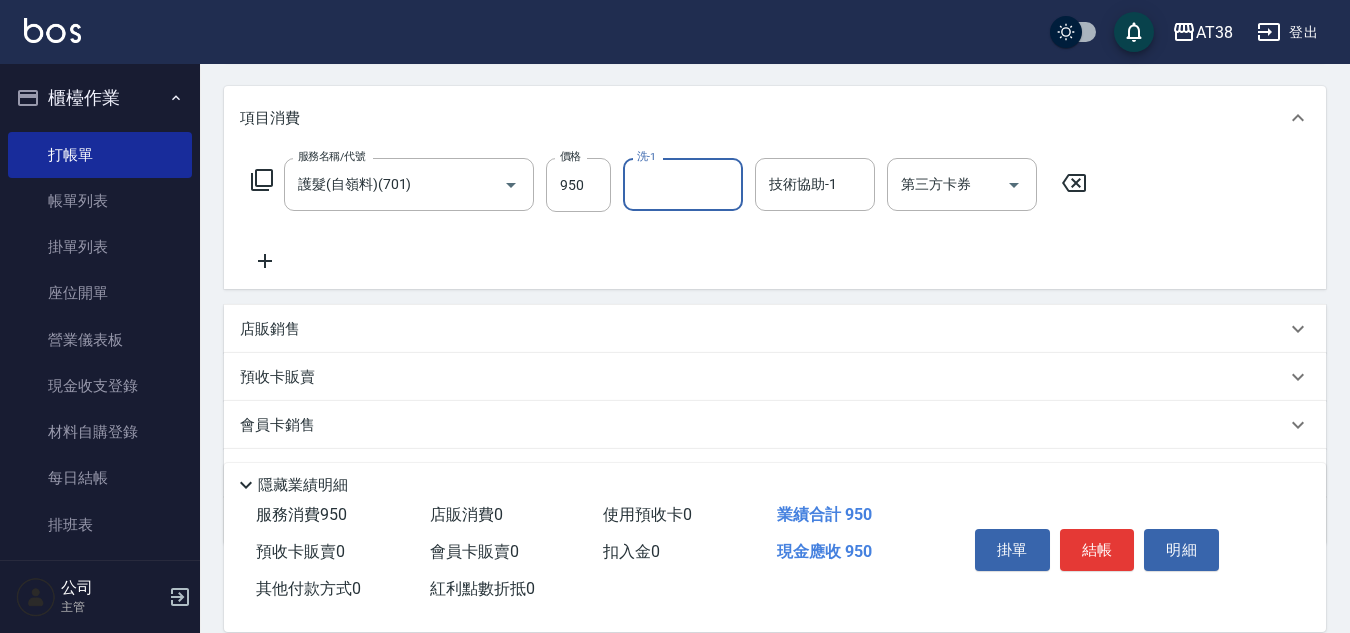 scroll, scrollTop: 300, scrollLeft: 0, axis: vertical 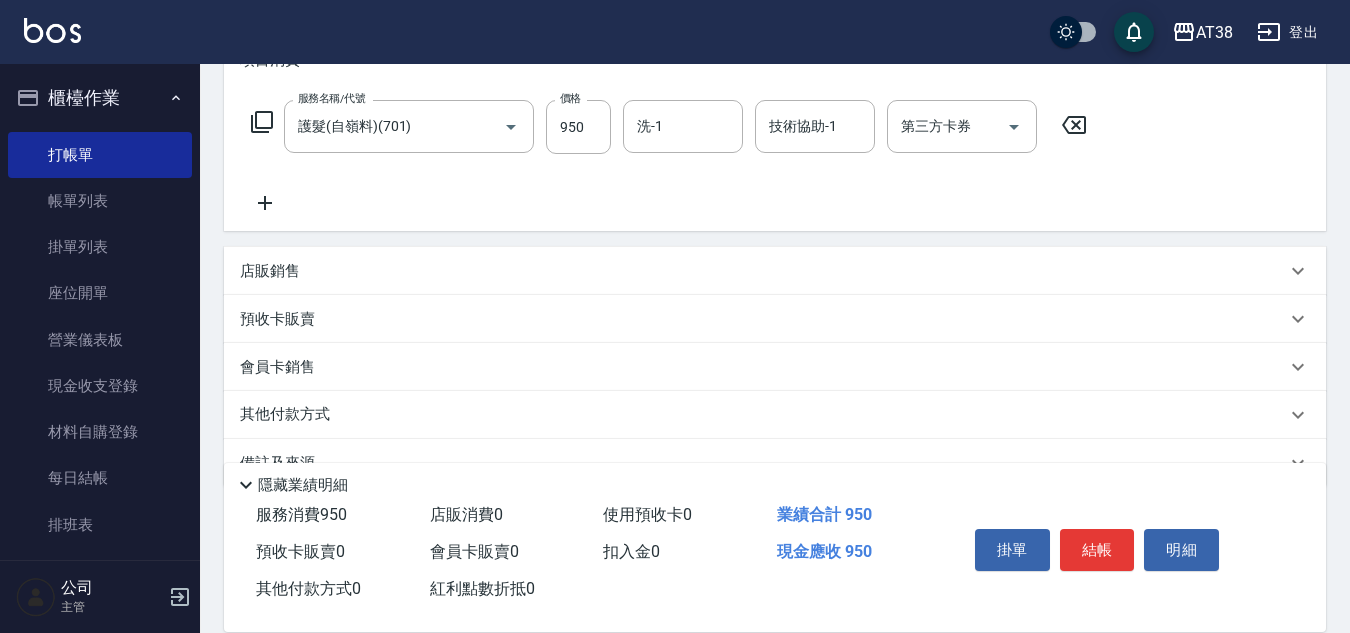 click on "店販銷售" at bounding box center (270, 271) 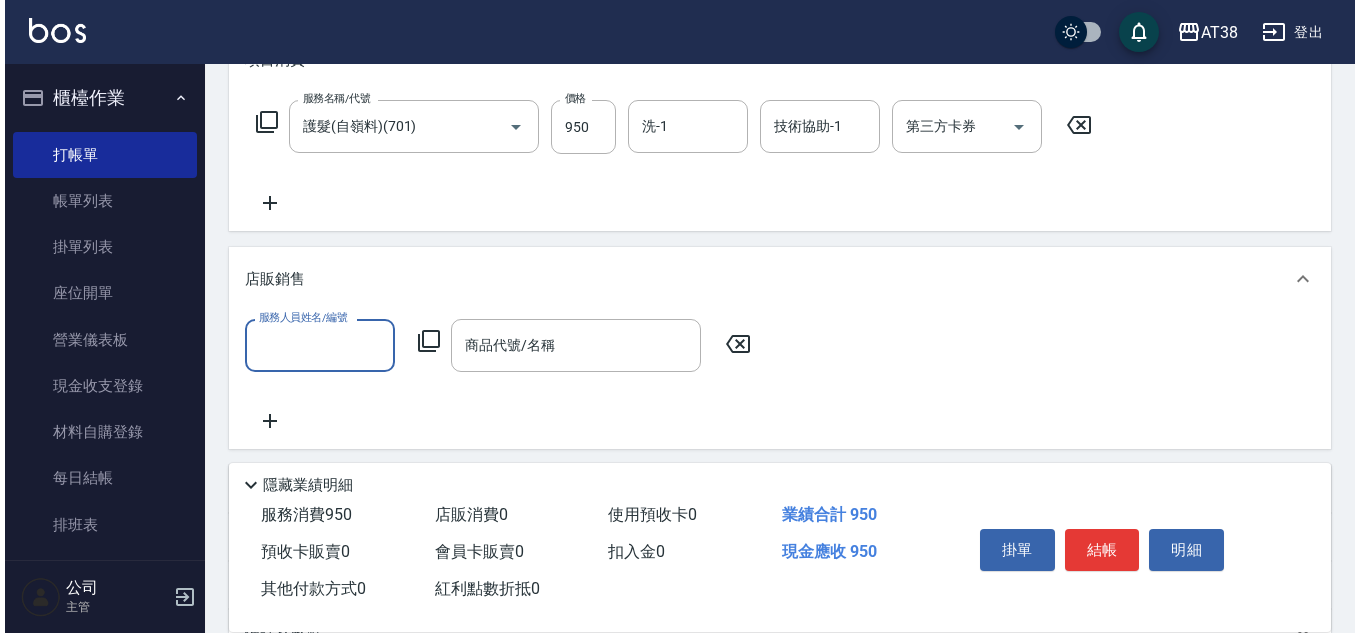 scroll, scrollTop: 0, scrollLeft: 0, axis: both 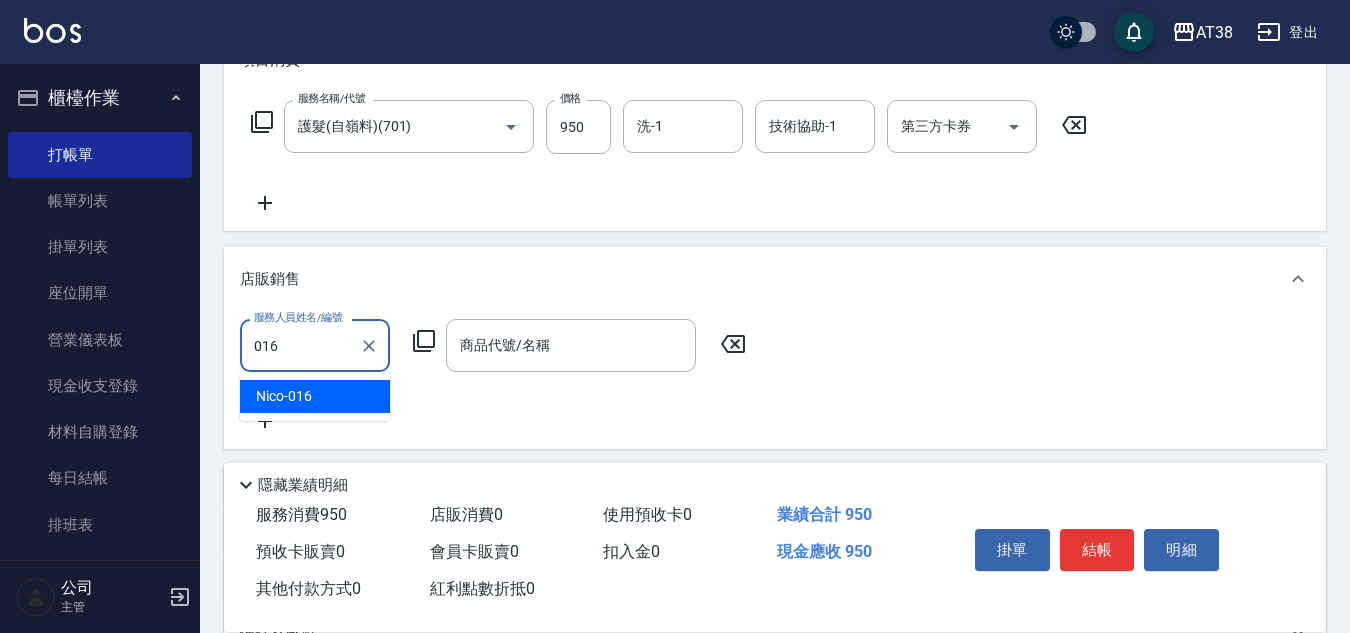 type on "[FIRST]-[ID]" 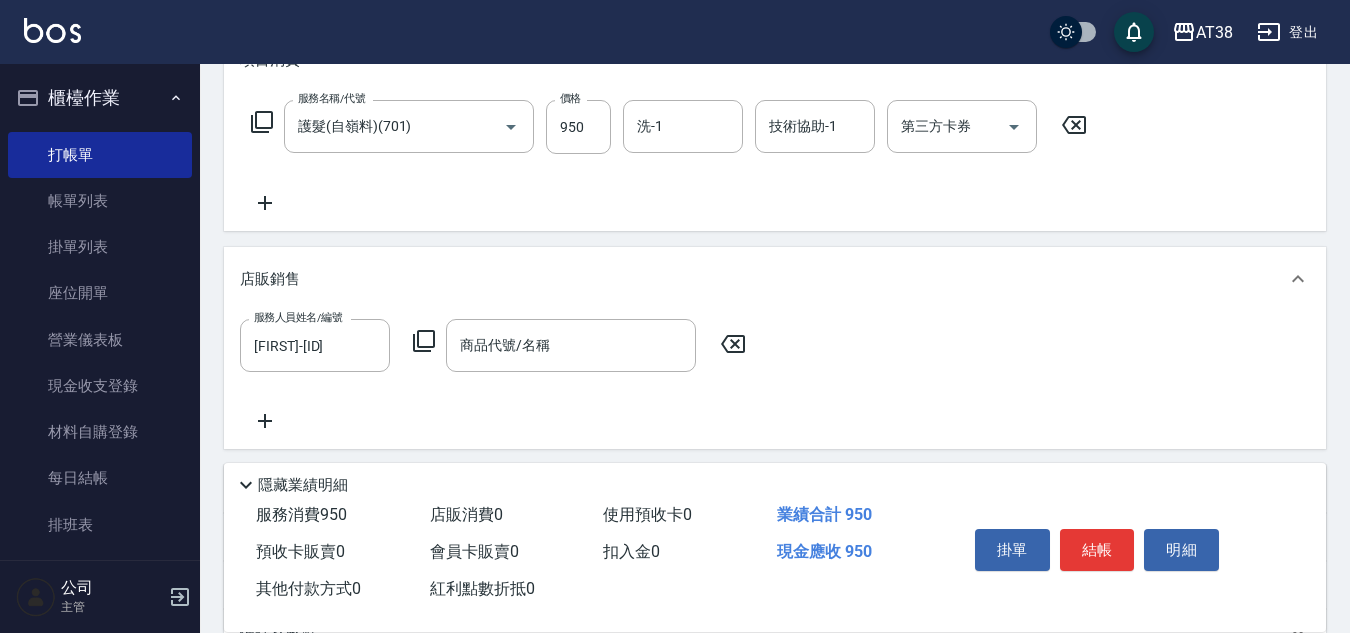 click 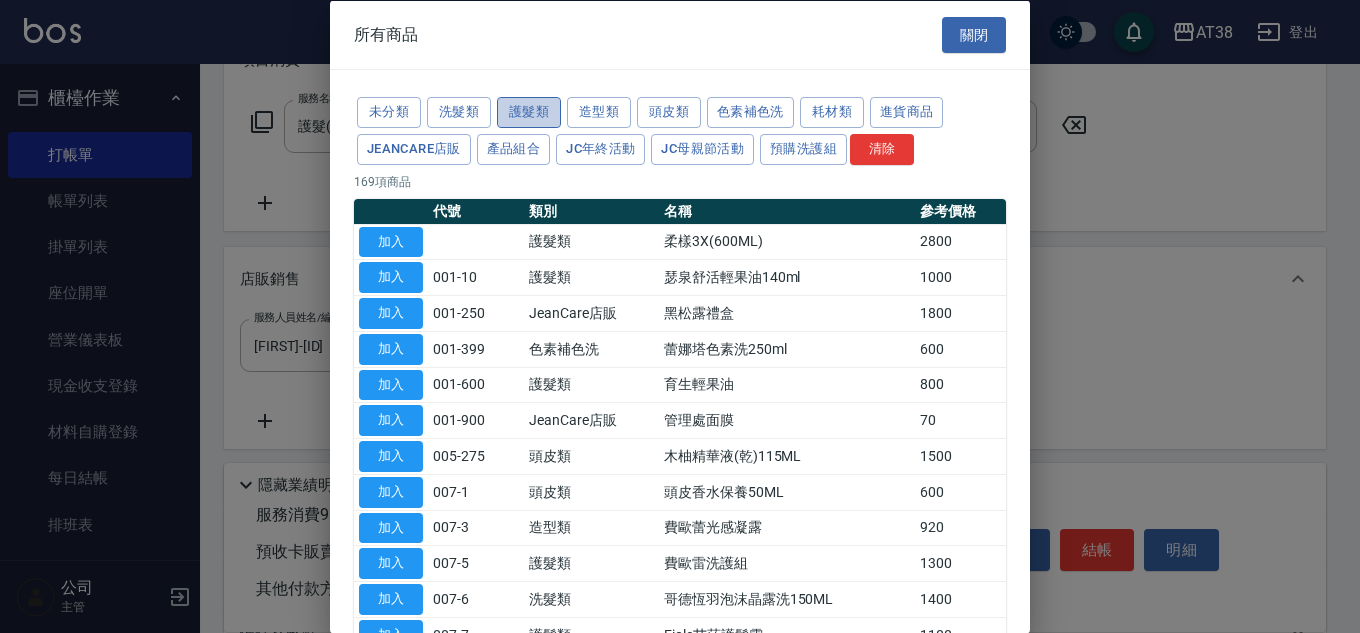 click on "護髮類" at bounding box center (529, 112) 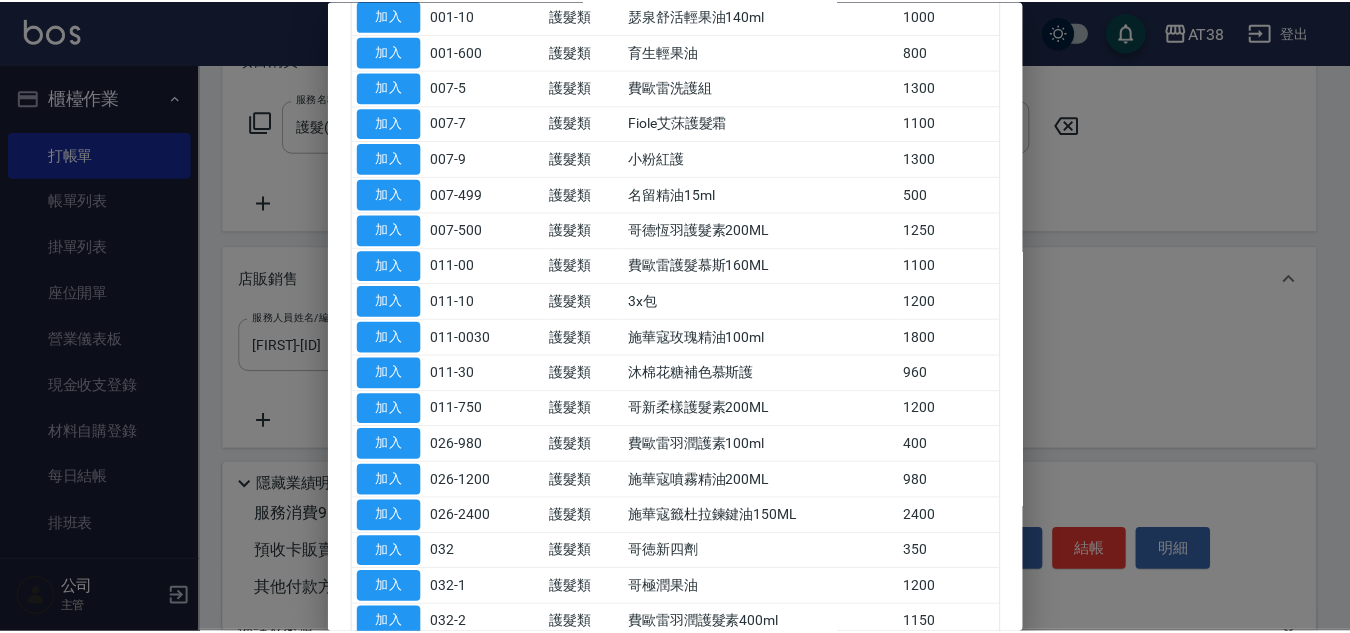 scroll, scrollTop: 400, scrollLeft: 0, axis: vertical 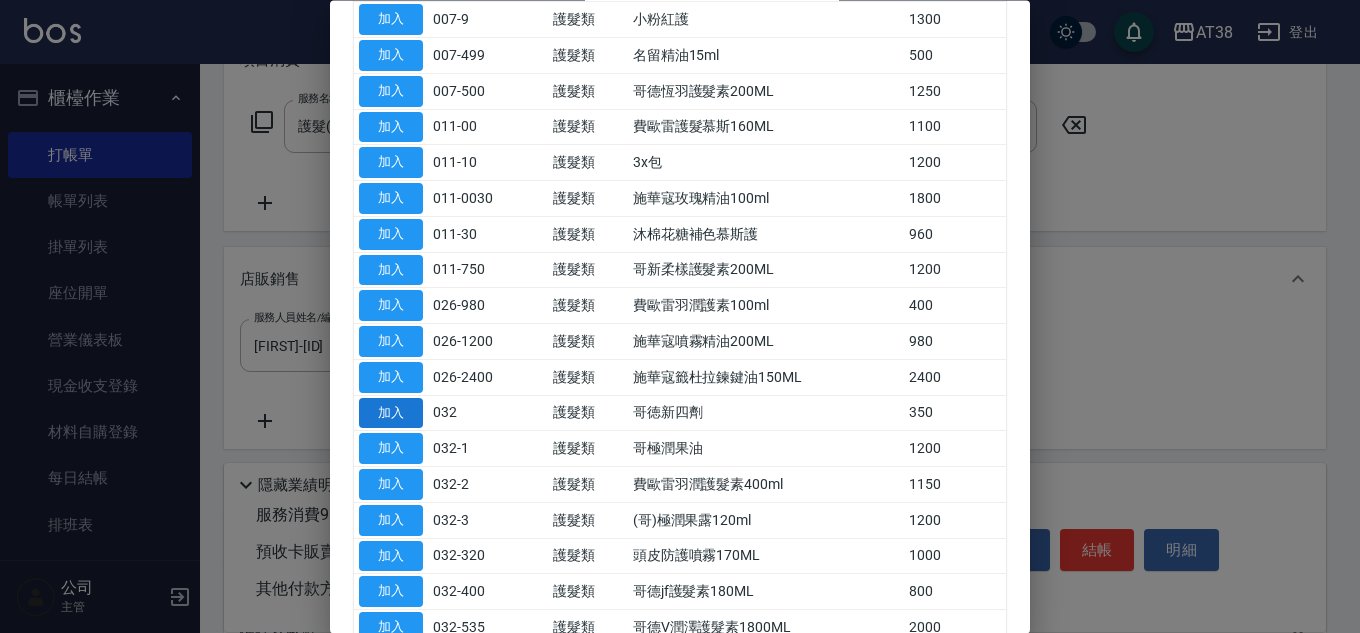 click on "加入" at bounding box center (391, 413) 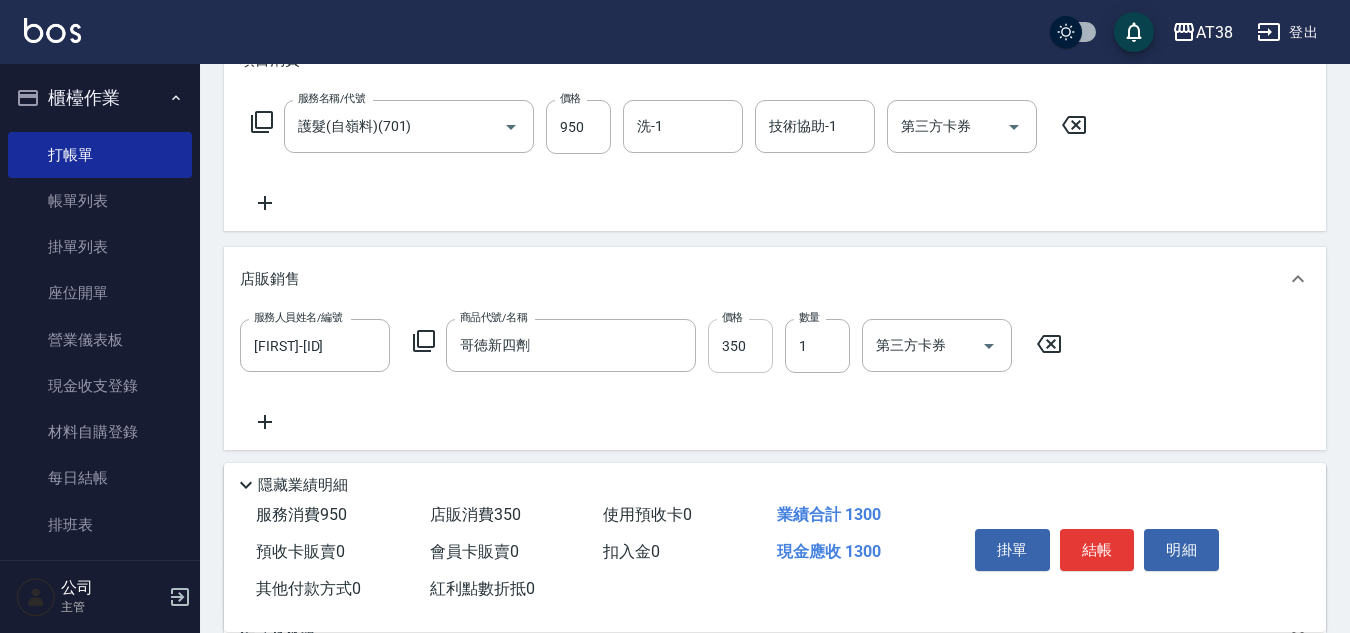 click on "350" at bounding box center (740, 346) 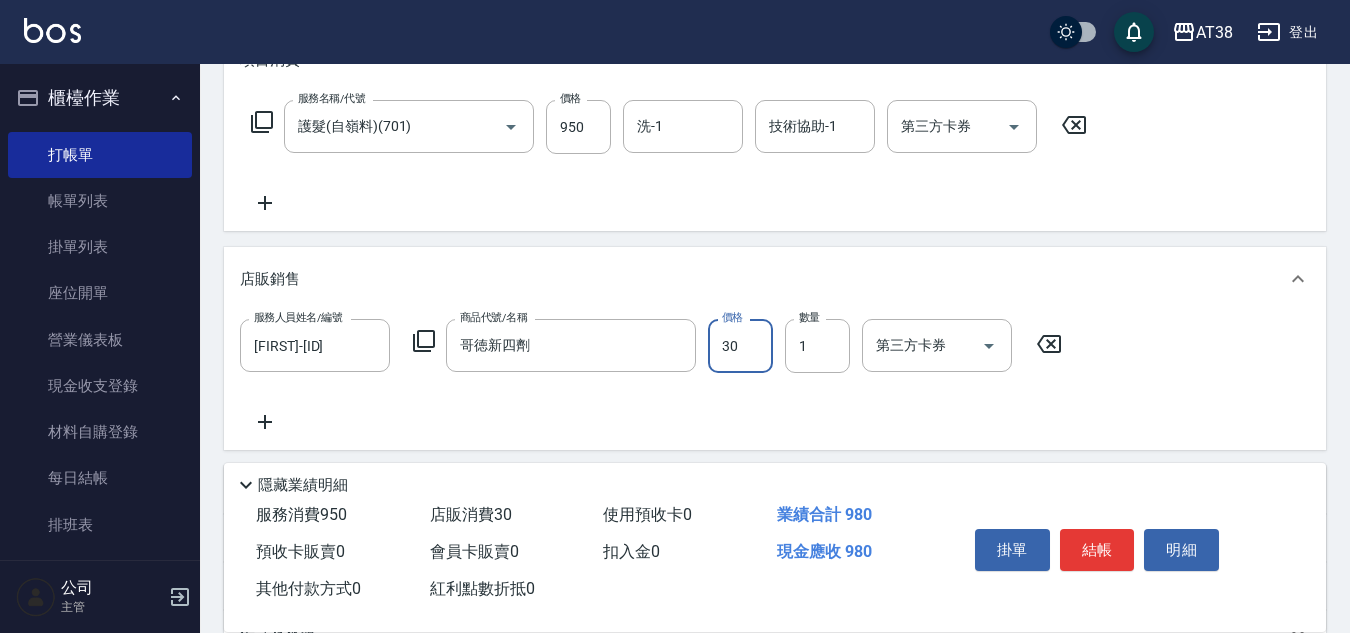 type on "300" 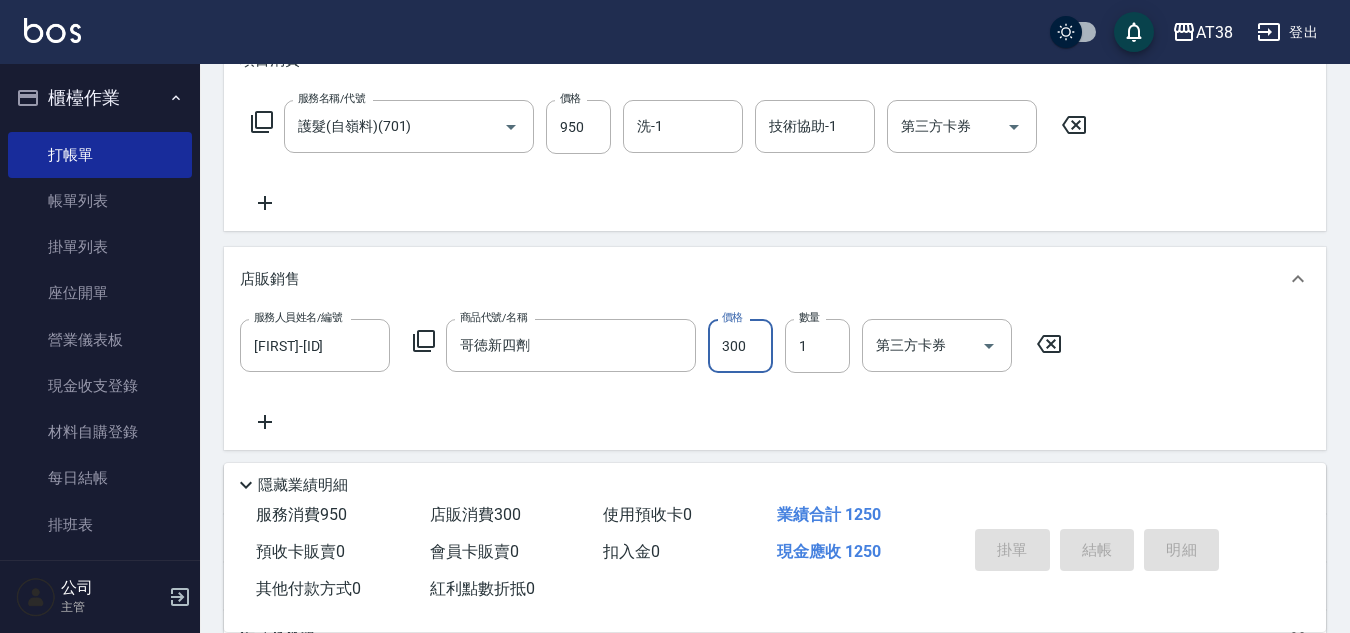 type on "2025/08/07 20:01" 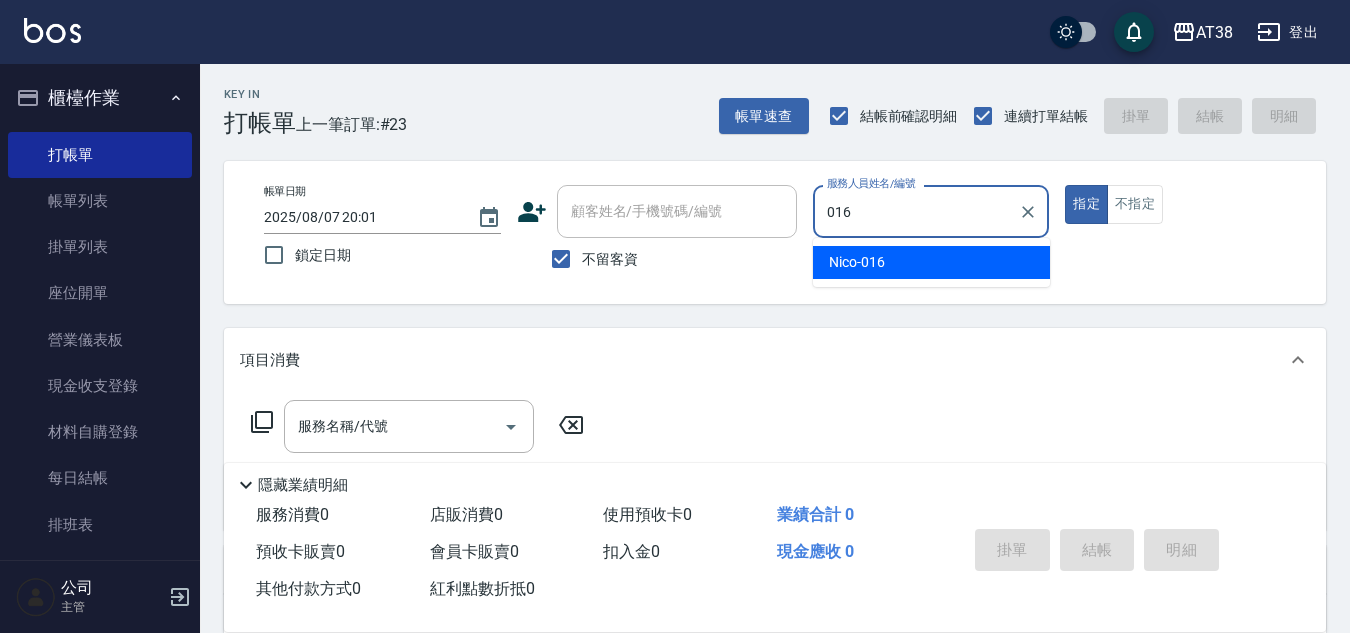 type on "[FIRST]-[ID]" 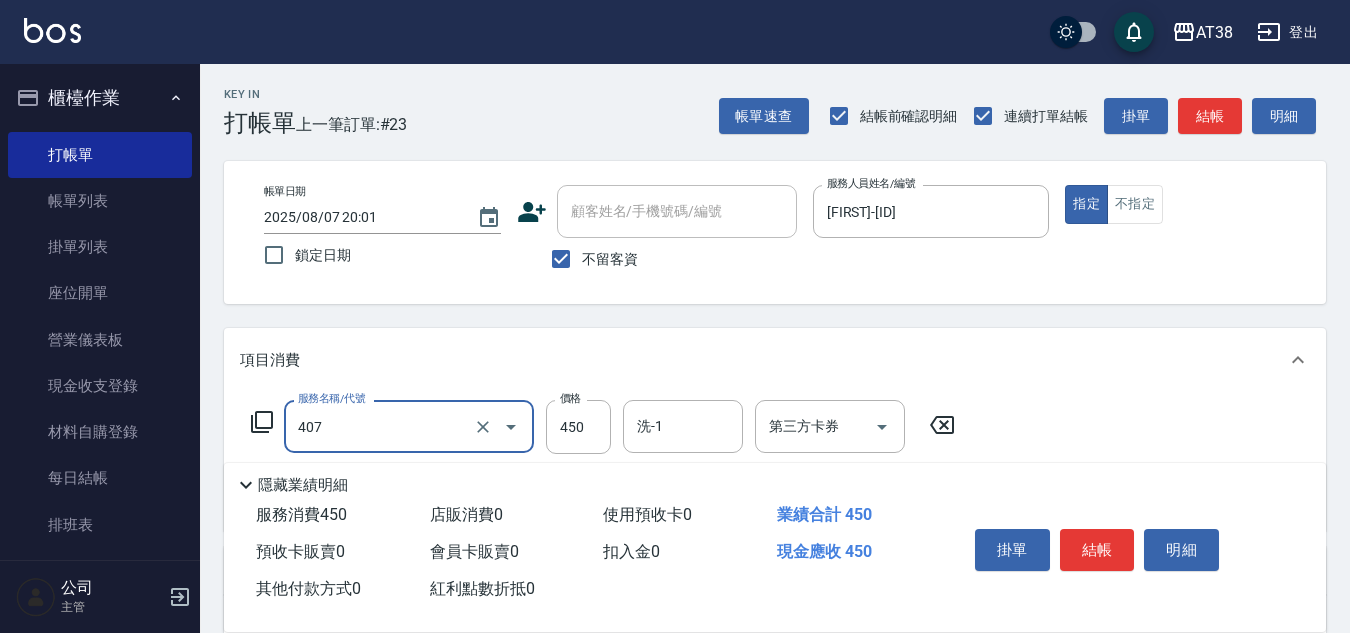 type on "剪髮(407)" 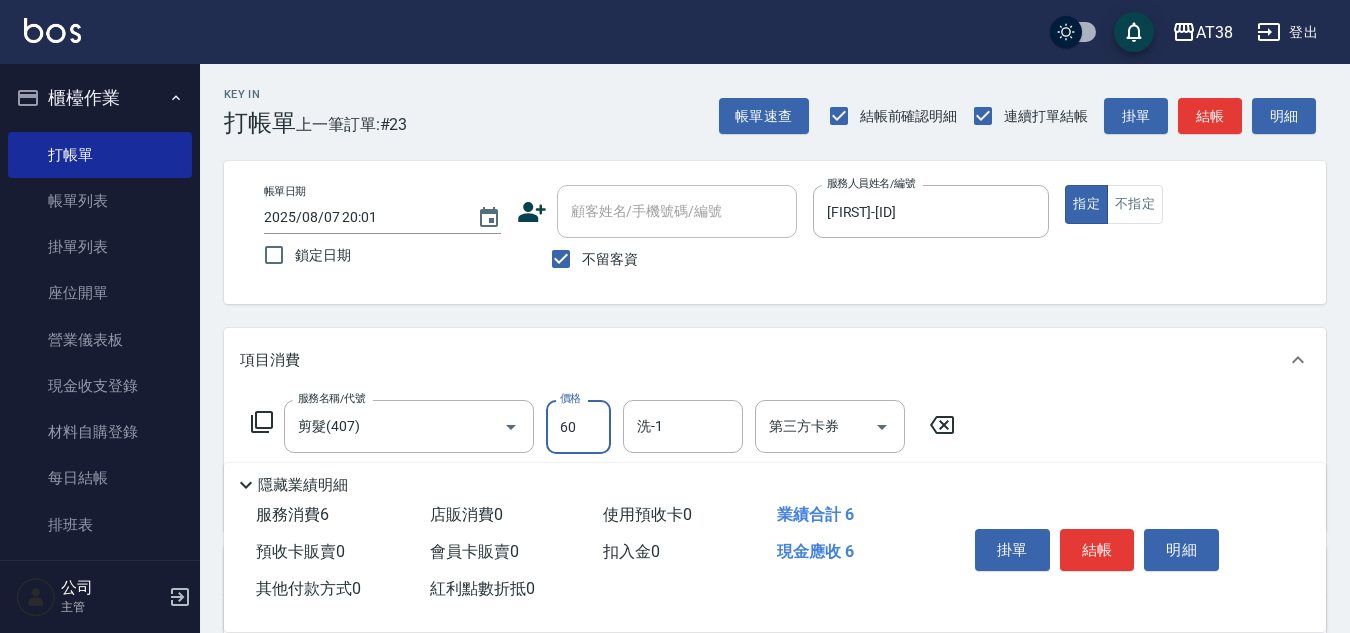 type on "600" 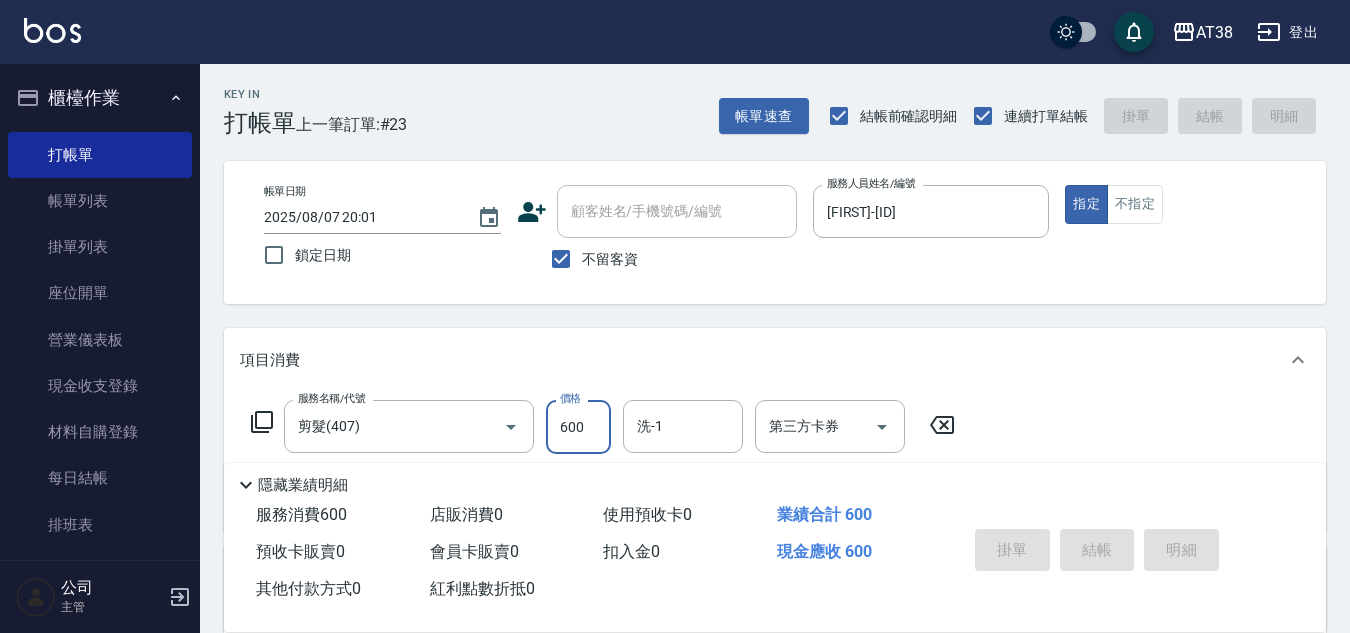 type 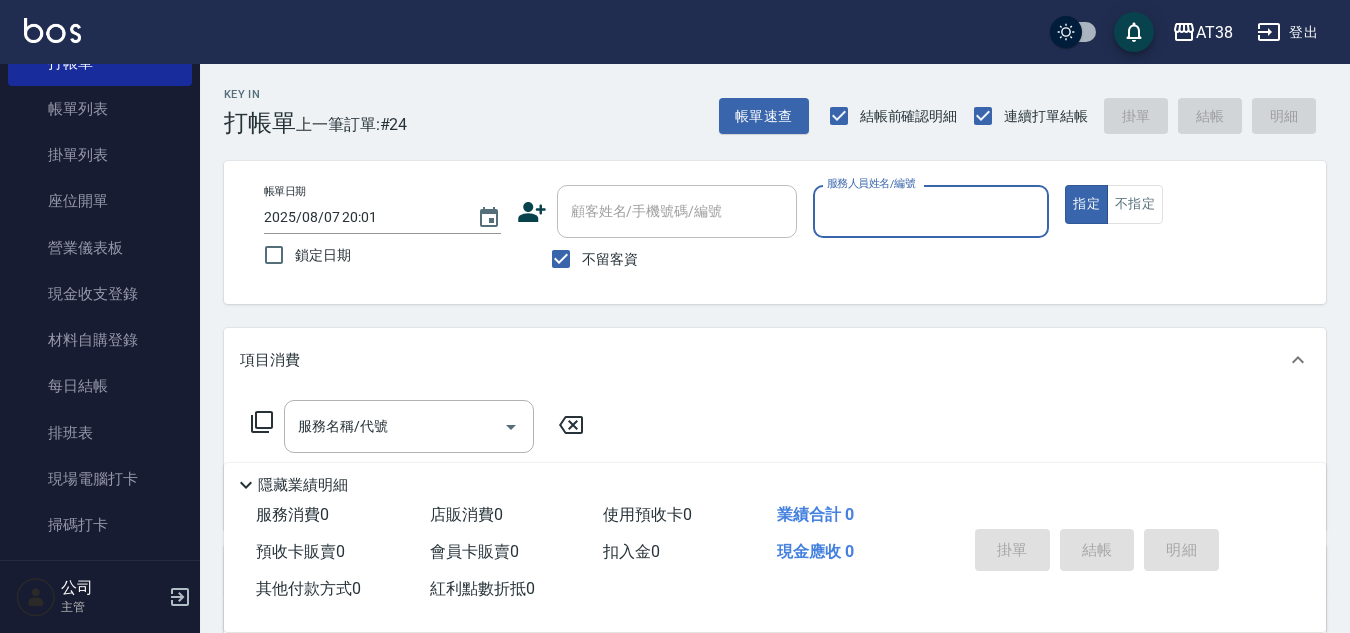 scroll, scrollTop: 100, scrollLeft: 0, axis: vertical 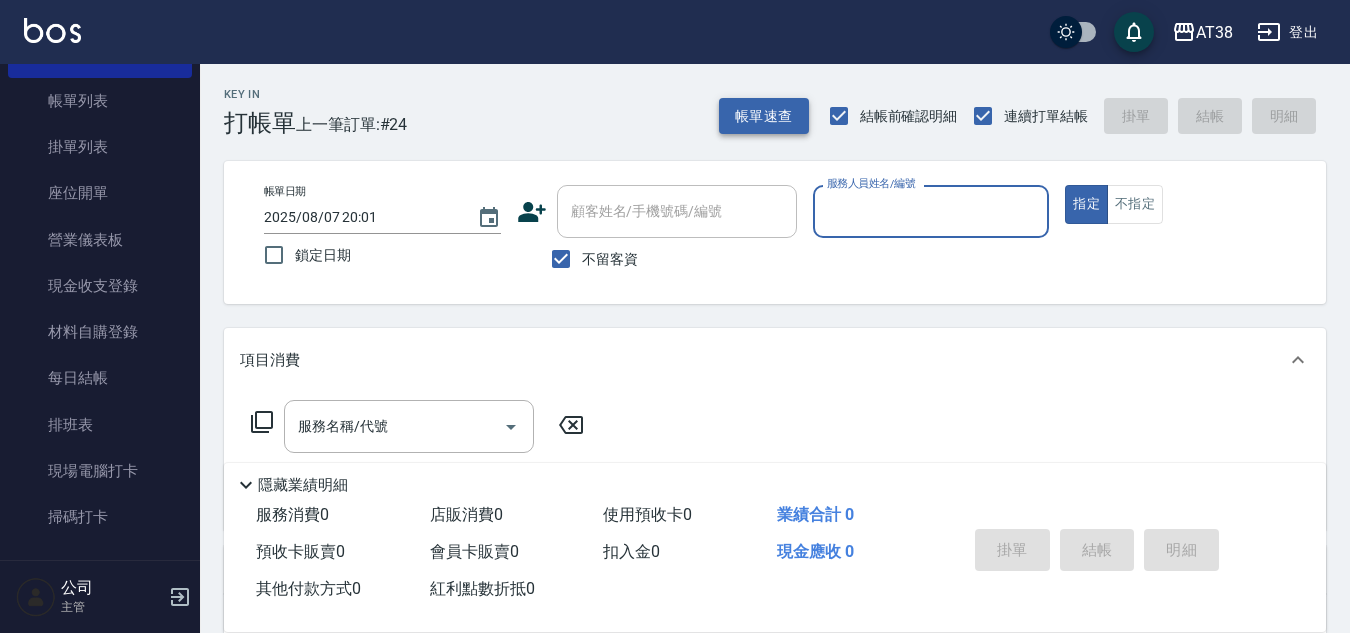 click on "帳單速查" at bounding box center [764, 116] 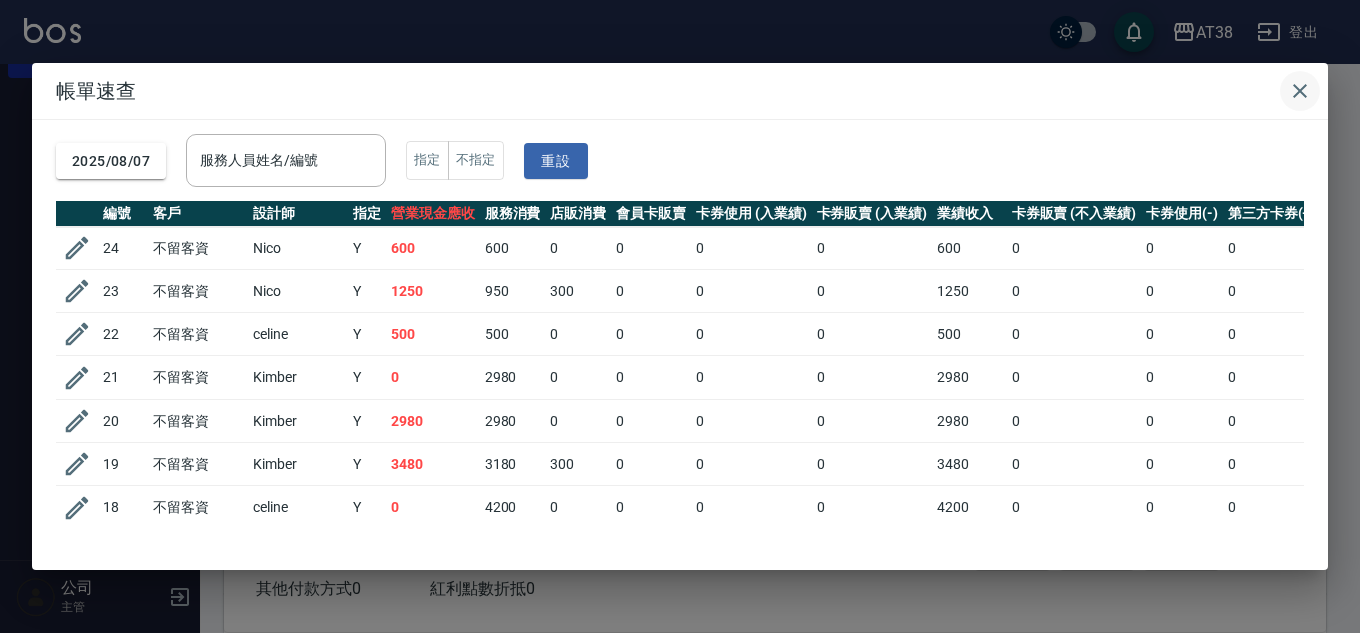 click 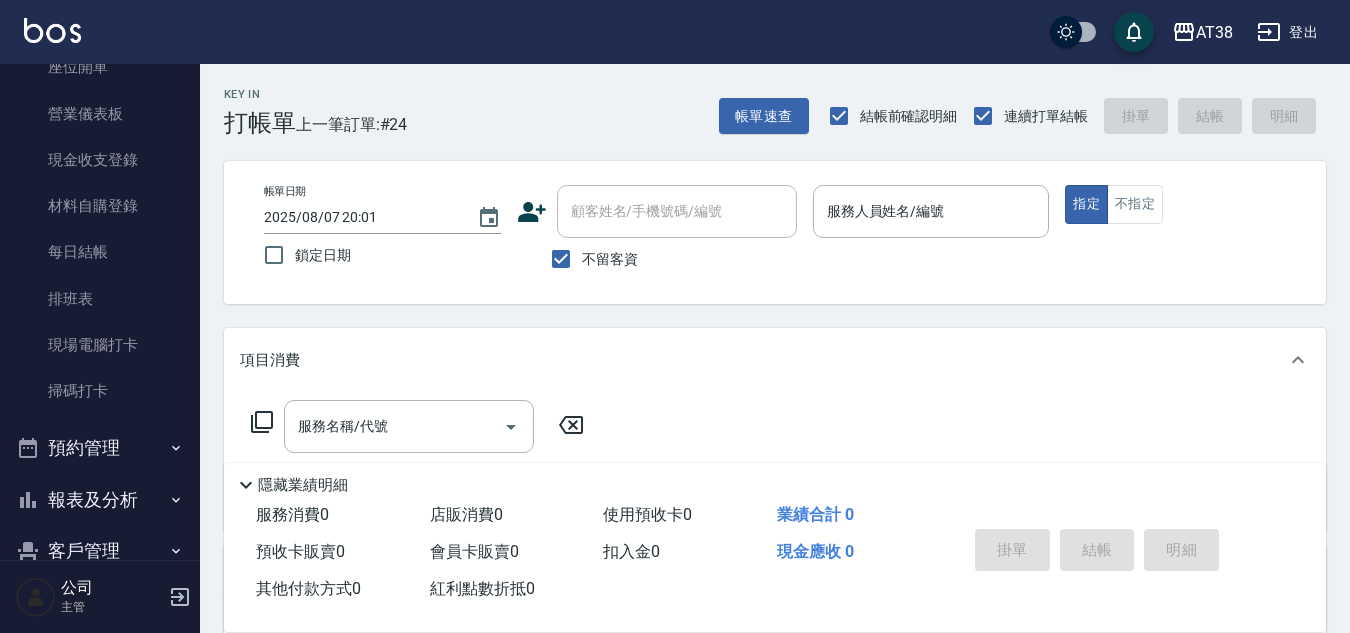 scroll, scrollTop: 300, scrollLeft: 0, axis: vertical 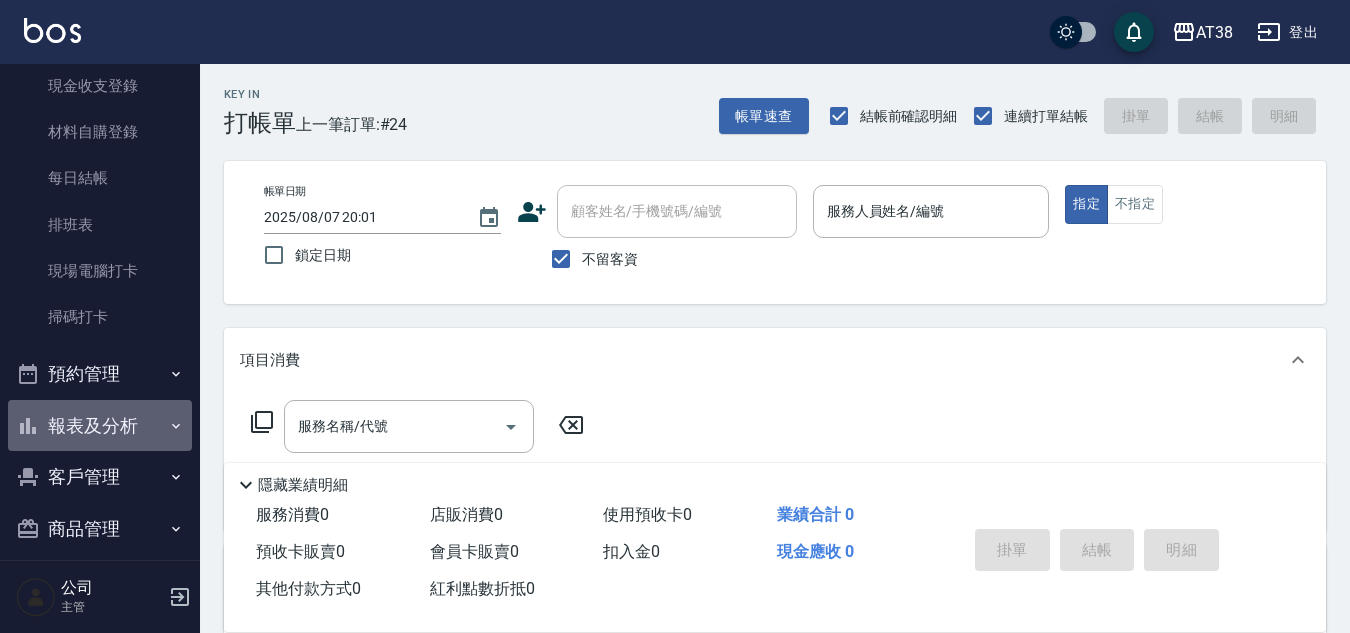 click on "報表及分析" at bounding box center (100, 426) 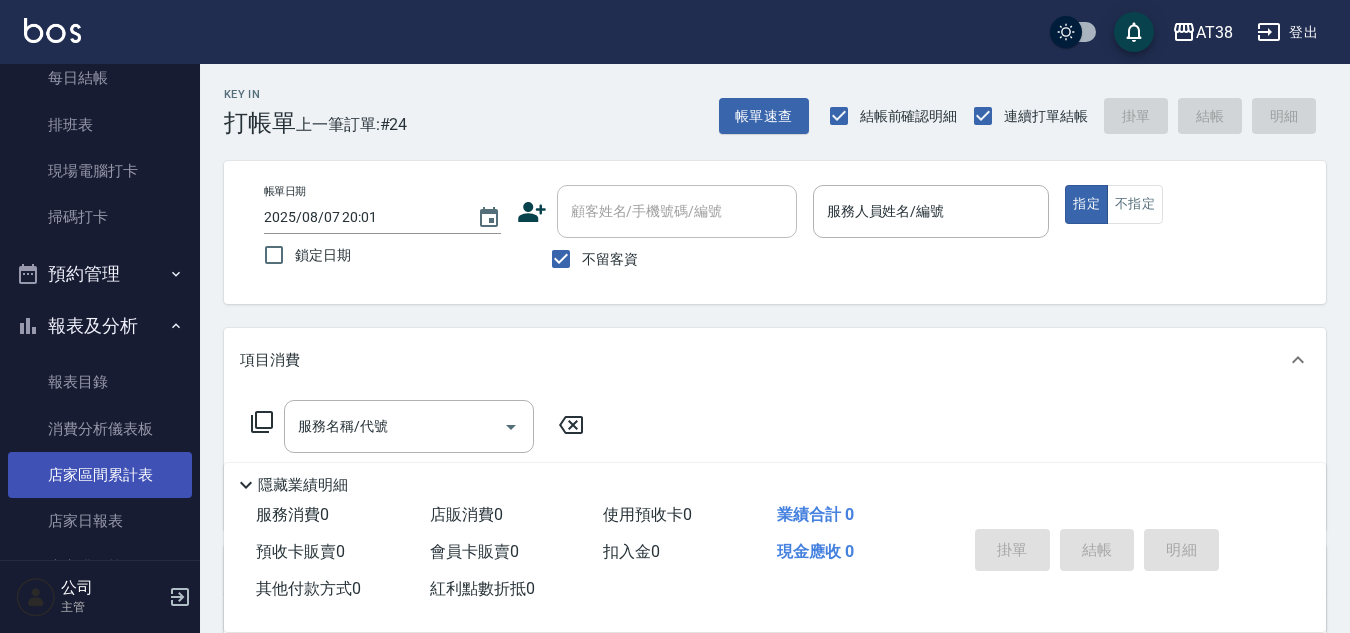 scroll, scrollTop: 500, scrollLeft: 0, axis: vertical 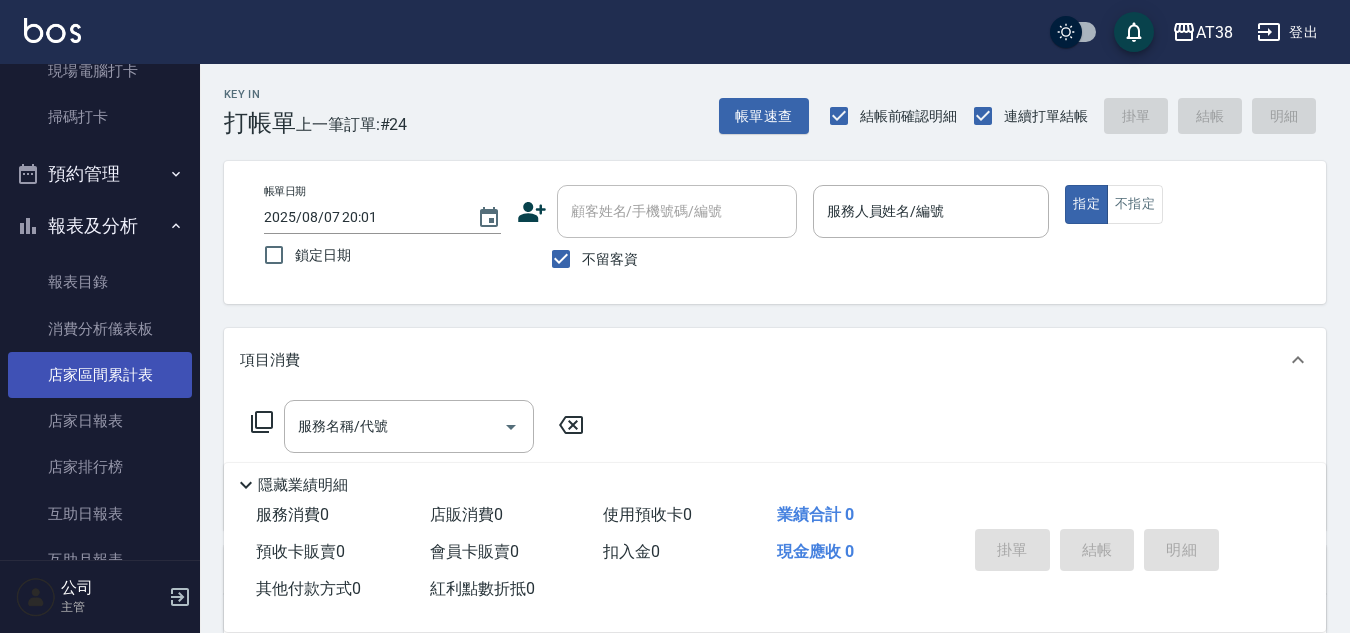 click on "店家區間累計表" at bounding box center (100, 375) 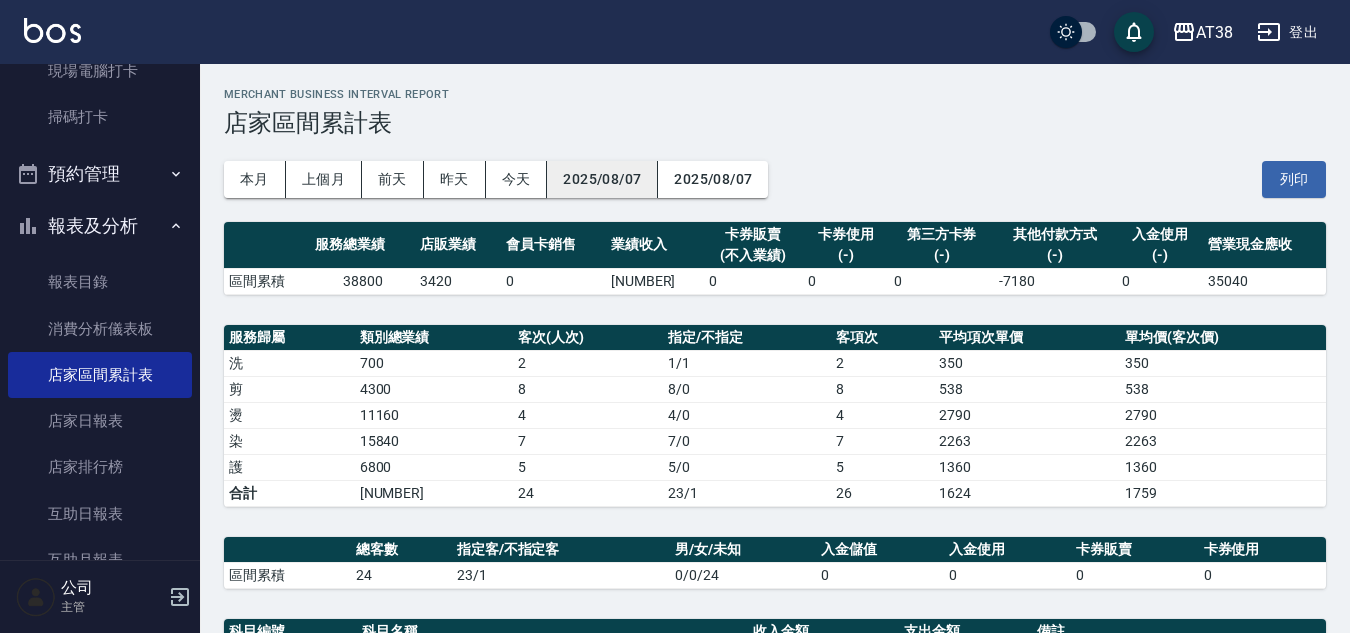 click on "2025/08/07" at bounding box center (602, 179) 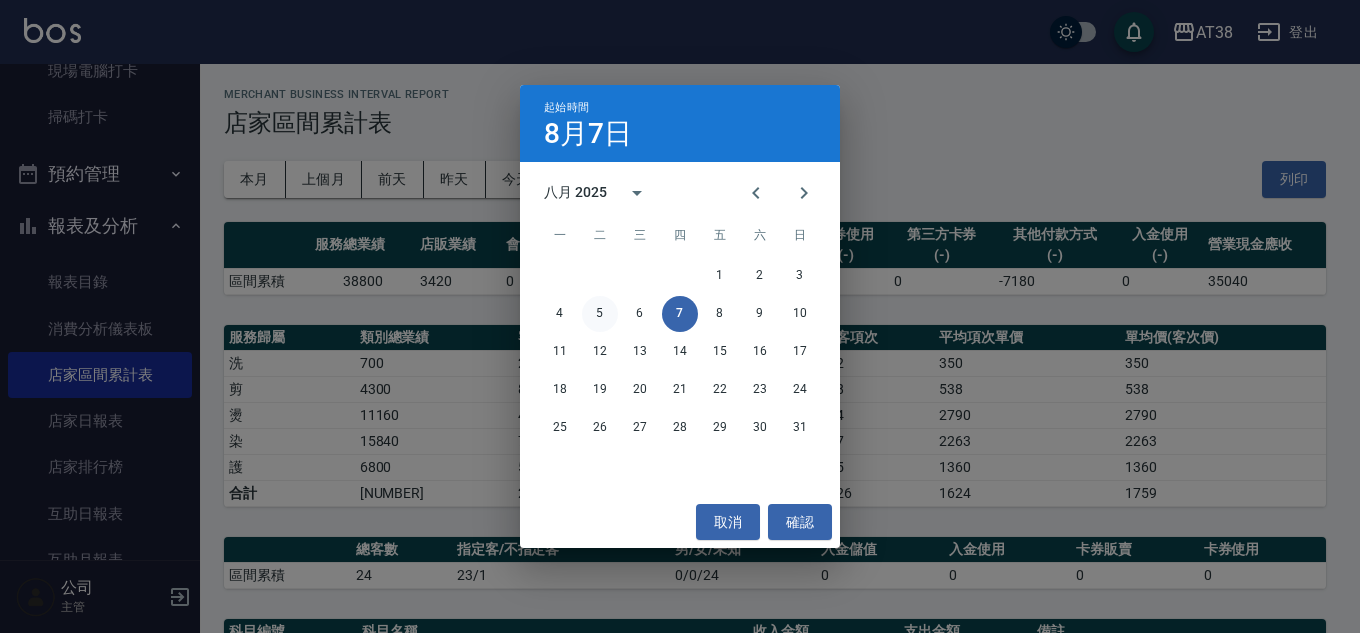 click on "5" at bounding box center (600, 314) 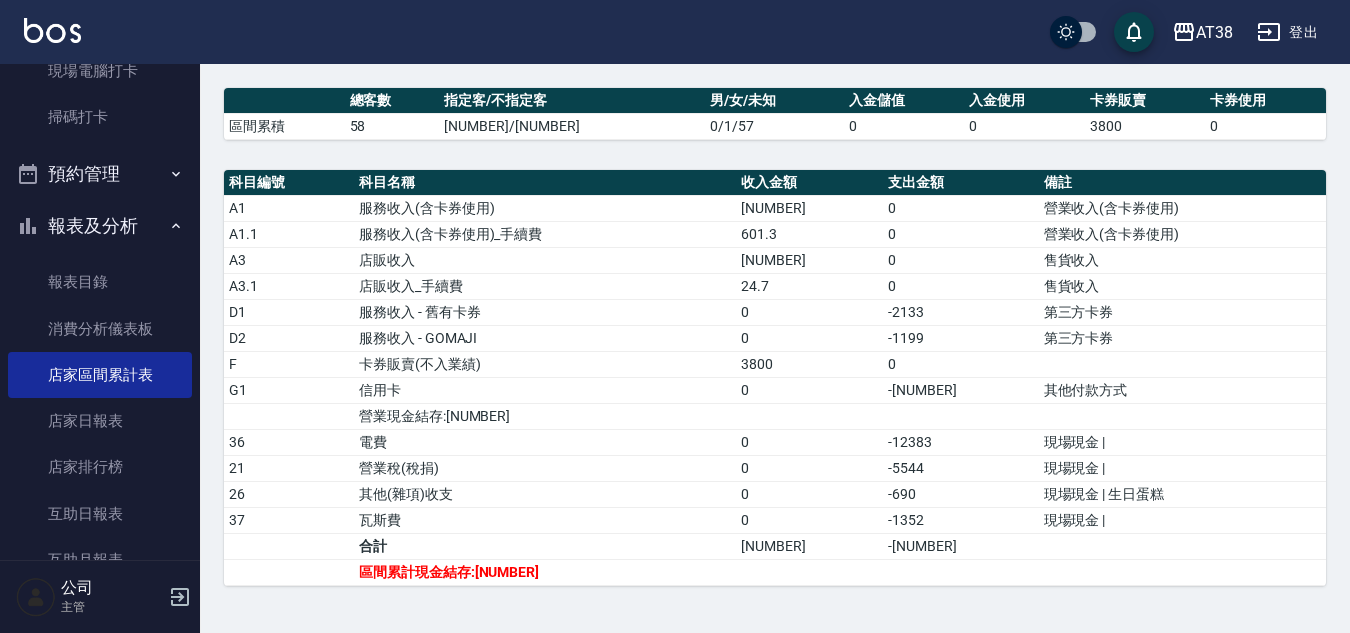 scroll, scrollTop: 456, scrollLeft: 0, axis: vertical 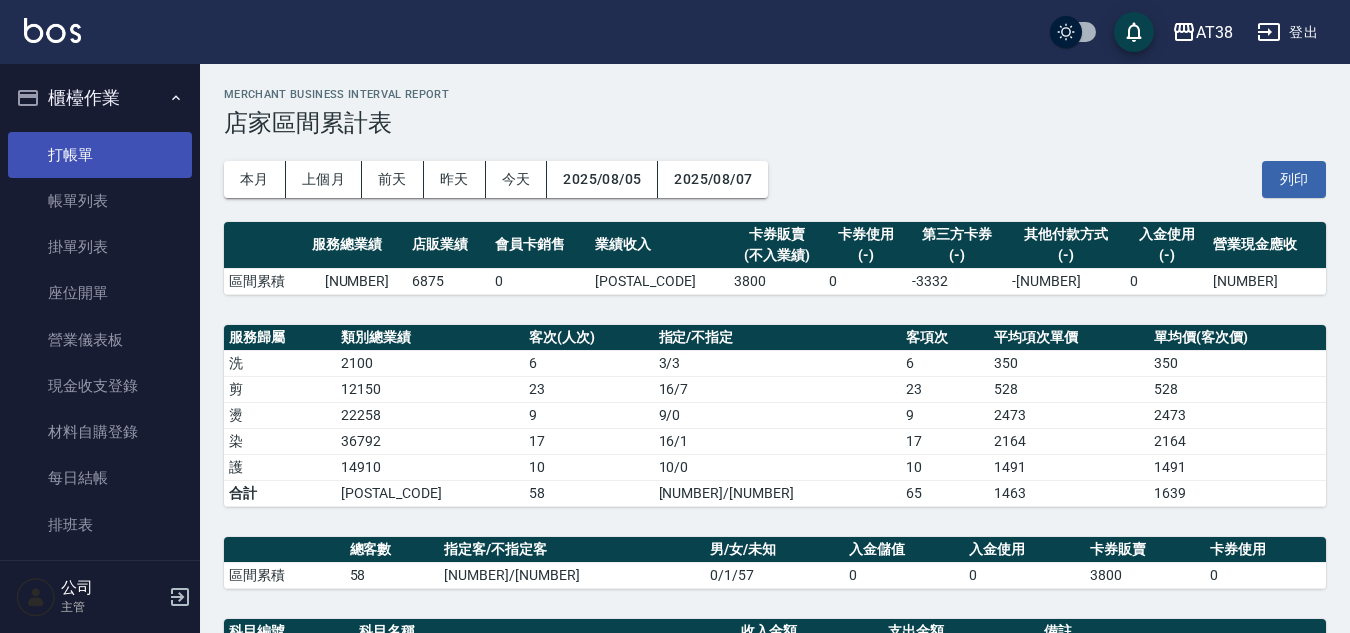 click on "打帳單" at bounding box center [100, 155] 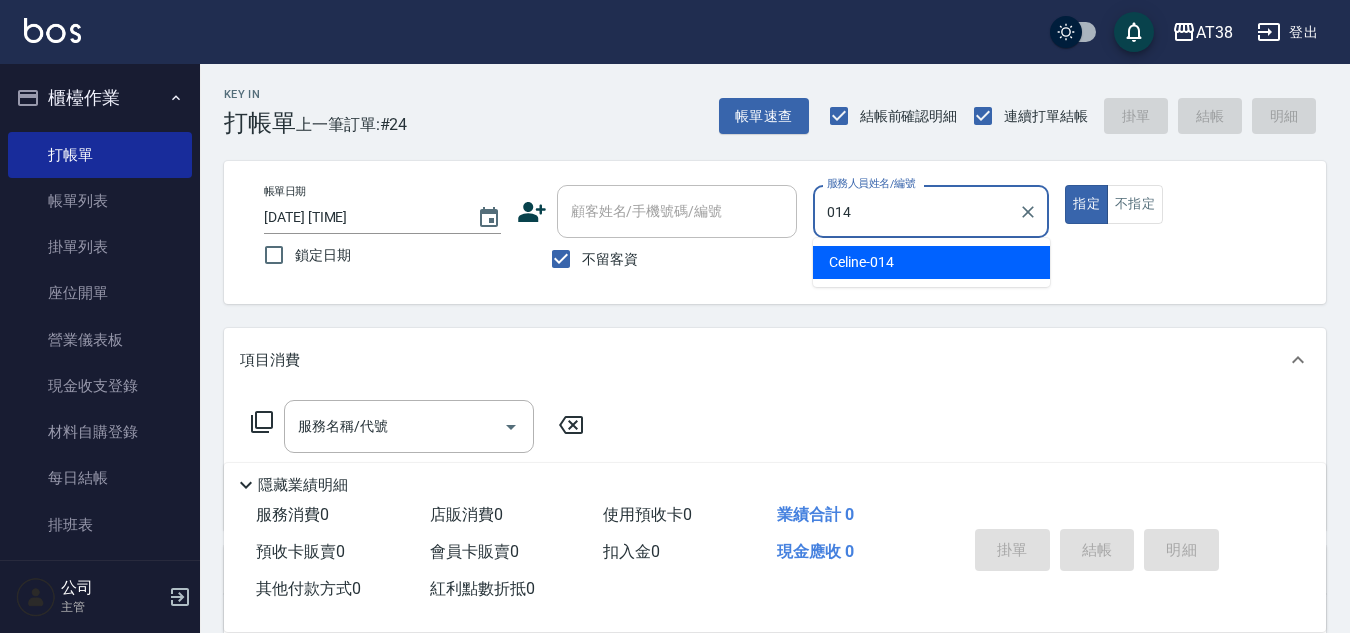 type on "[FIRST]-[ID]" 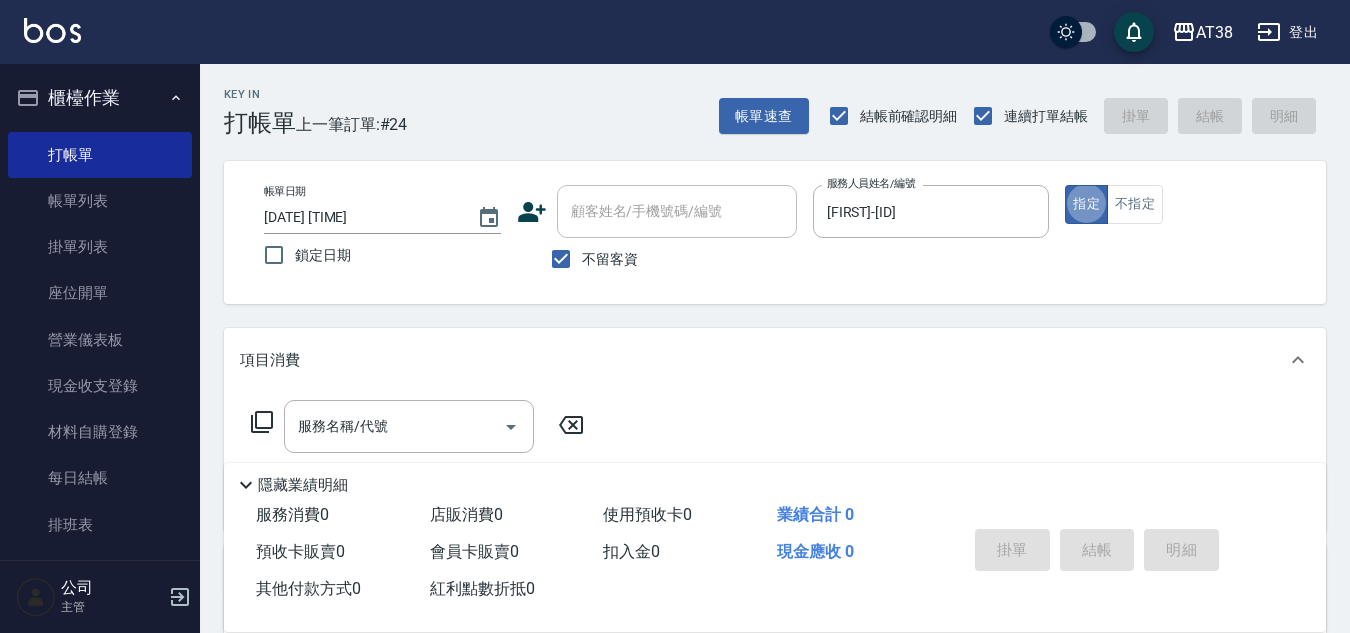 type on "true" 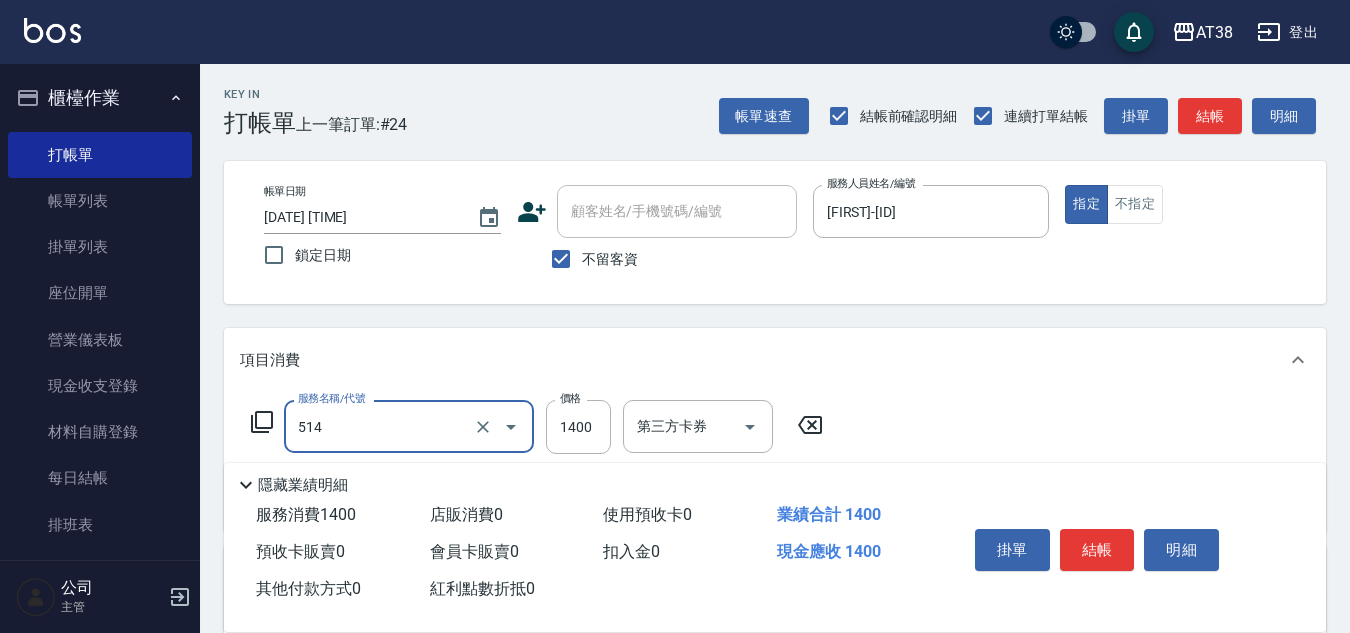 type on "染髮(長)(514)" 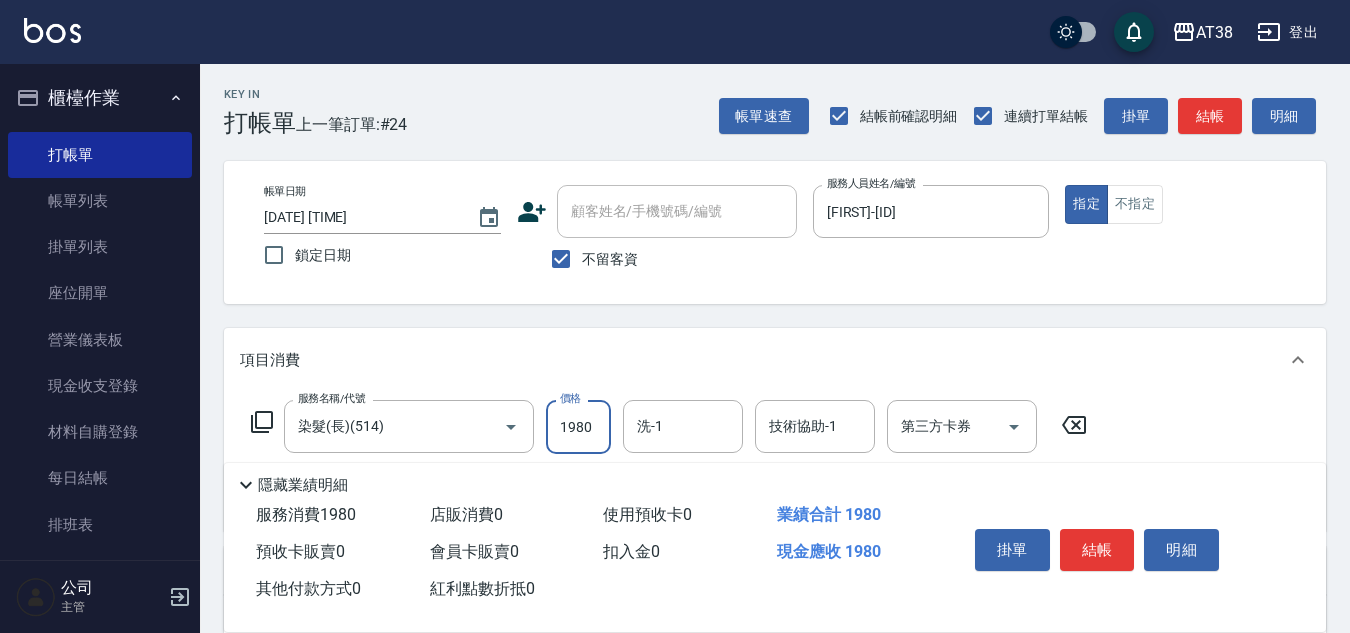 type on "1980" 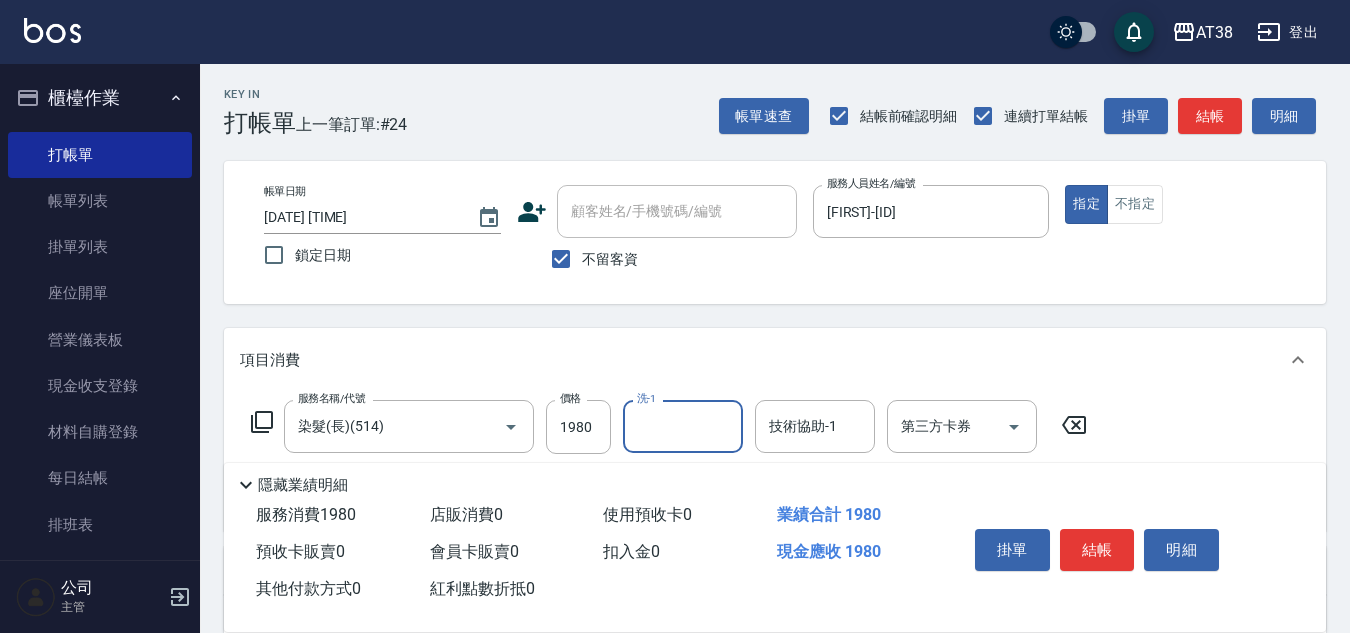 type on "0" 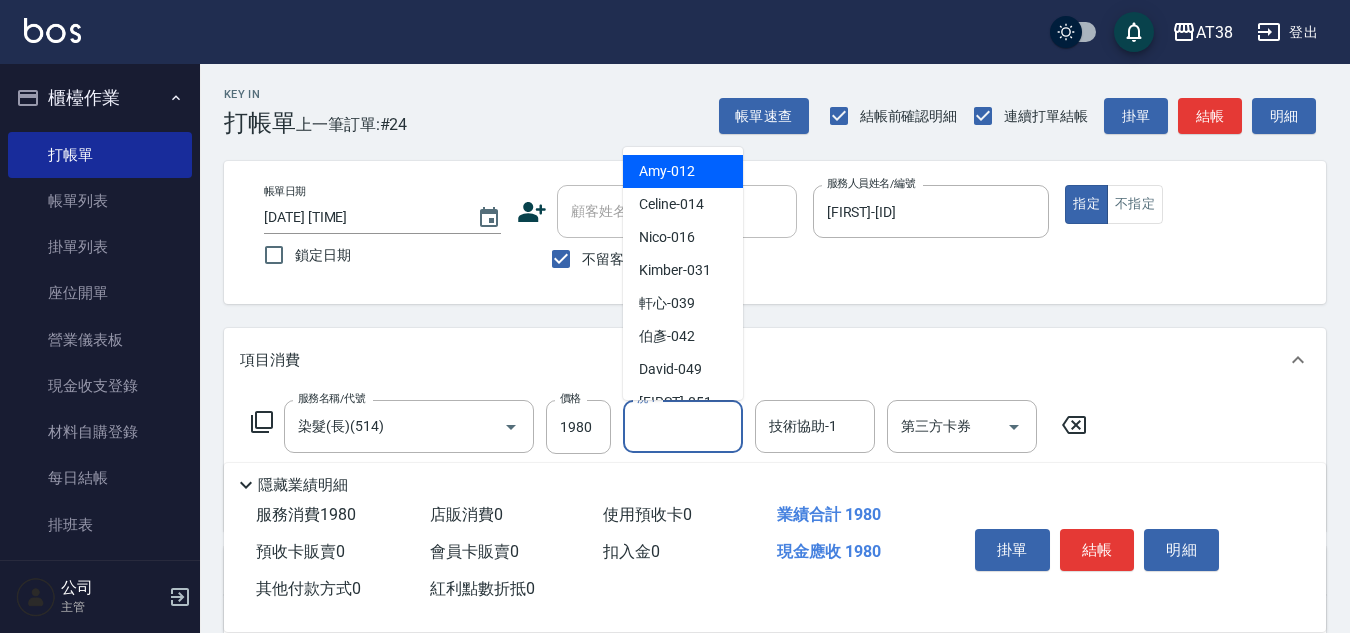 type on "[FIRST]-[ID]" 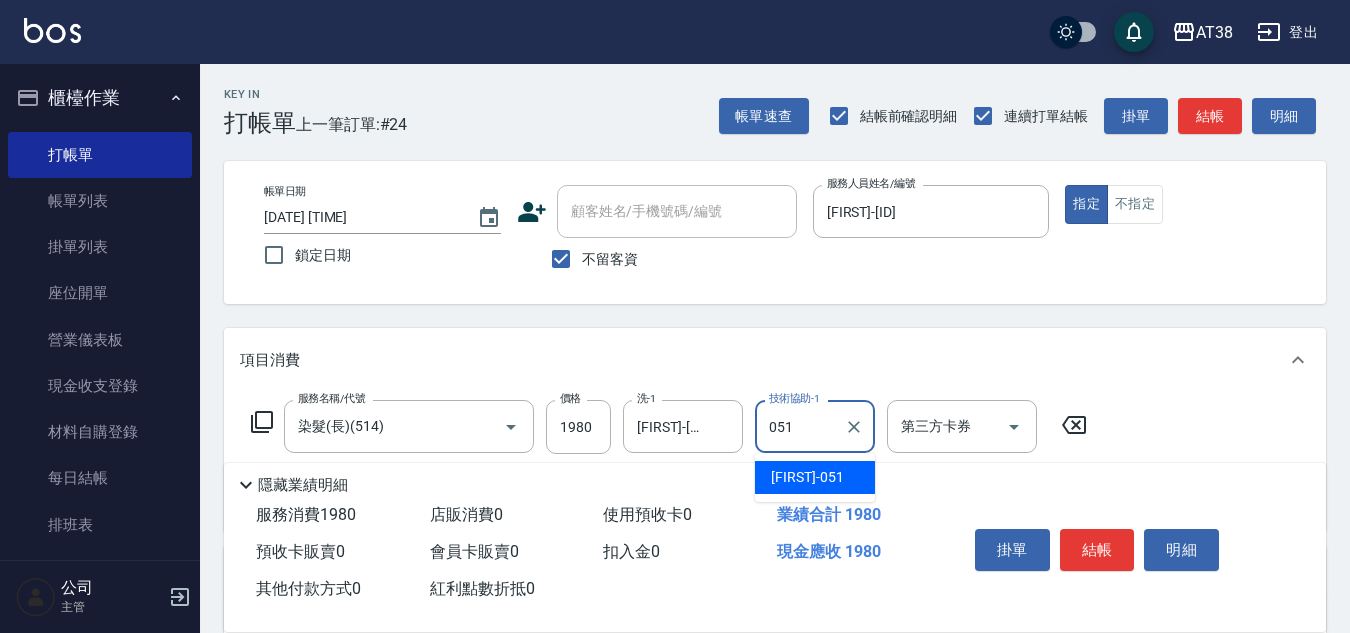 type on "[FIRST]-[ID]" 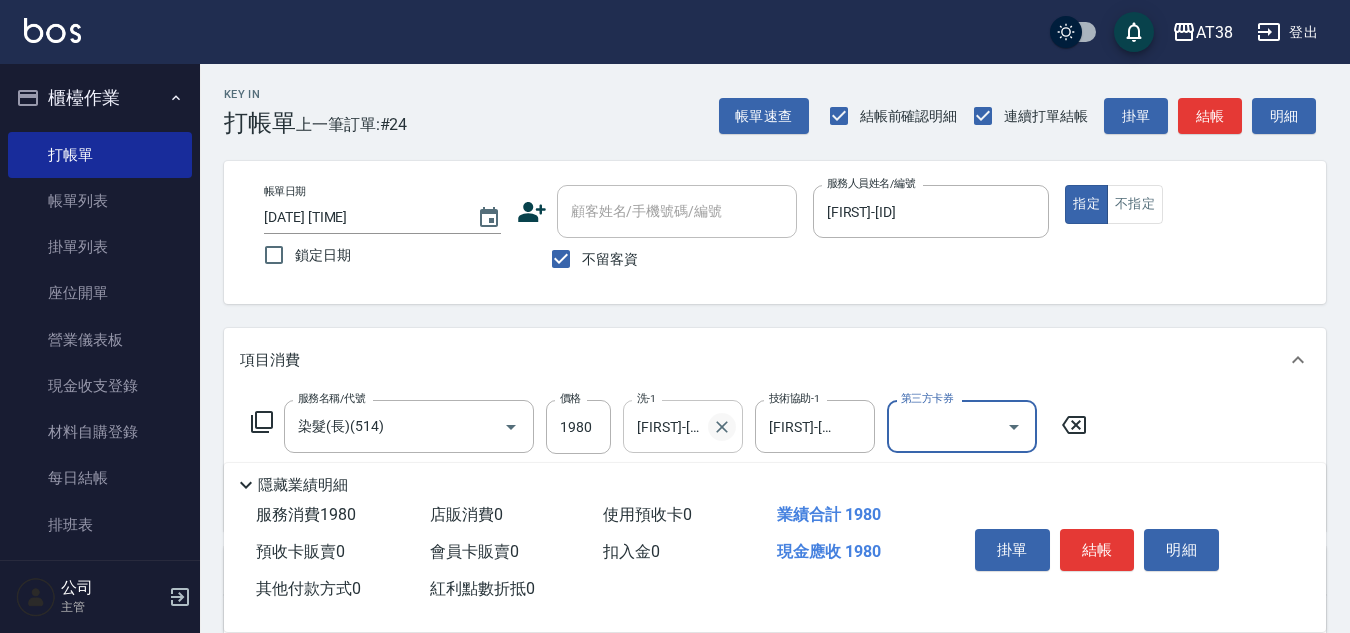 click 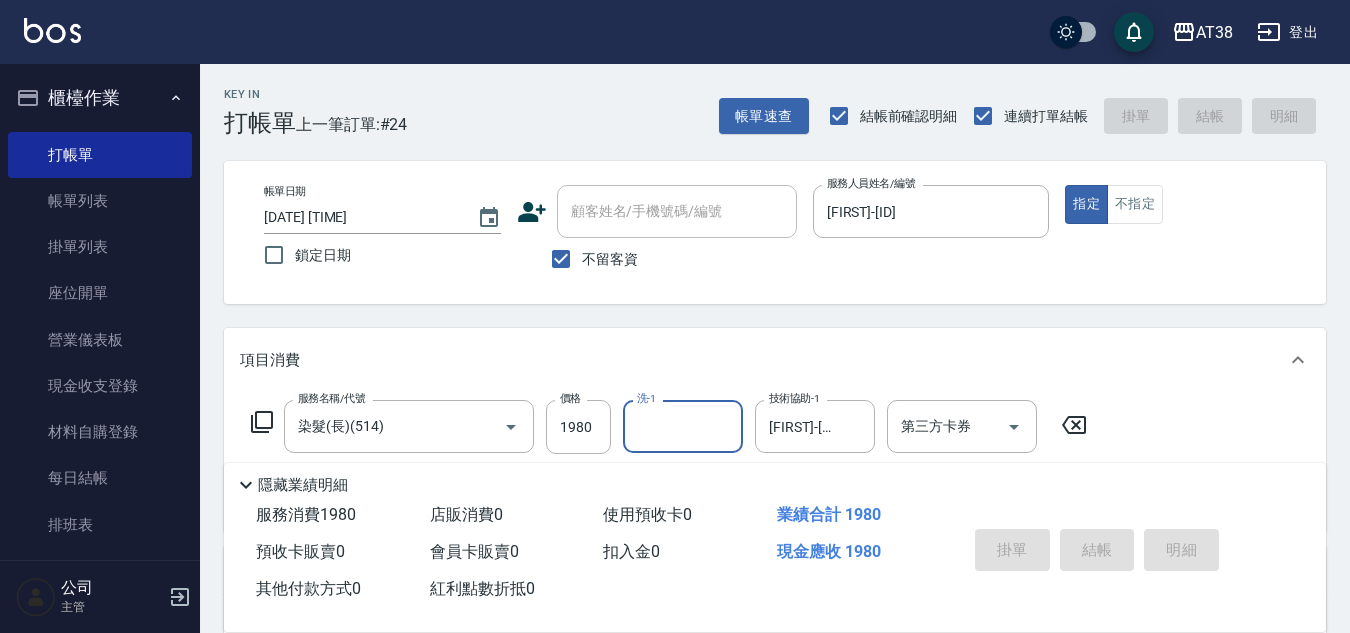type on "2025/08/07 20:08" 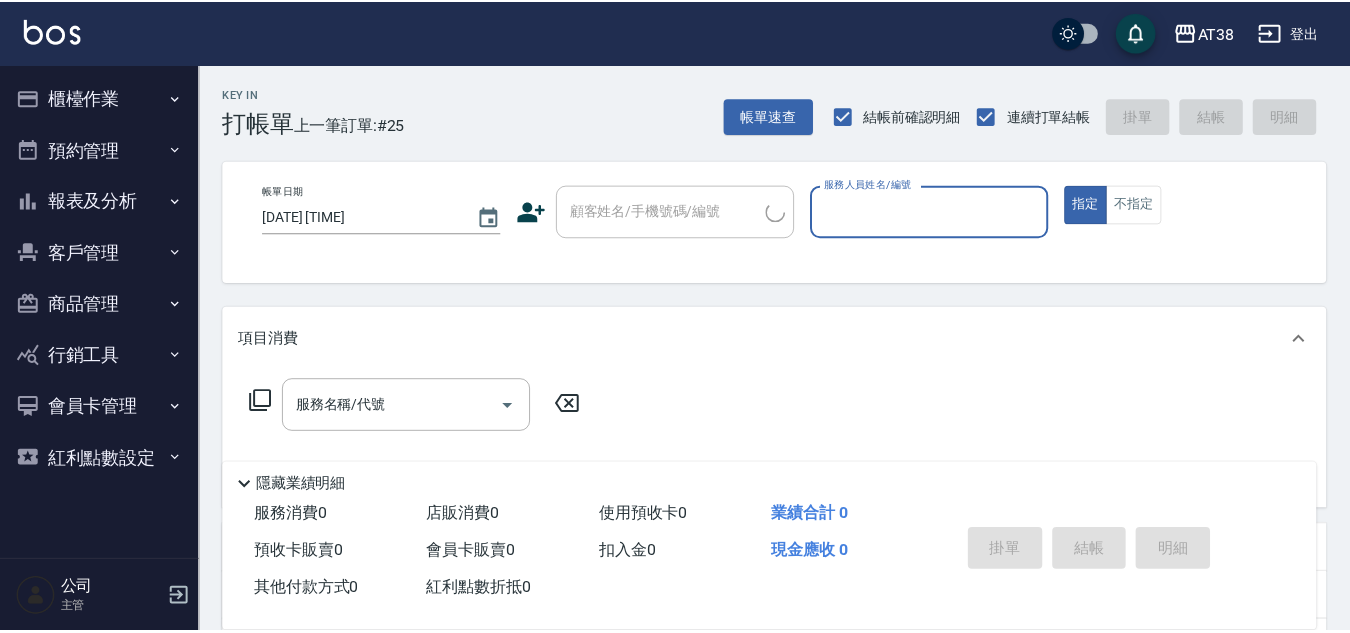 scroll, scrollTop: 0, scrollLeft: 0, axis: both 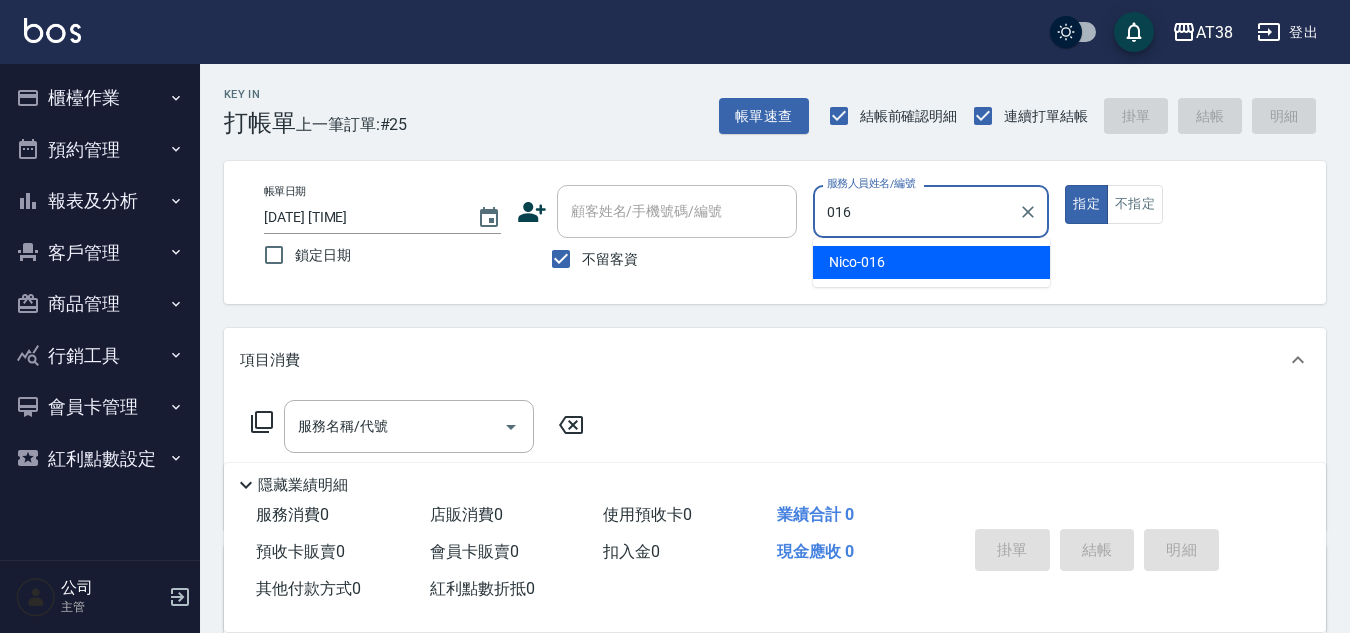 type on "Nico-016" 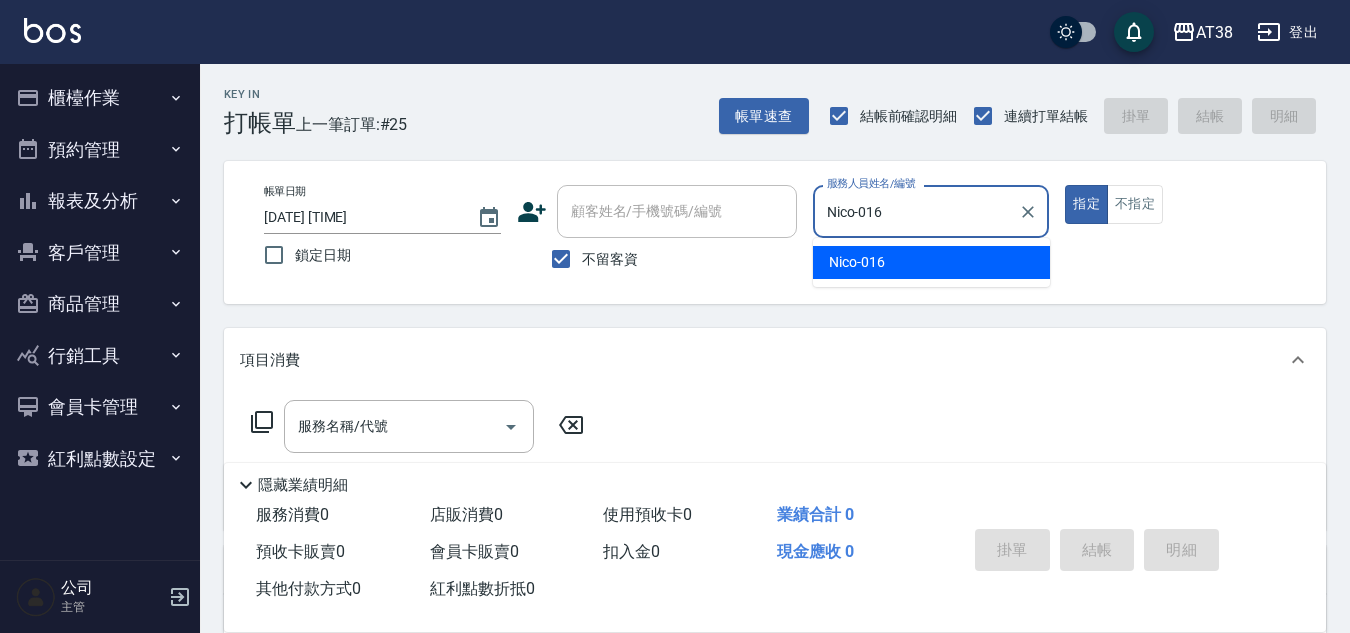 type on "true" 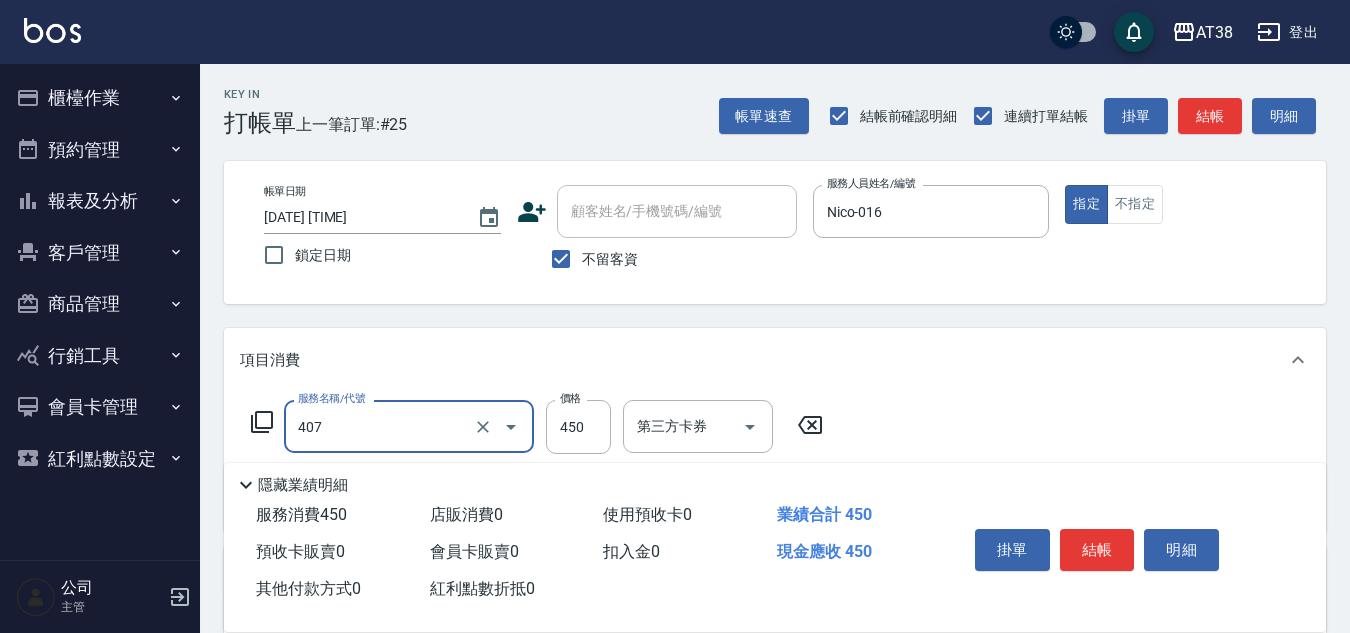 type on "剪髮(407)" 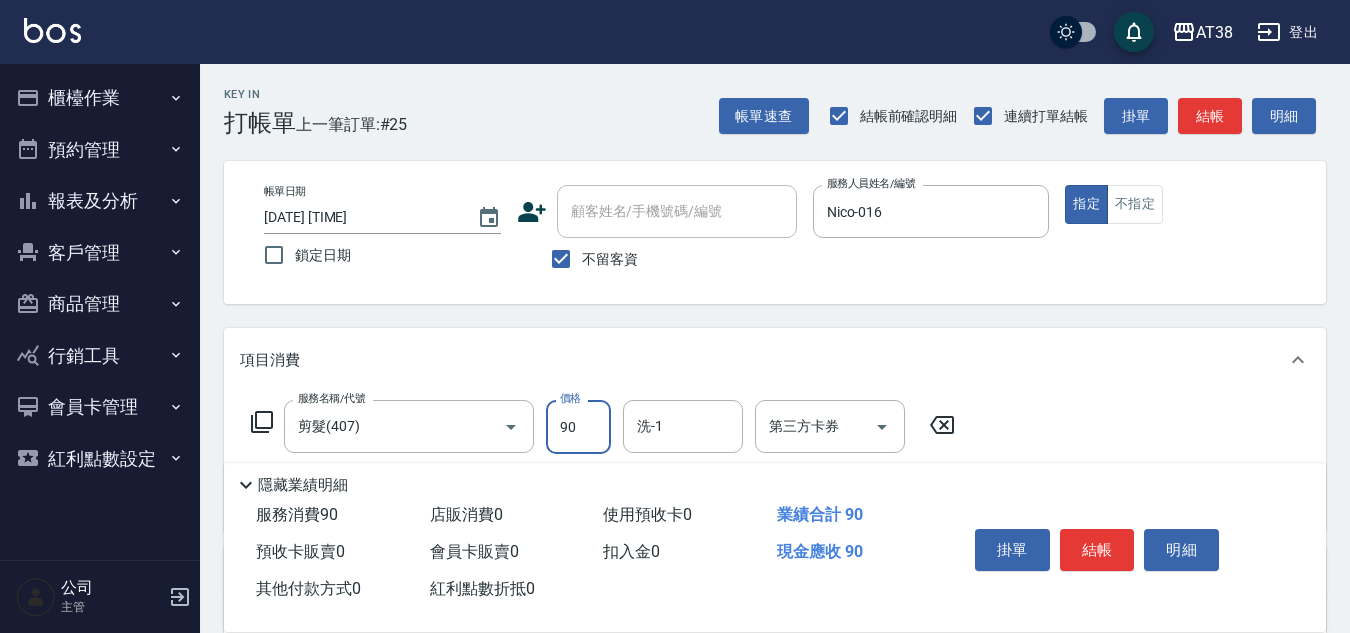 type on "900" 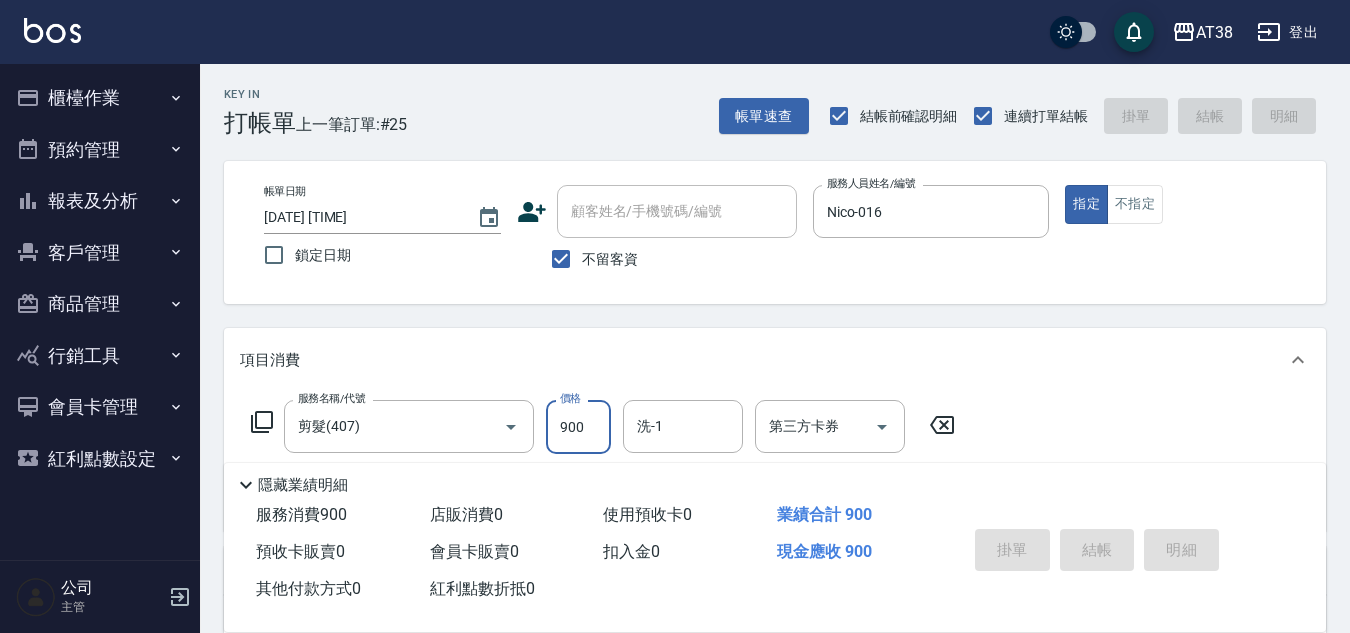type 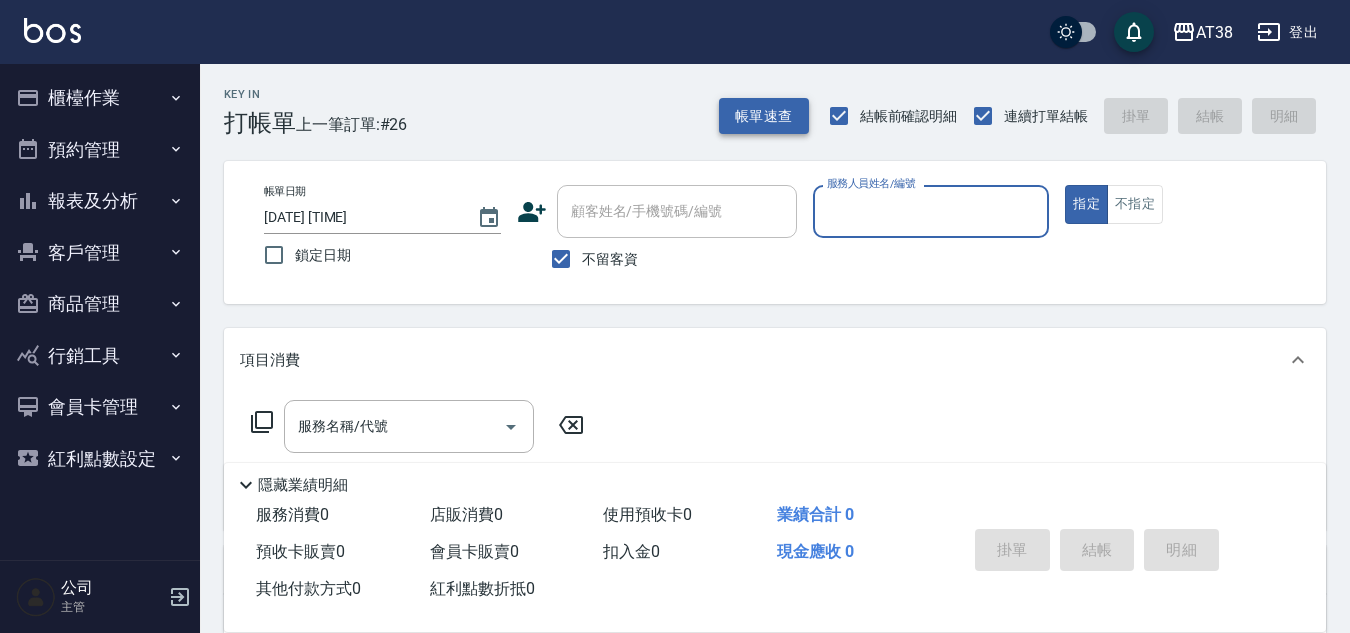 click on "帳單速查" at bounding box center (764, 116) 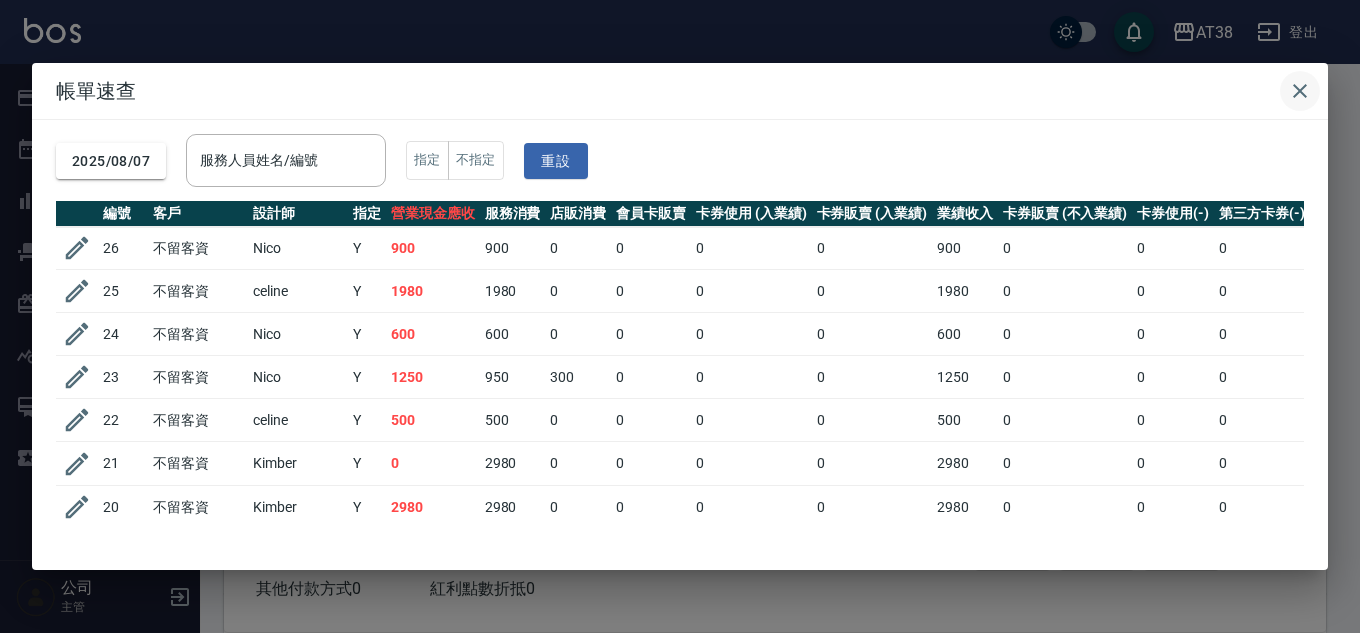 click 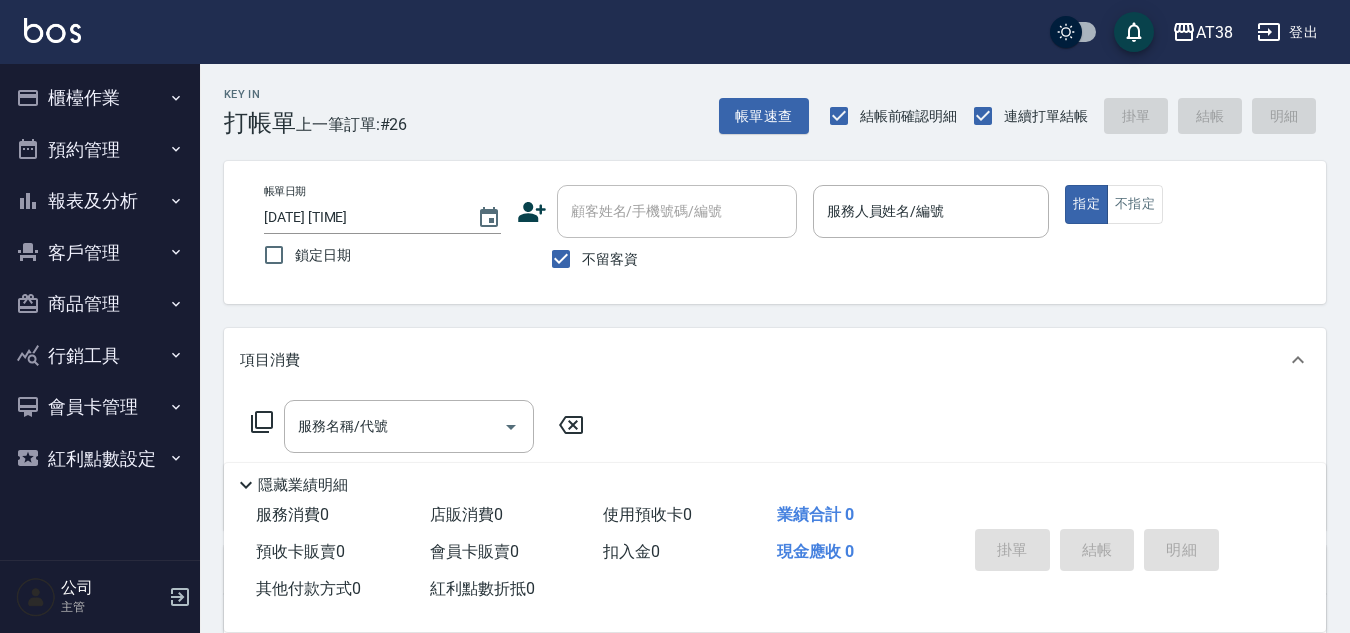 click on "報表及分析" at bounding box center (100, 201) 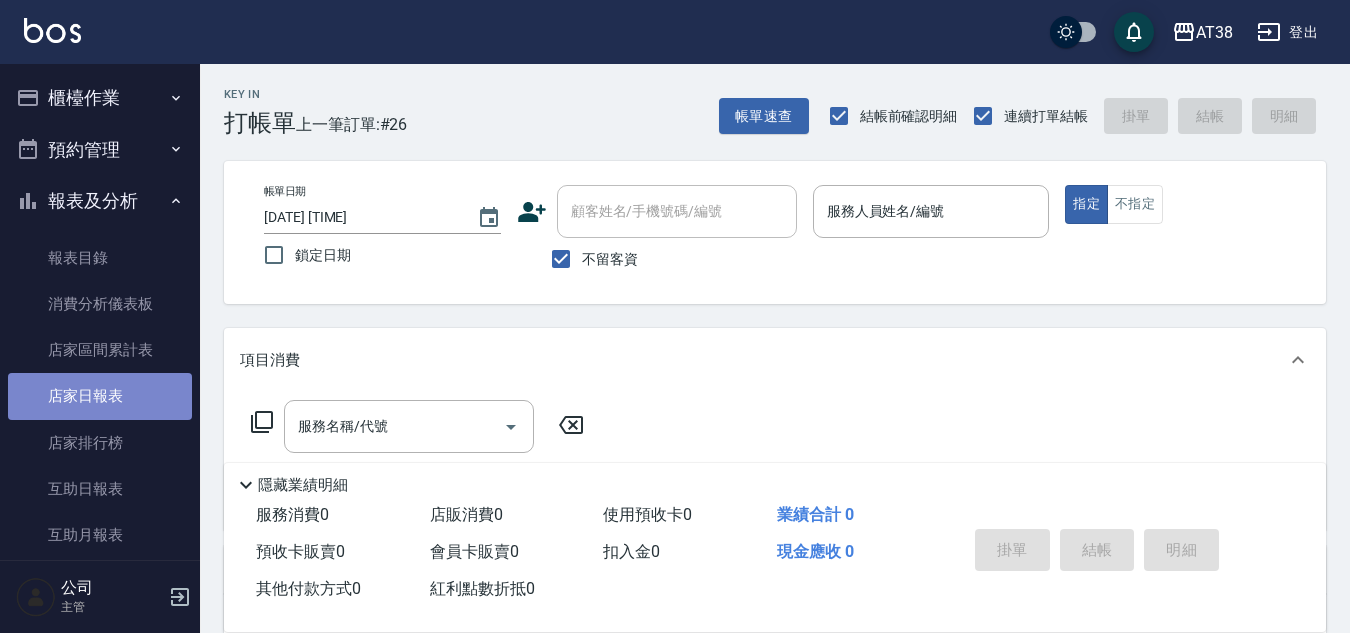 click on "店家日報表" at bounding box center (100, 396) 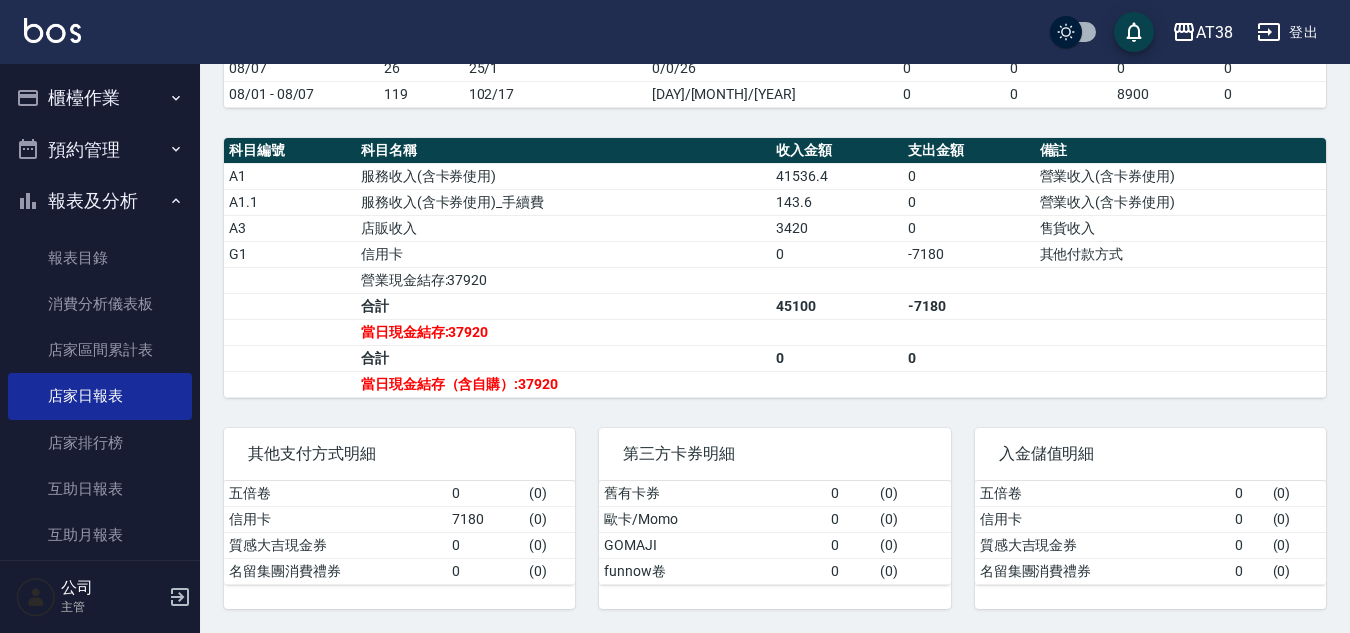 scroll, scrollTop: 374, scrollLeft: 0, axis: vertical 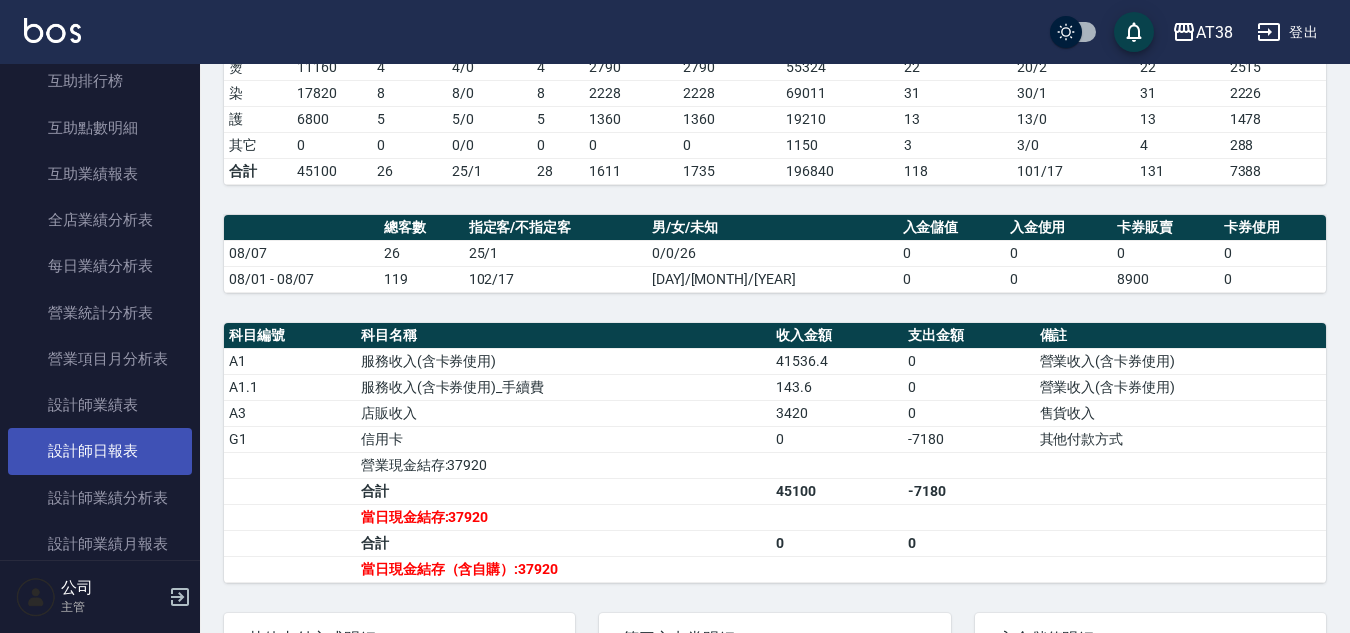 click on "設計師日報表" at bounding box center [100, 451] 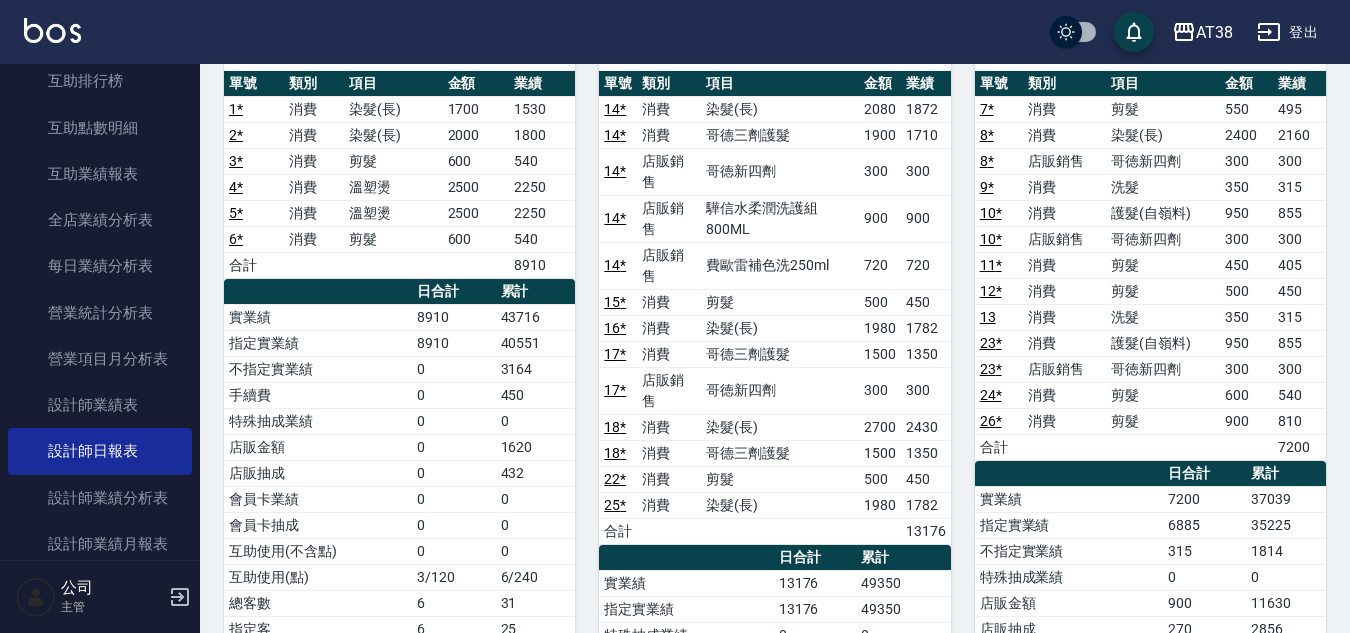 scroll, scrollTop: 200, scrollLeft: 0, axis: vertical 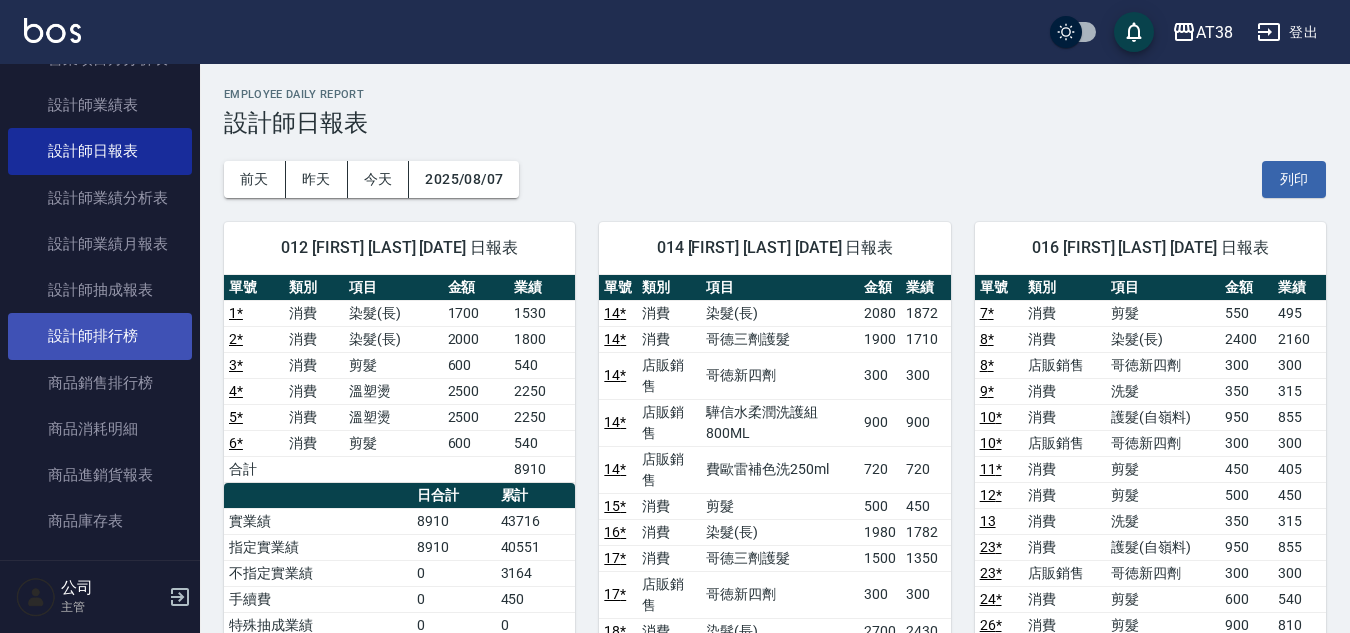 click on "設計師排行榜" at bounding box center [100, 336] 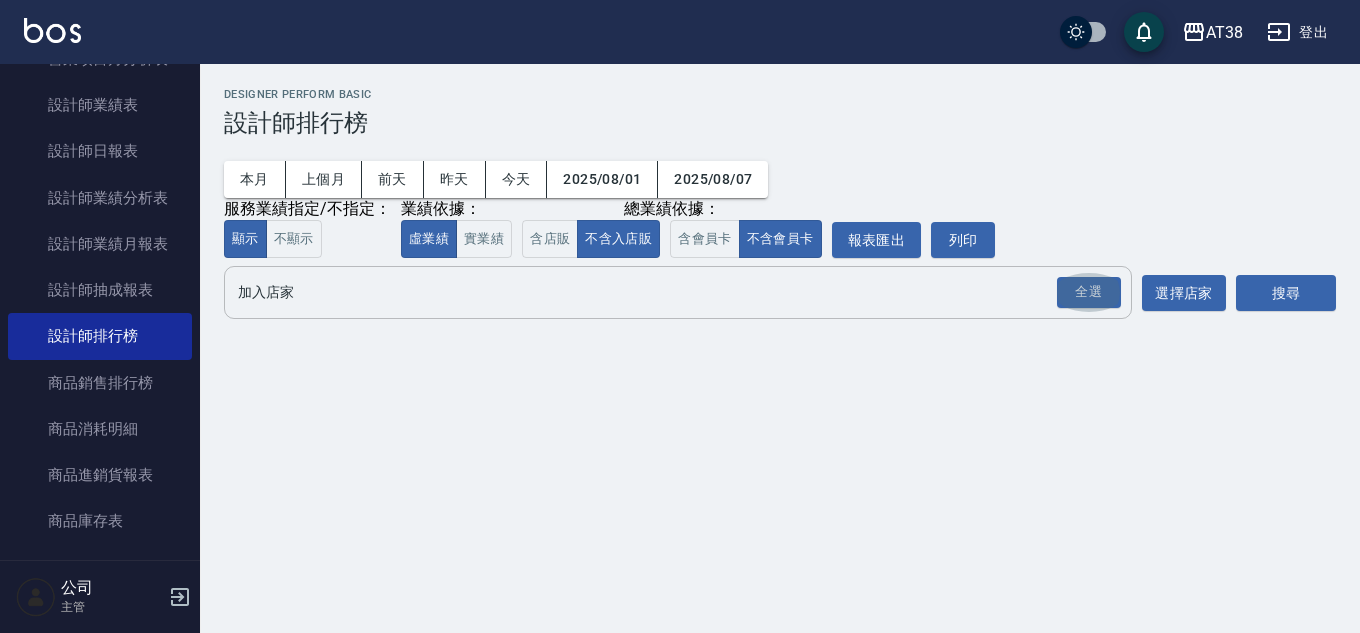 click on "全選" at bounding box center [1089, 292] 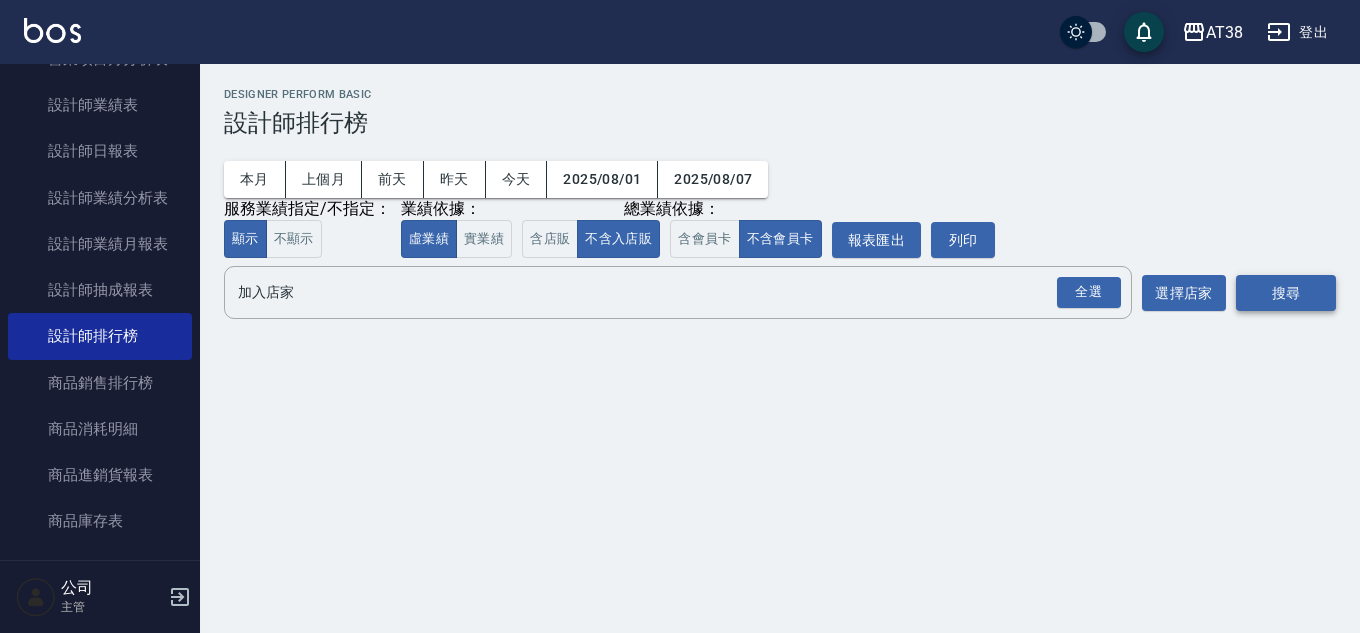click on "搜尋" at bounding box center (1286, 293) 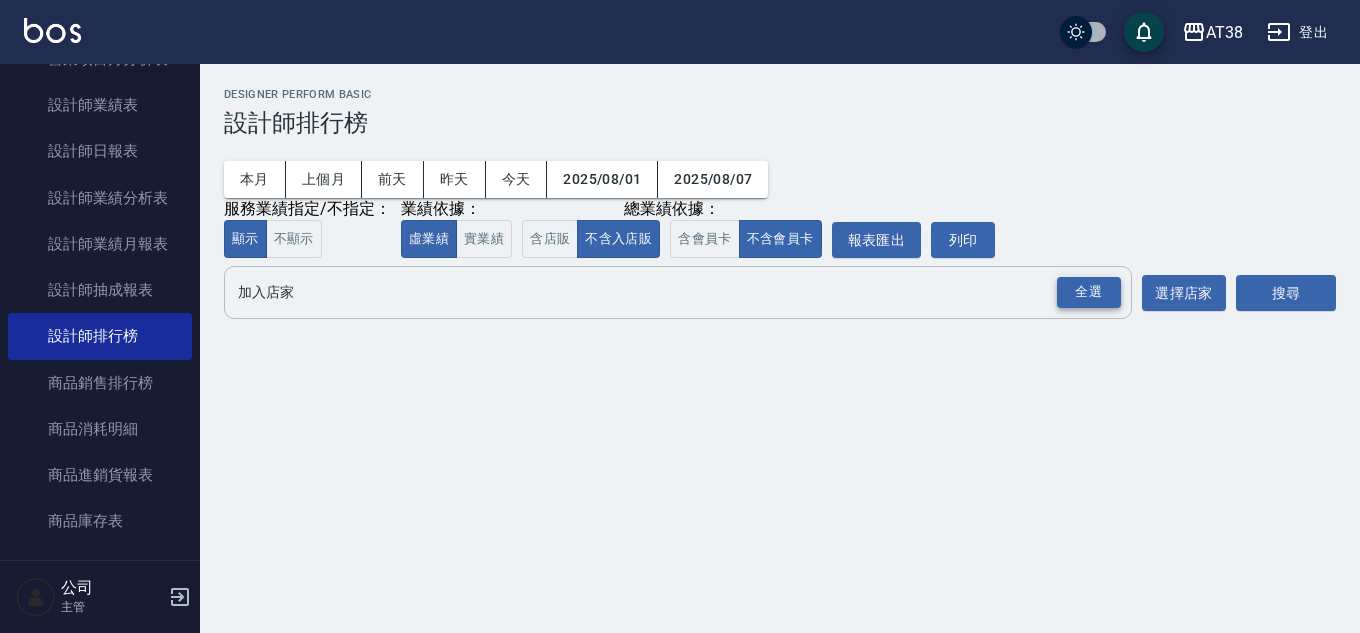 click on "全選" at bounding box center (1089, 292) 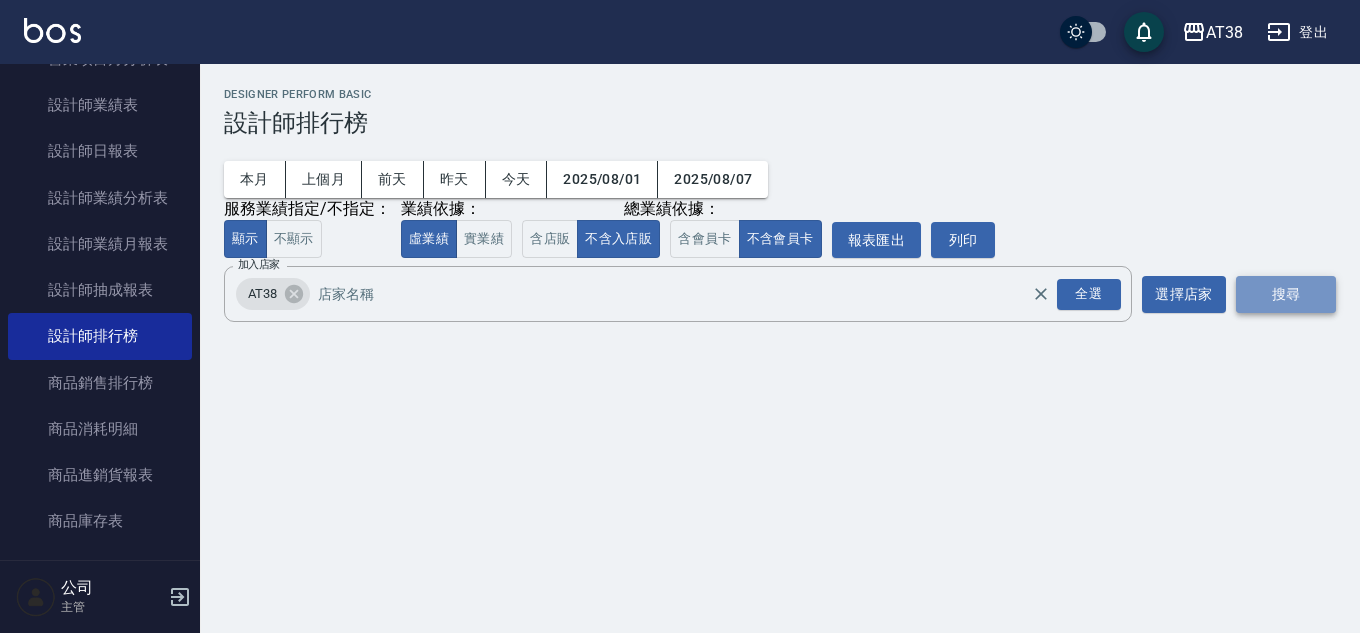 click on "搜尋" at bounding box center [1286, 294] 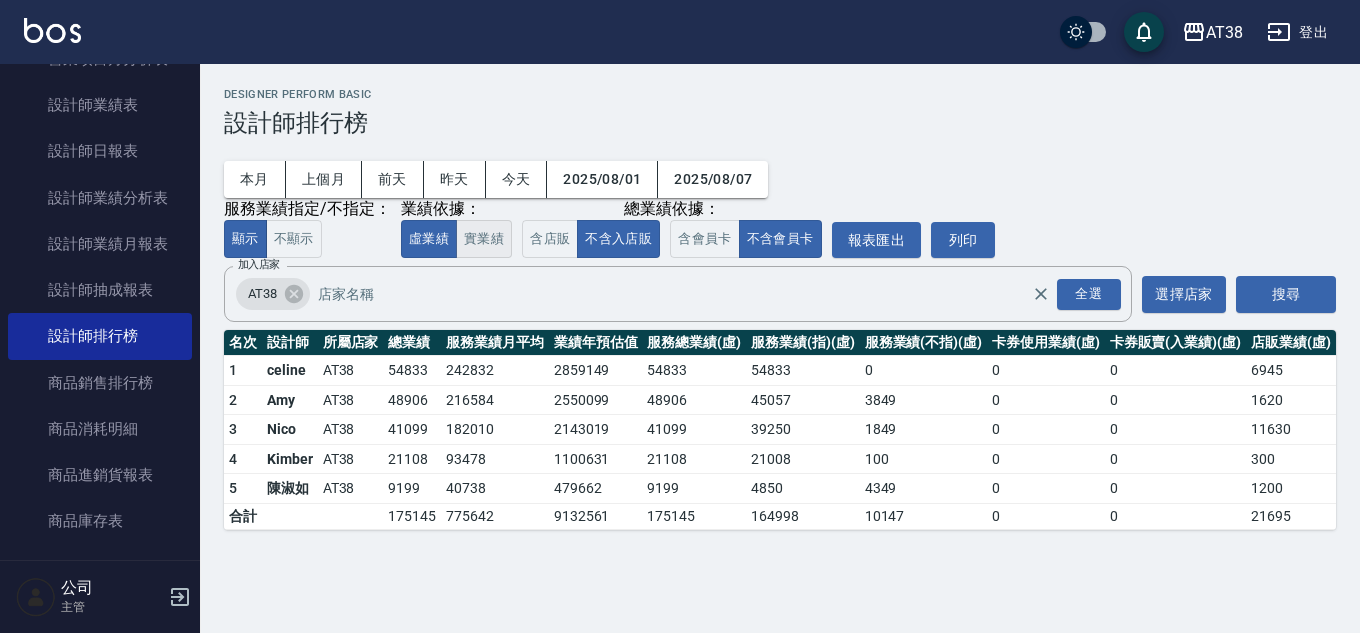 click on "實業績" at bounding box center [484, 239] 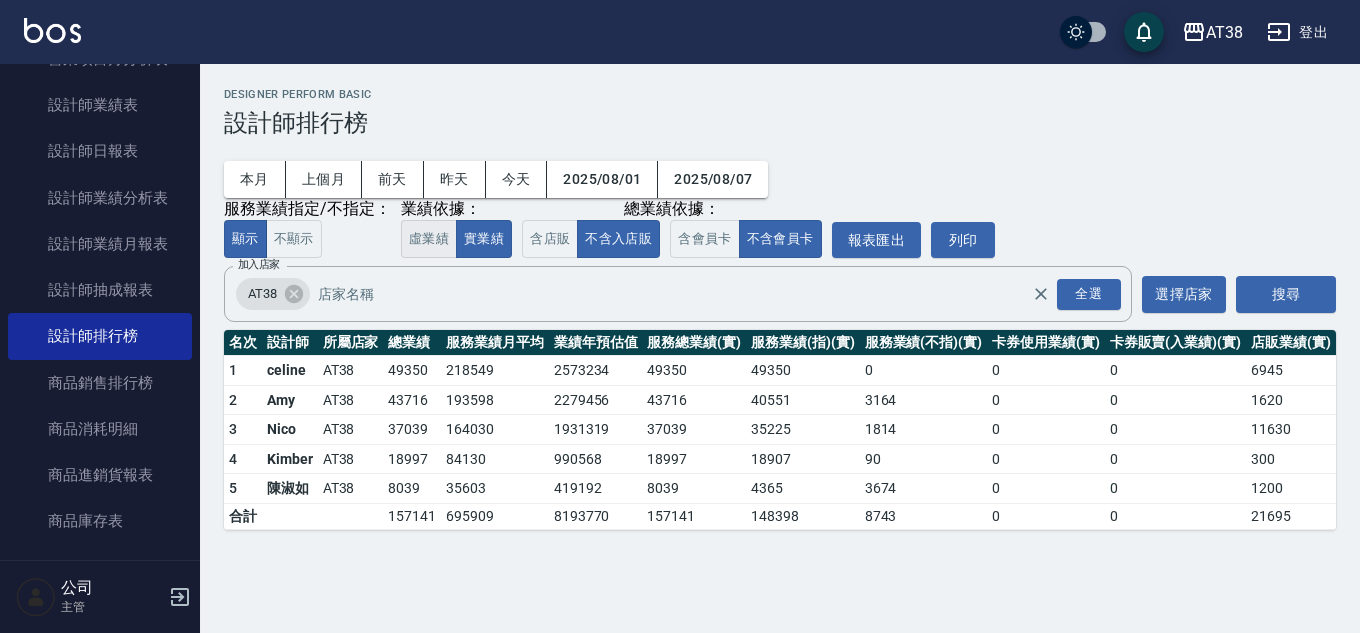 click on "虛業績" at bounding box center (429, 239) 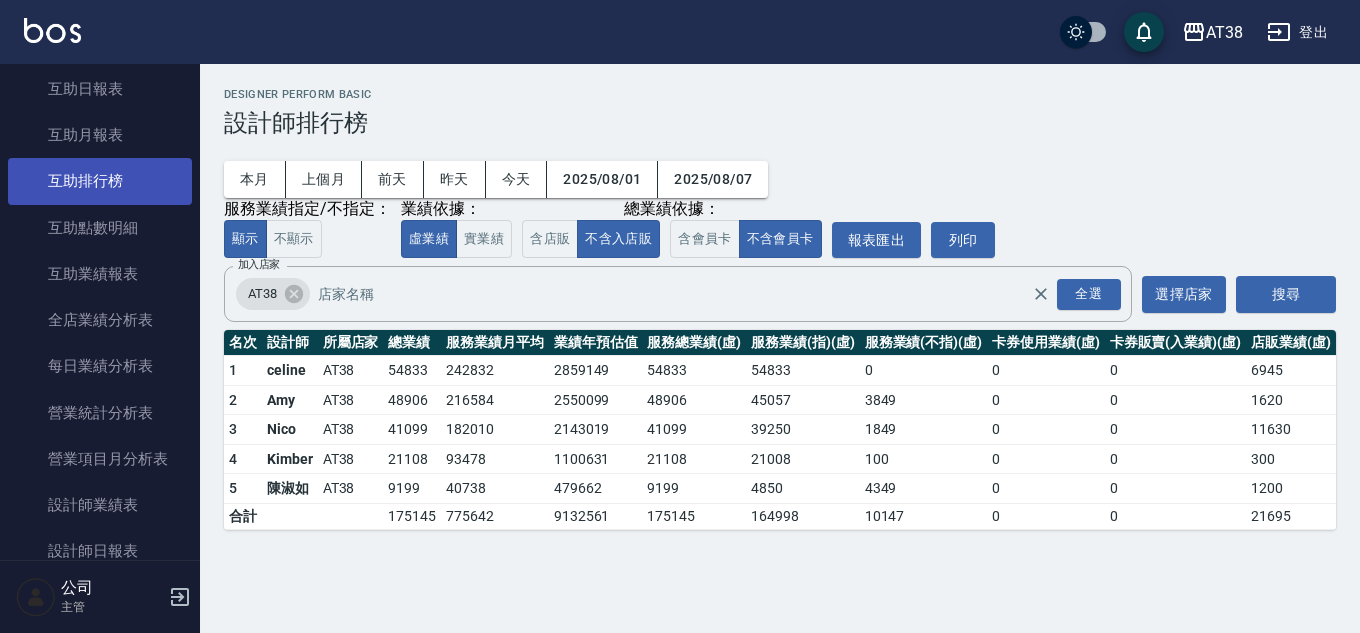 scroll, scrollTop: 200, scrollLeft: 0, axis: vertical 